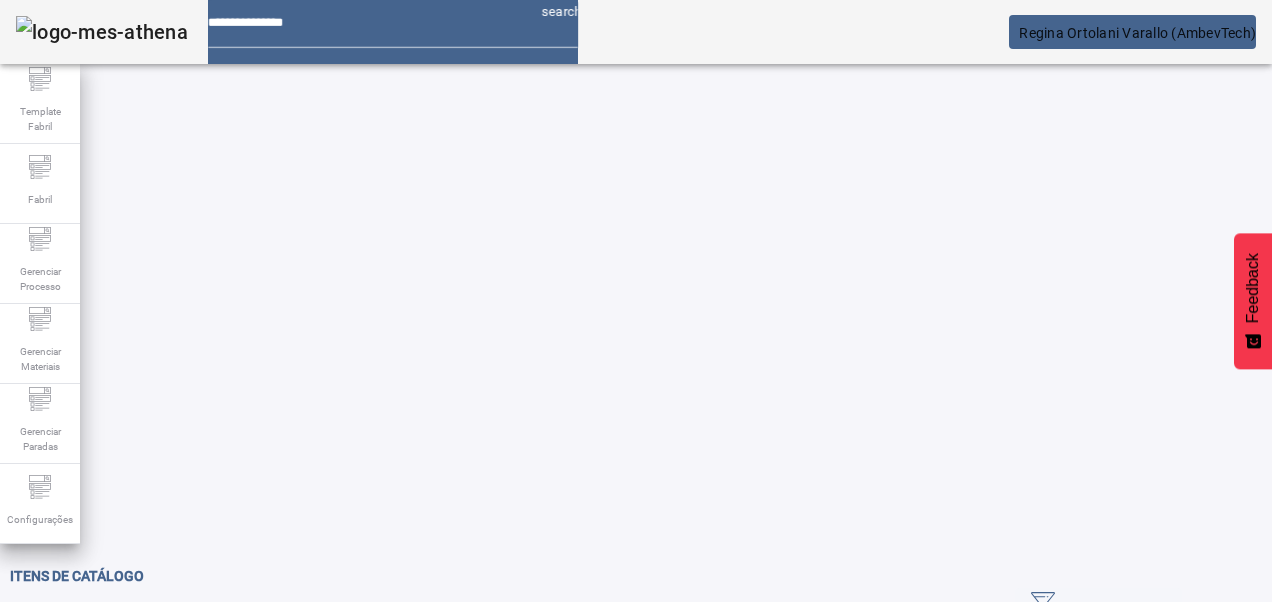scroll, scrollTop: 0, scrollLeft: 0, axis: both 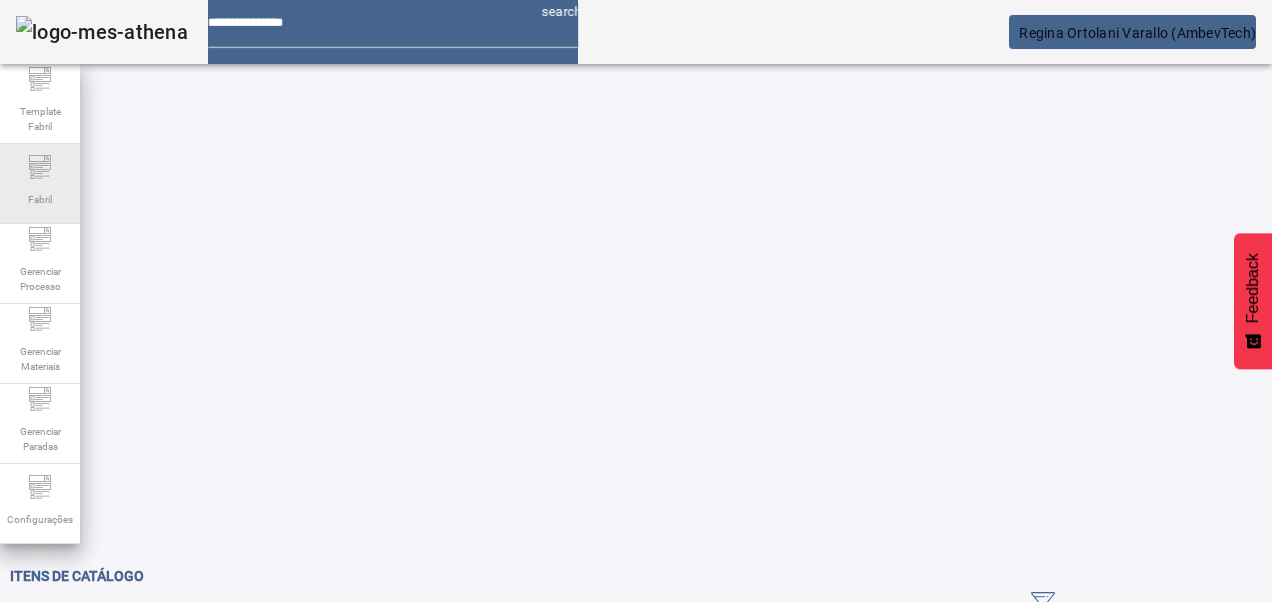 drag, startPoint x: 56, startPoint y: 186, endPoint x: 14, endPoint y: 172, distance: 44.27189 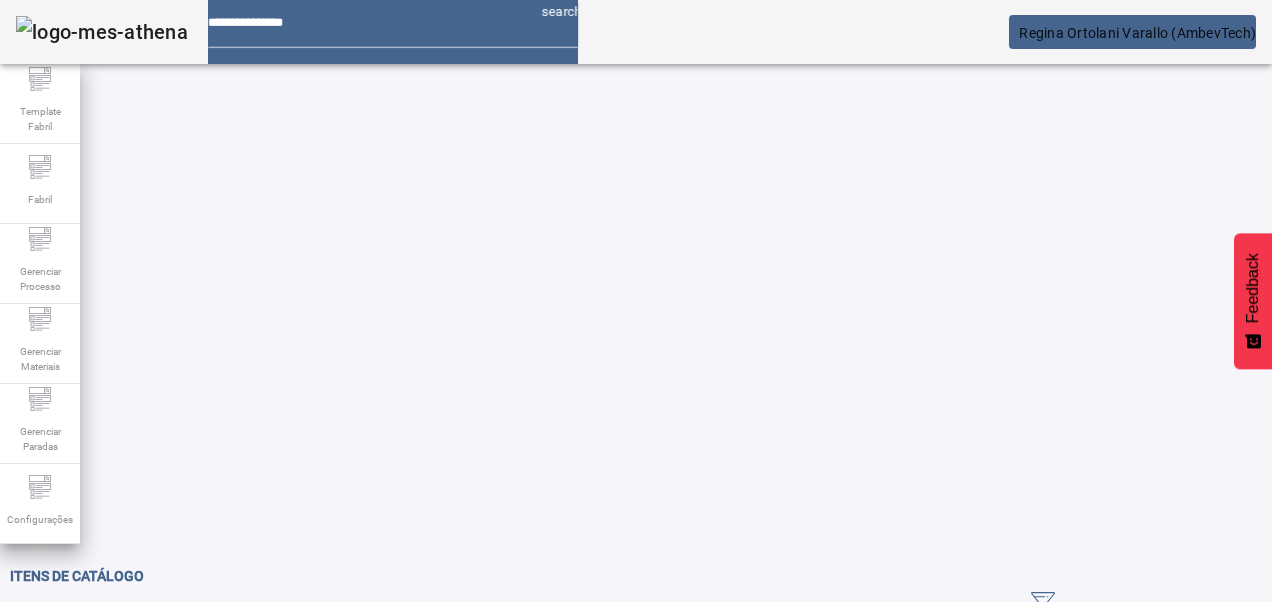 paste 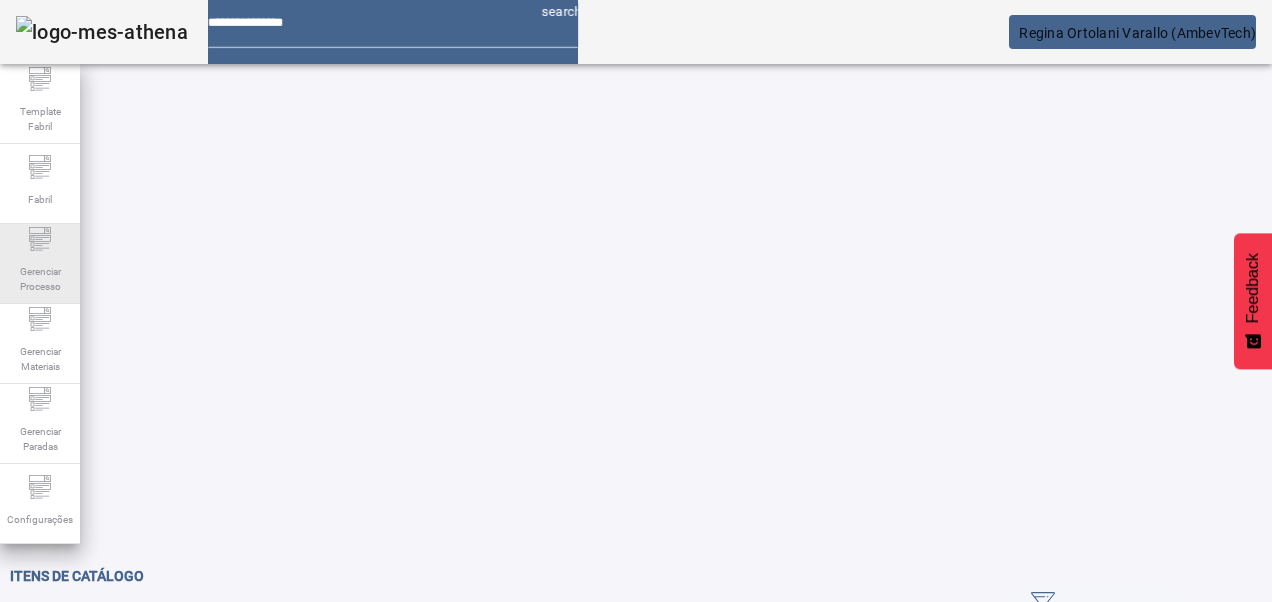 type on "*****" 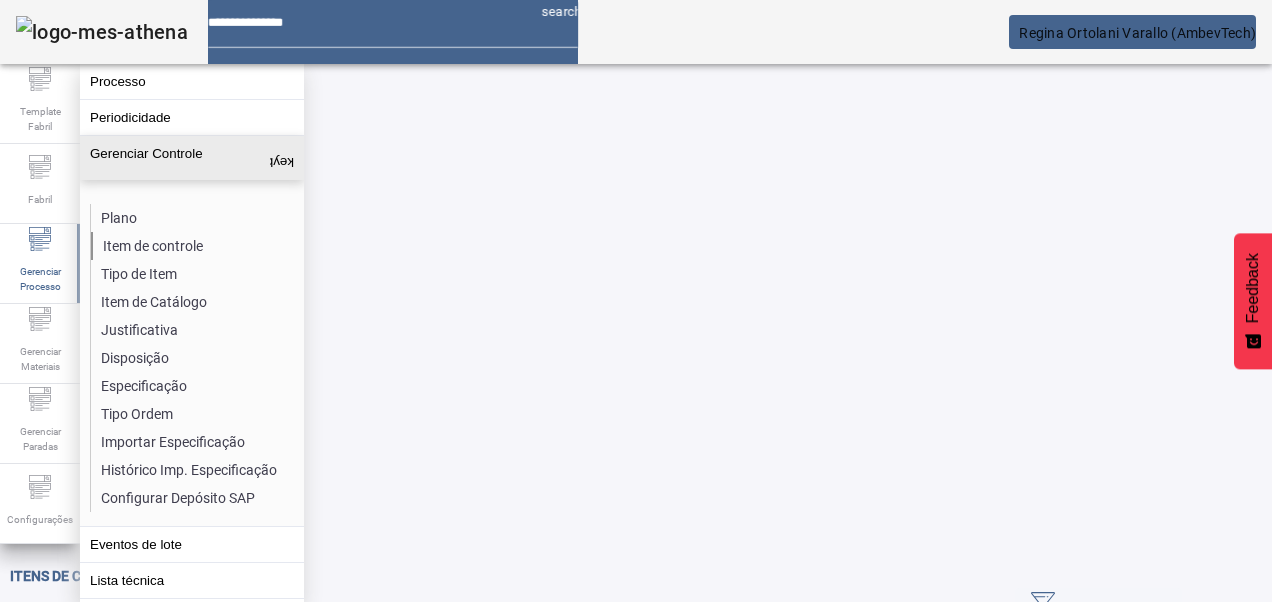 click on "Item de controle" 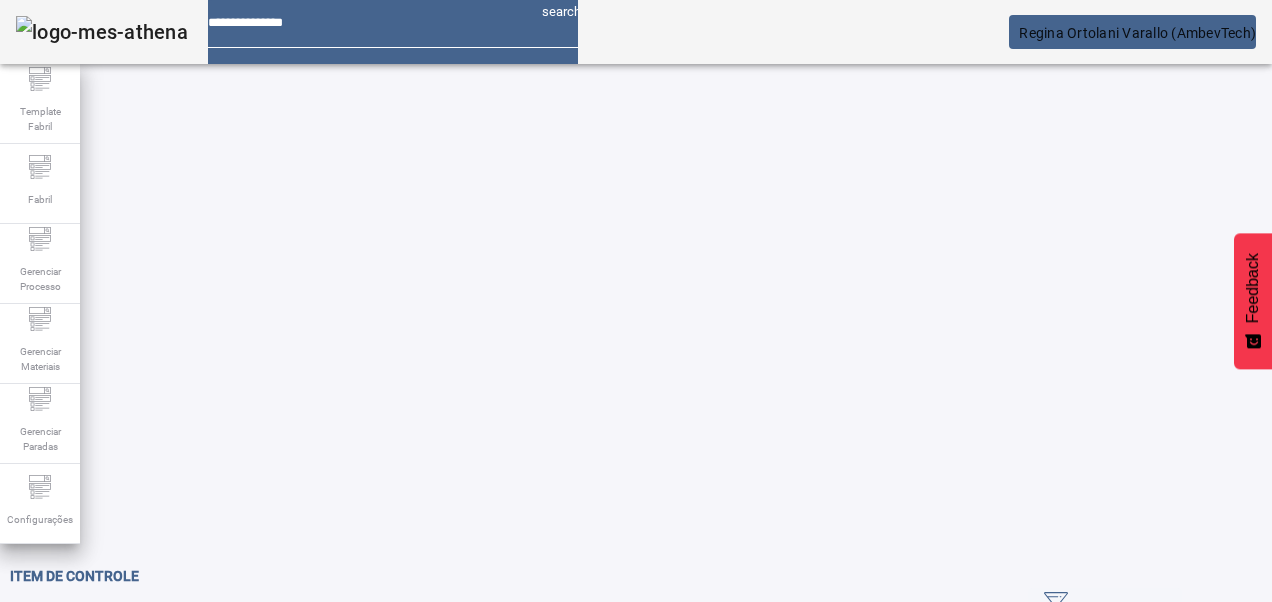 drag, startPoint x: 1217, startPoint y: 118, endPoint x: 946, endPoint y: 150, distance: 272.88275 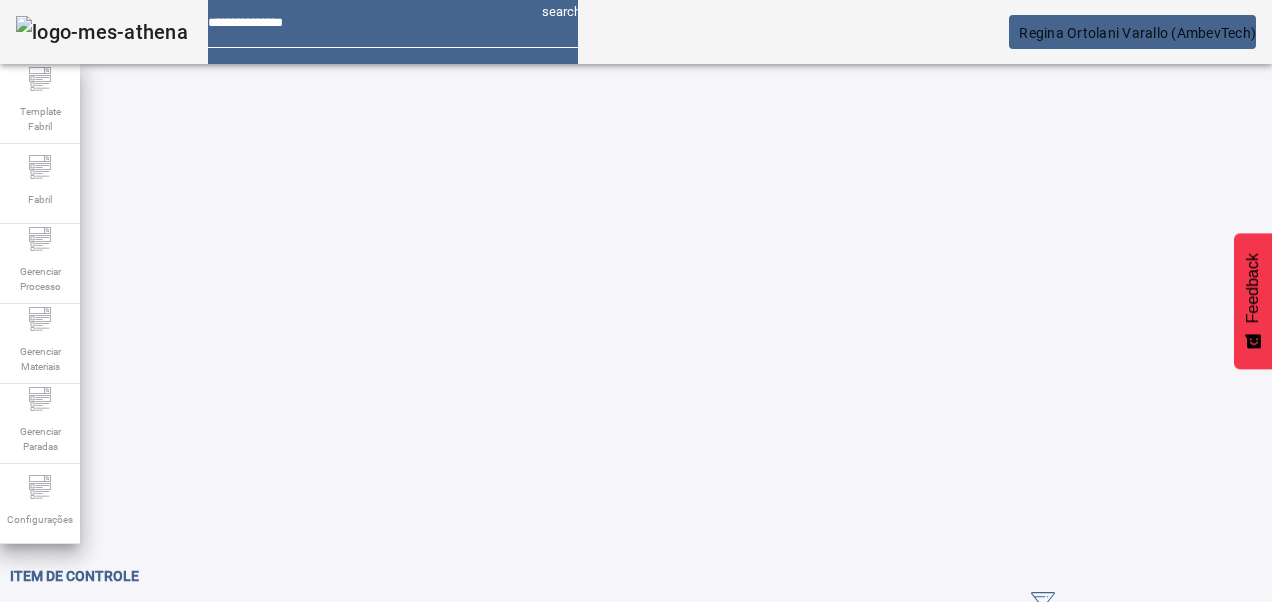click on "Pesquise por descrição" at bounding box center [325, 636] 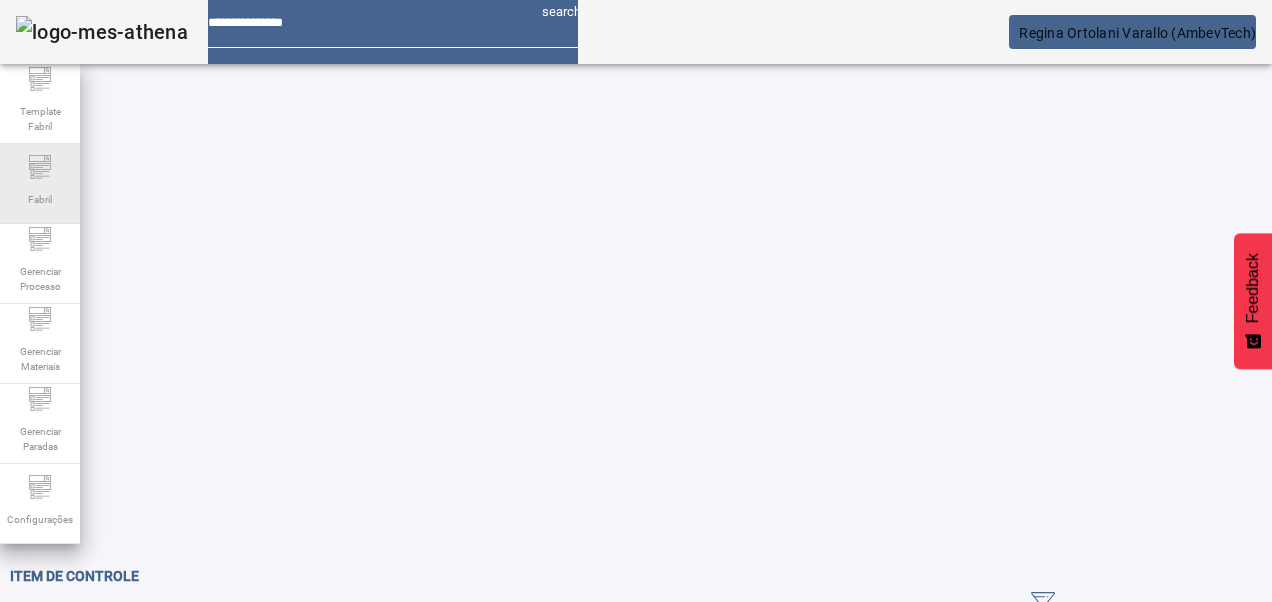 click on "Fabril" 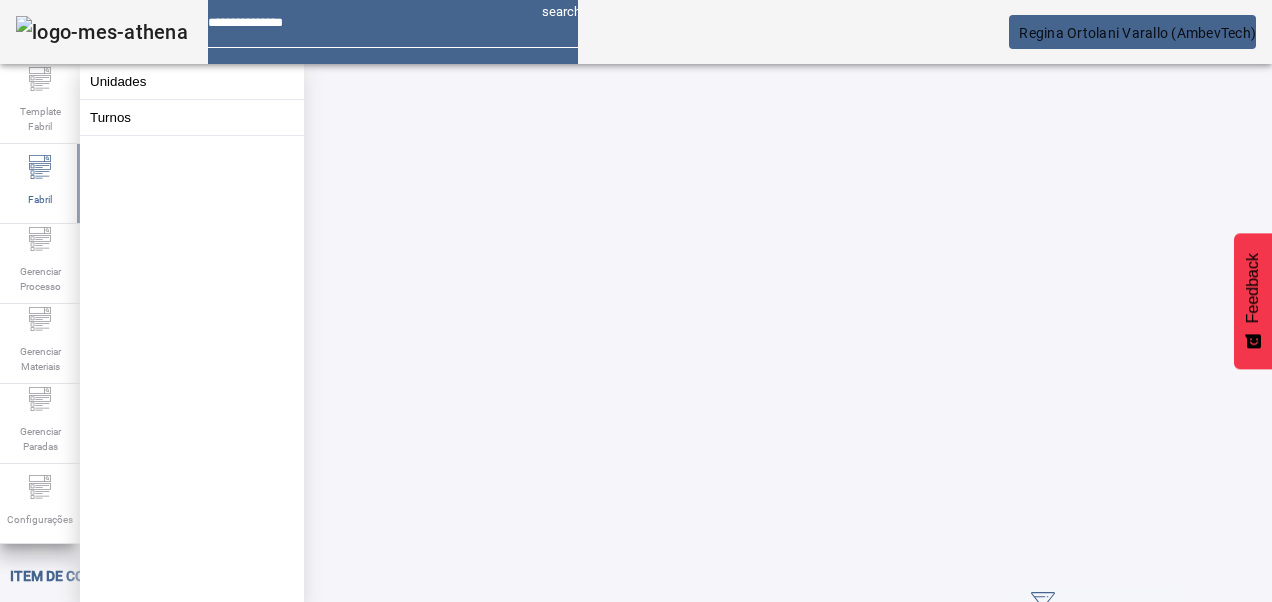 drag, startPoint x: 606, startPoint y: 164, endPoint x: 528, endPoint y: 172, distance: 78.40918 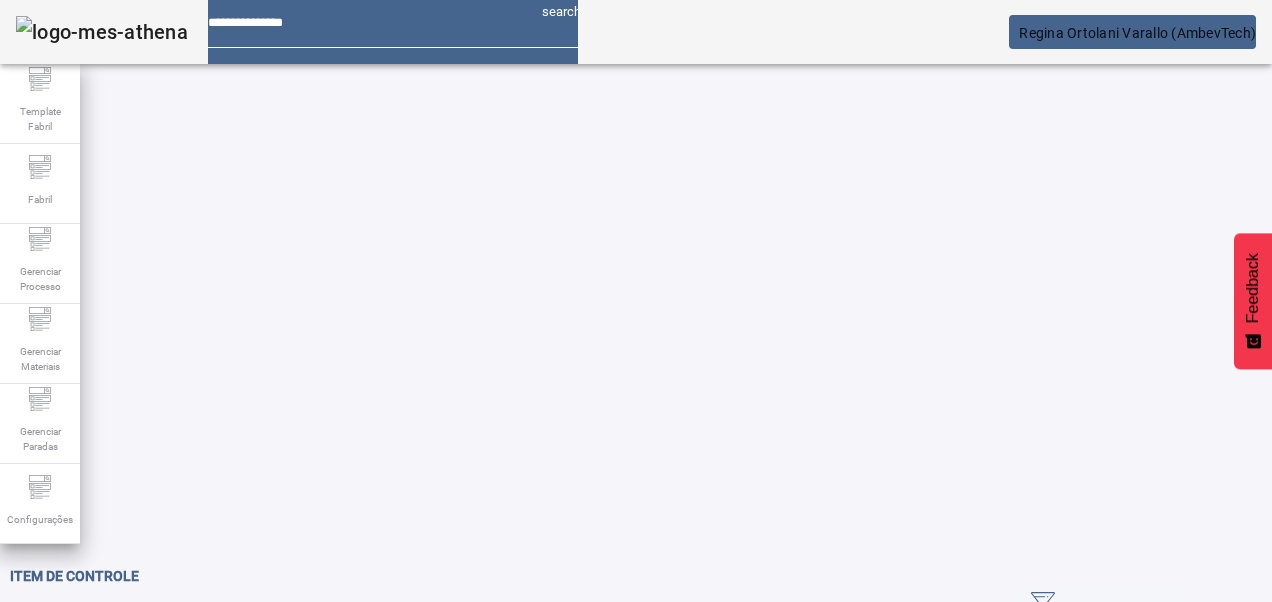 click on "Pesquise por Código" at bounding box center (116, 637) 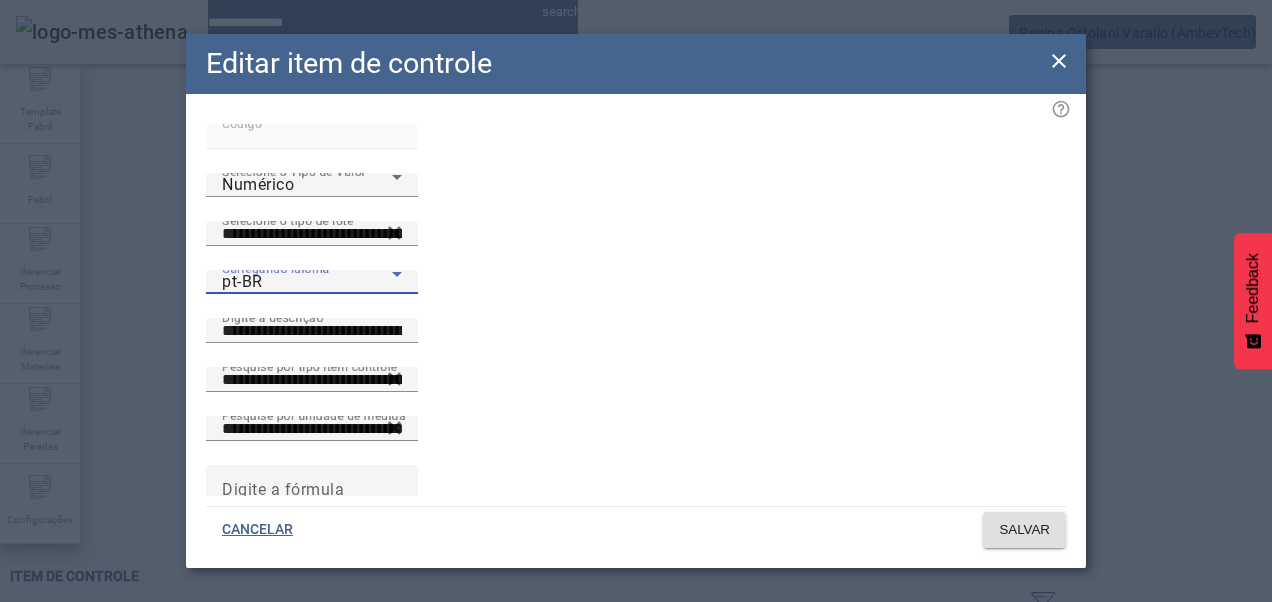 click on "pt-BR" at bounding box center (307, 282) 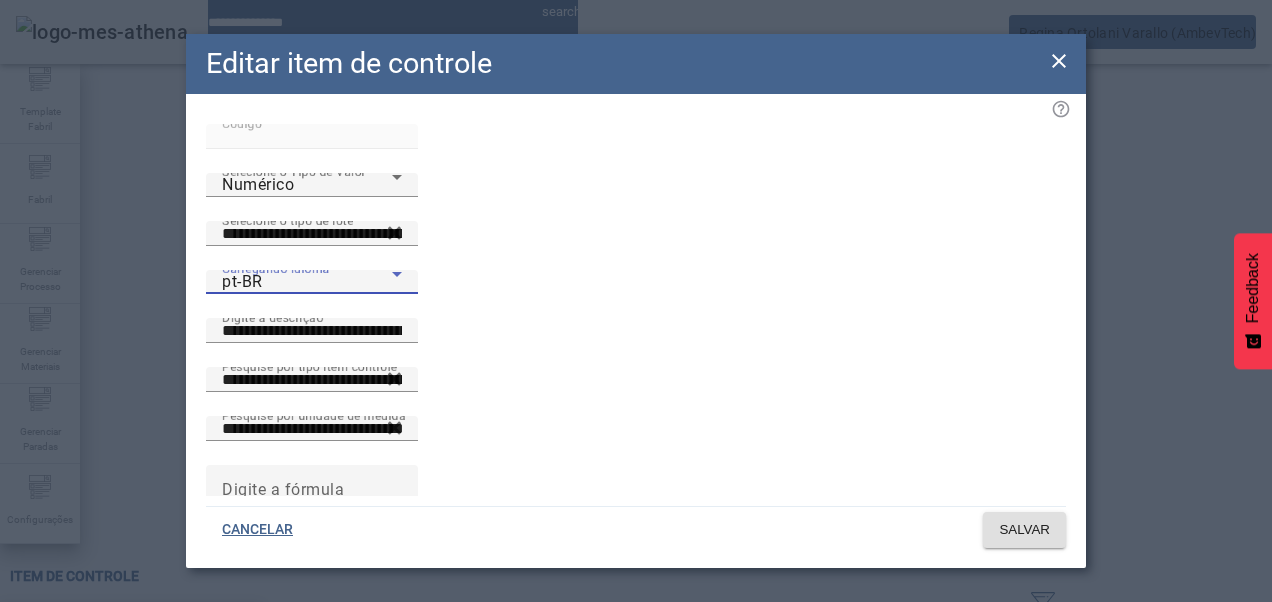 click on "es-ES" at bounding box center (131, 730) 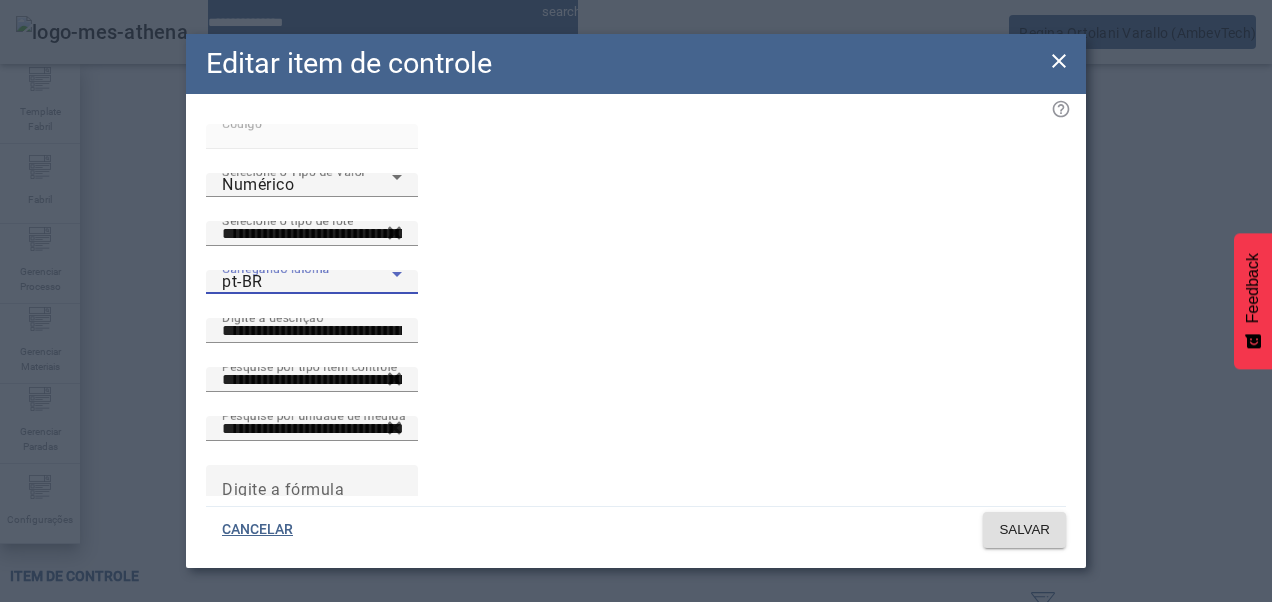 type on "**********" 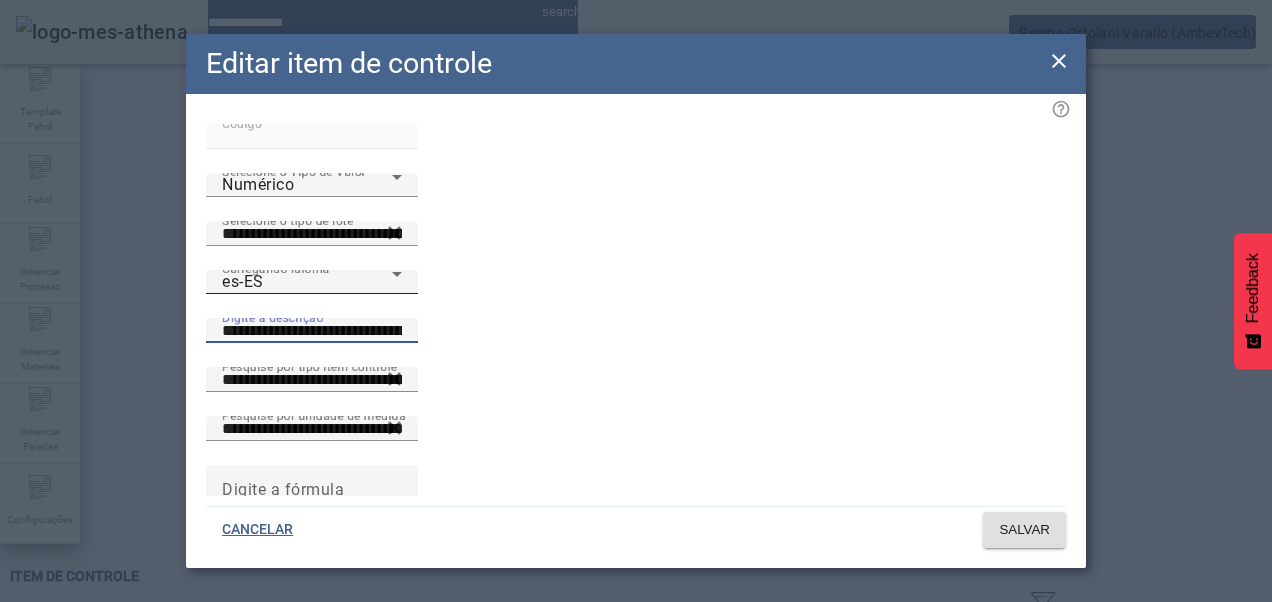 drag, startPoint x: 782, startPoint y: 236, endPoint x: 456, endPoint y: 256, distance: 326.6129 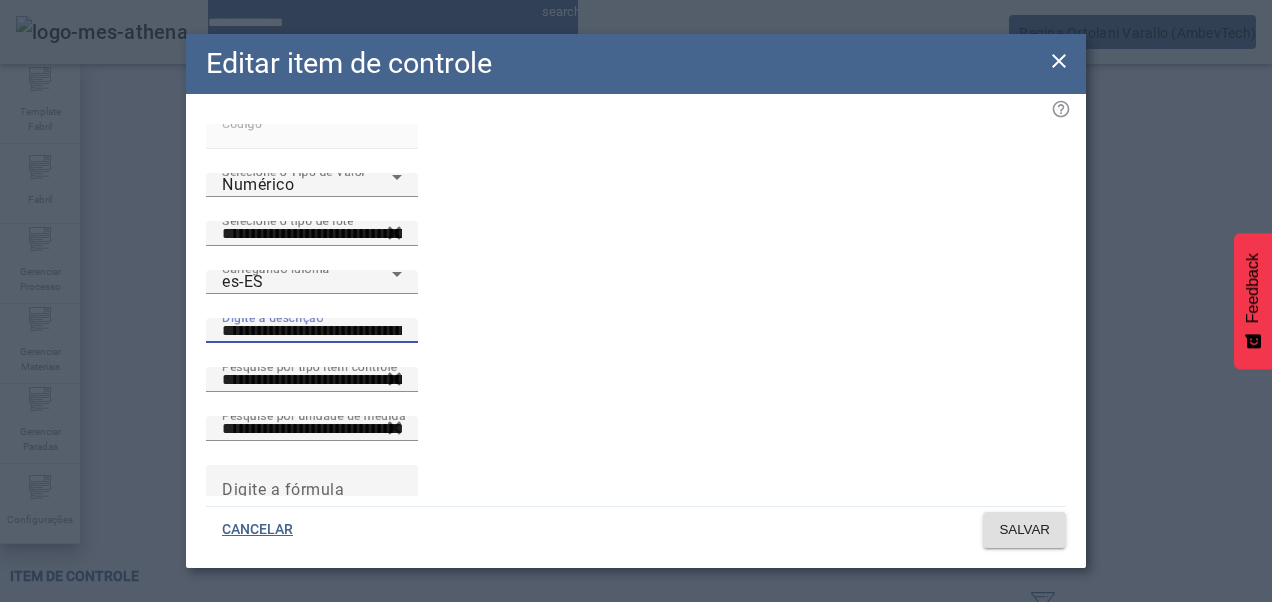 click on "**********" at bounding box center [312, 331] 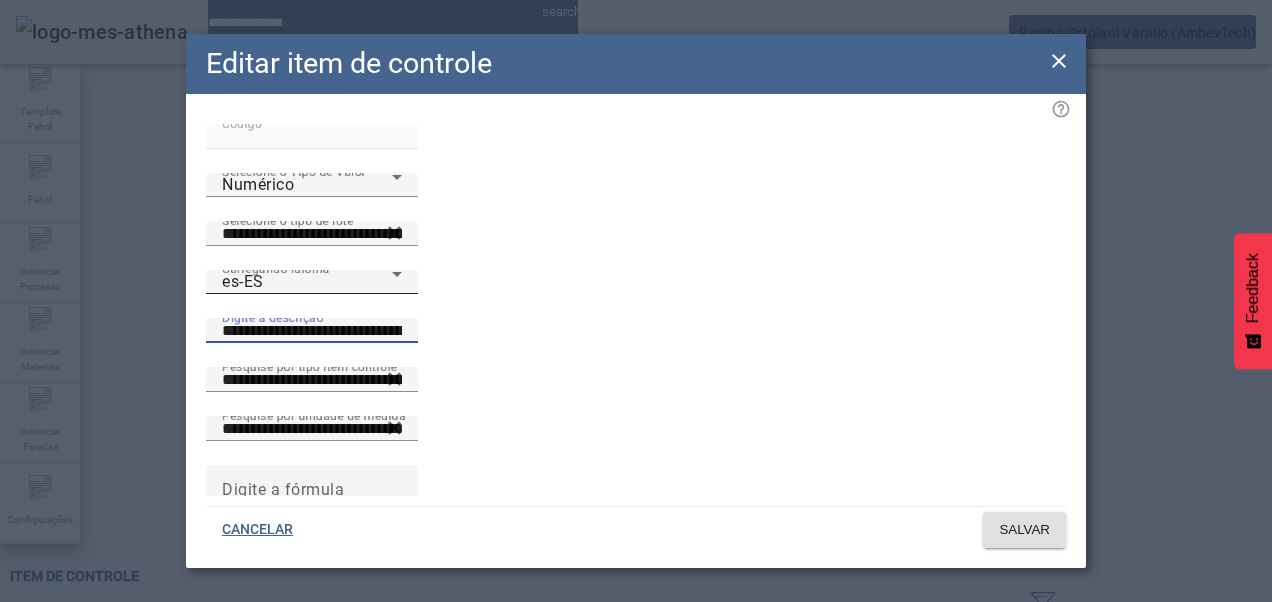 drag, startPoint x: 620, startPoint y: 240, endPoint x: 451, endPoint y: 227, distance: 169.49927 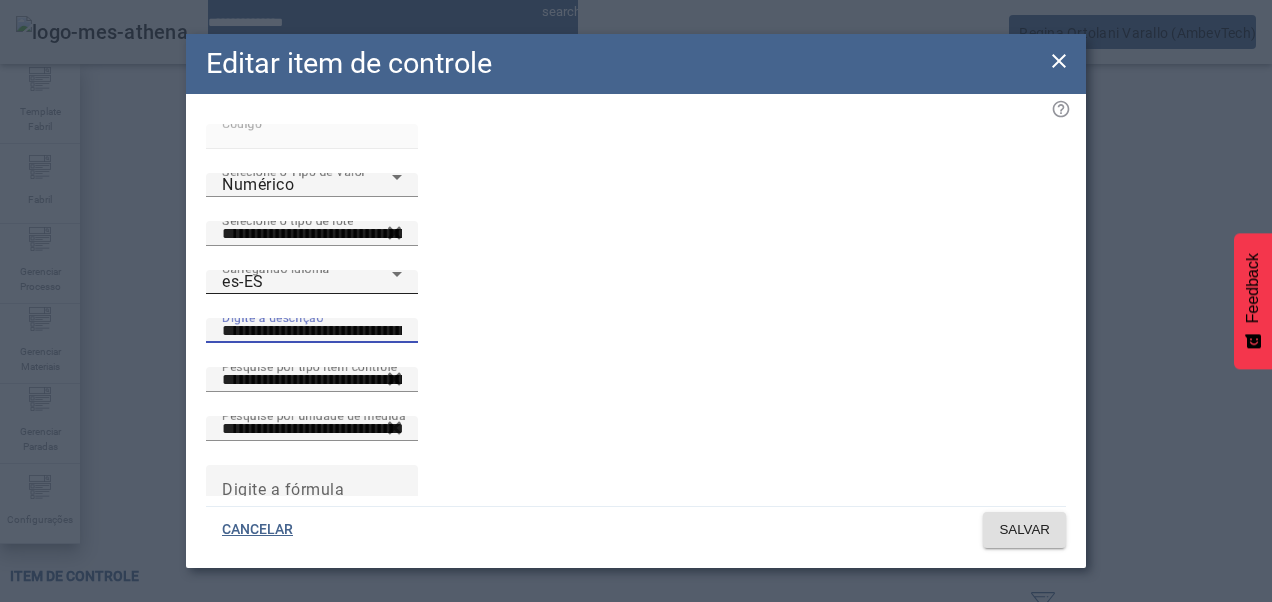 click on "**********" 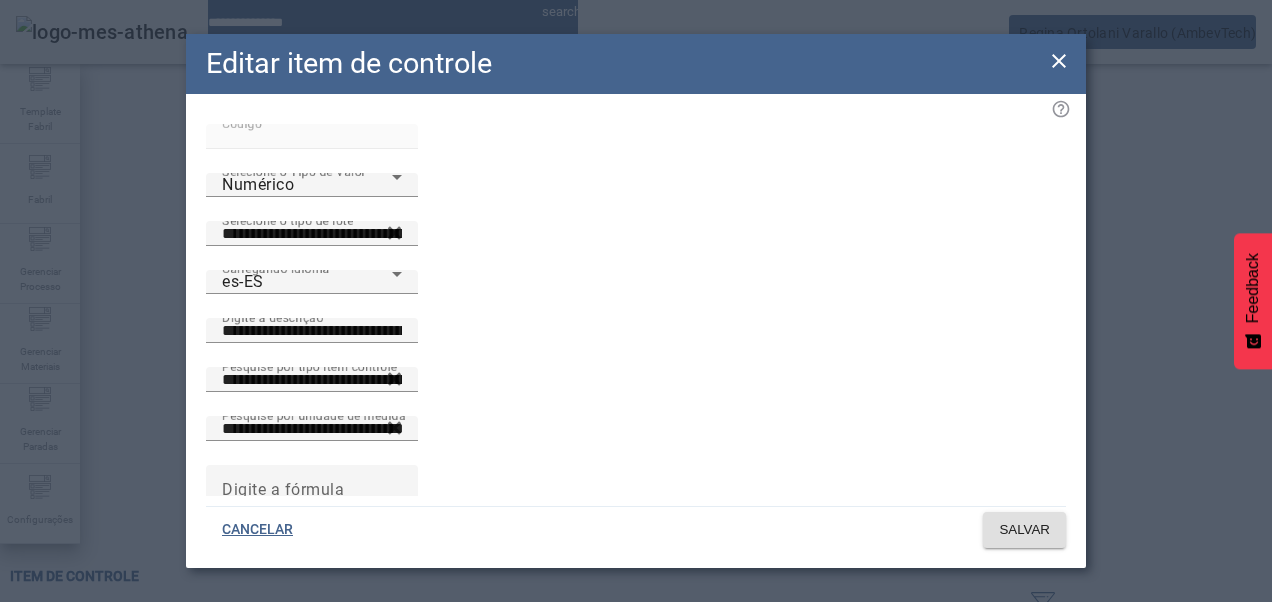 click 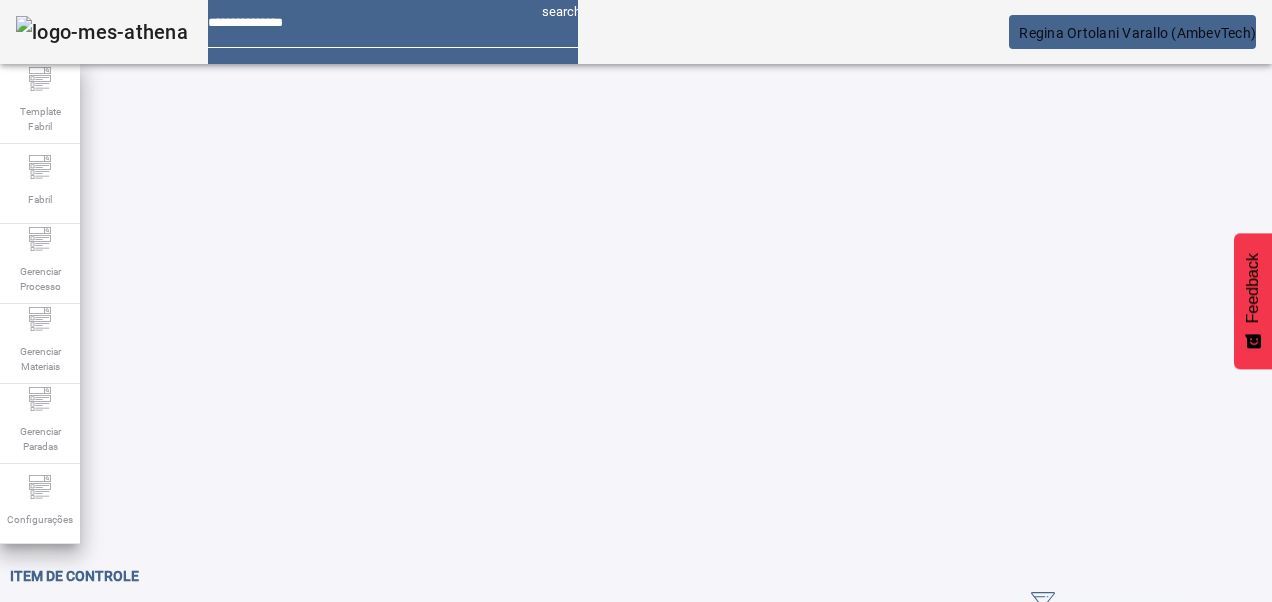 click on "EDITAR" at bounding box center (351, 828) 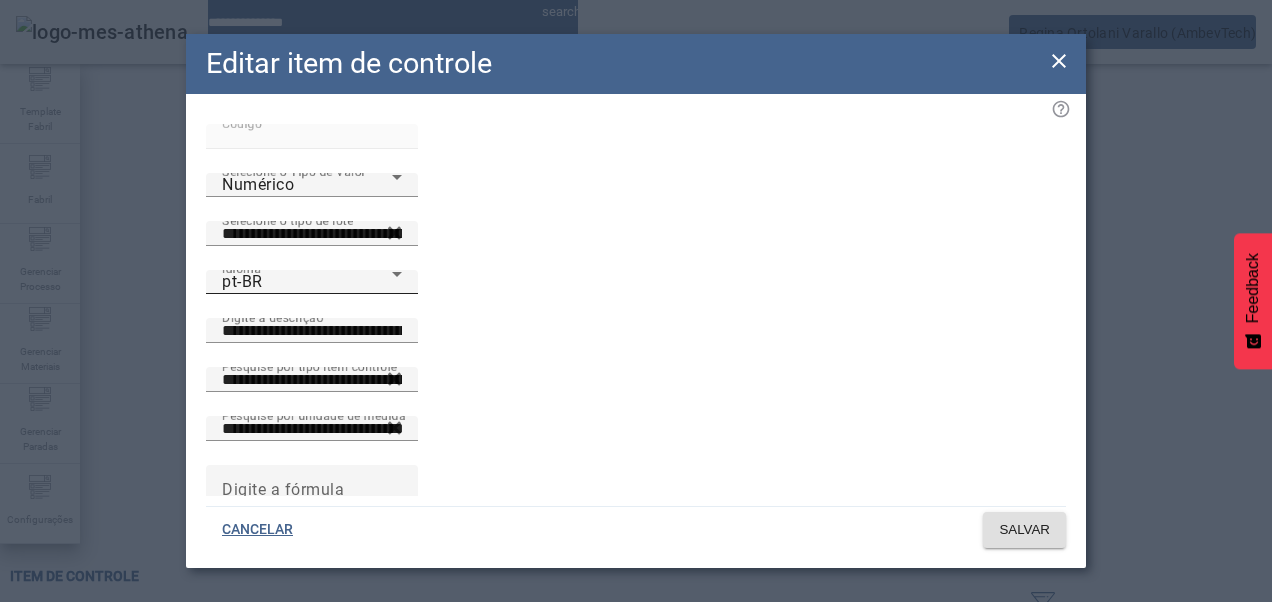 click on "pt-BR" at bounding box center [307, 282] 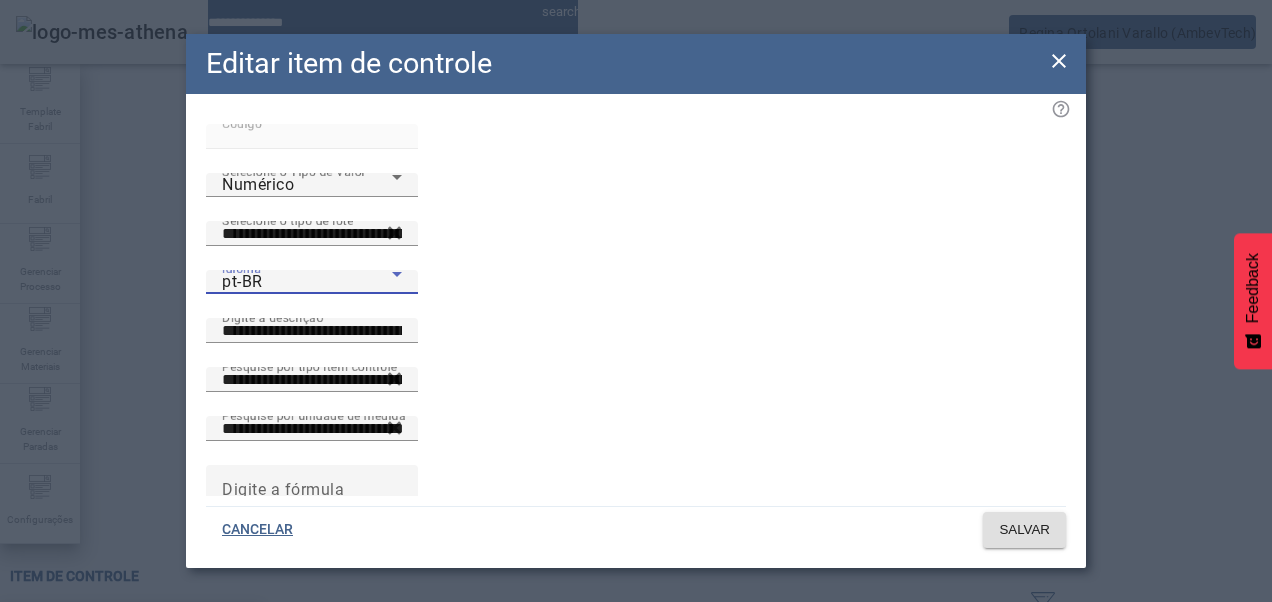 click on "es-ES" at bounding box center [131, 730] 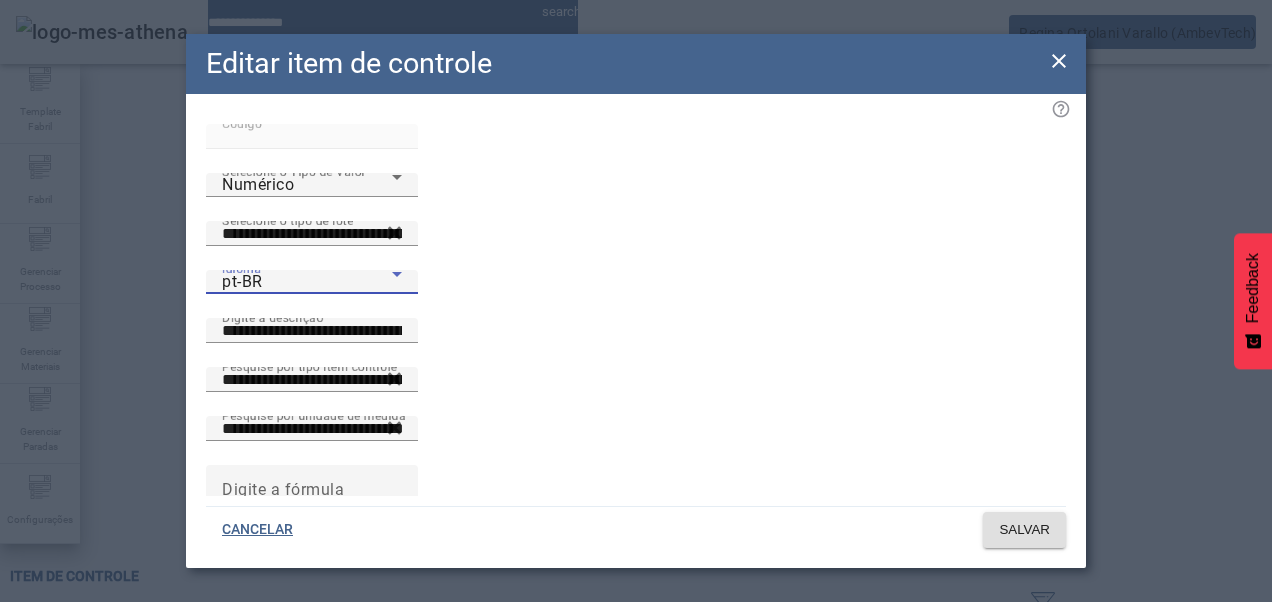 type on "**********" 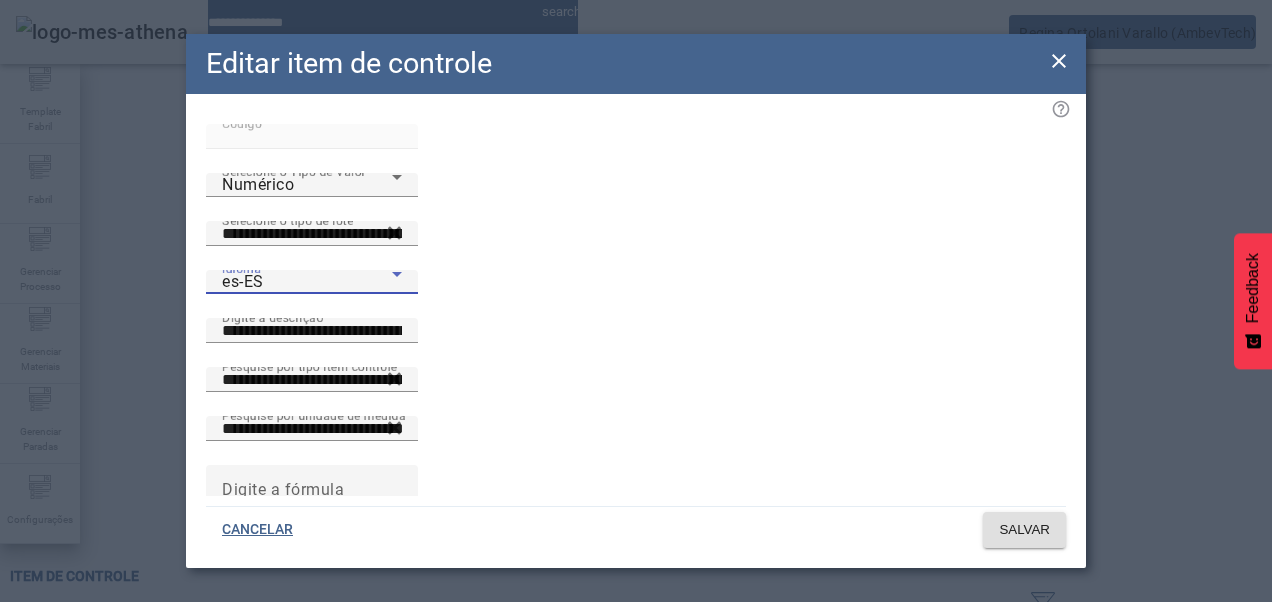scroll, scrollTop: 0, scrollLeft: 0, axis: both 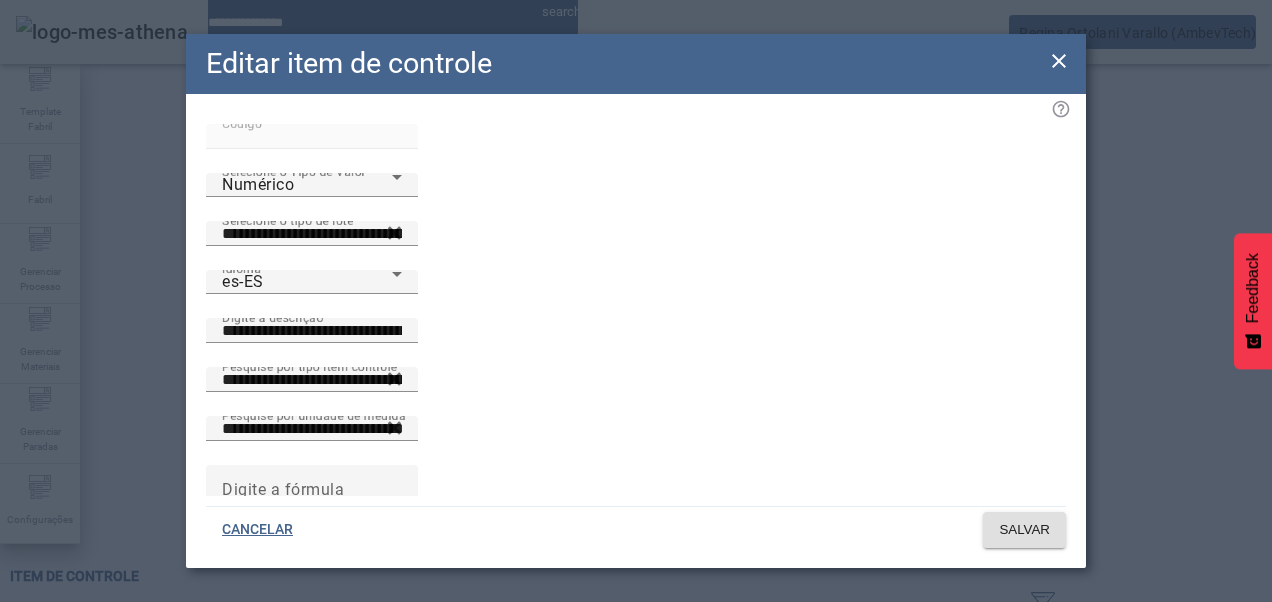 click 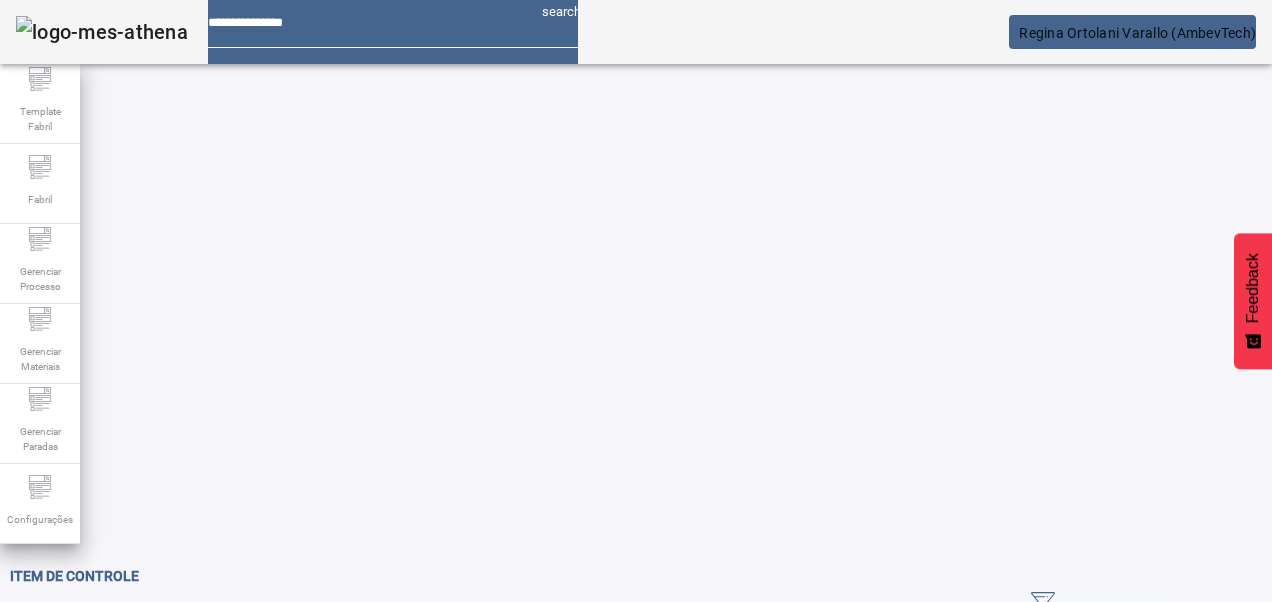 drag, startPoint x: 147, startPoint y: 176, endPoint x: 86, endPoint y: 197, distance: 64.513565 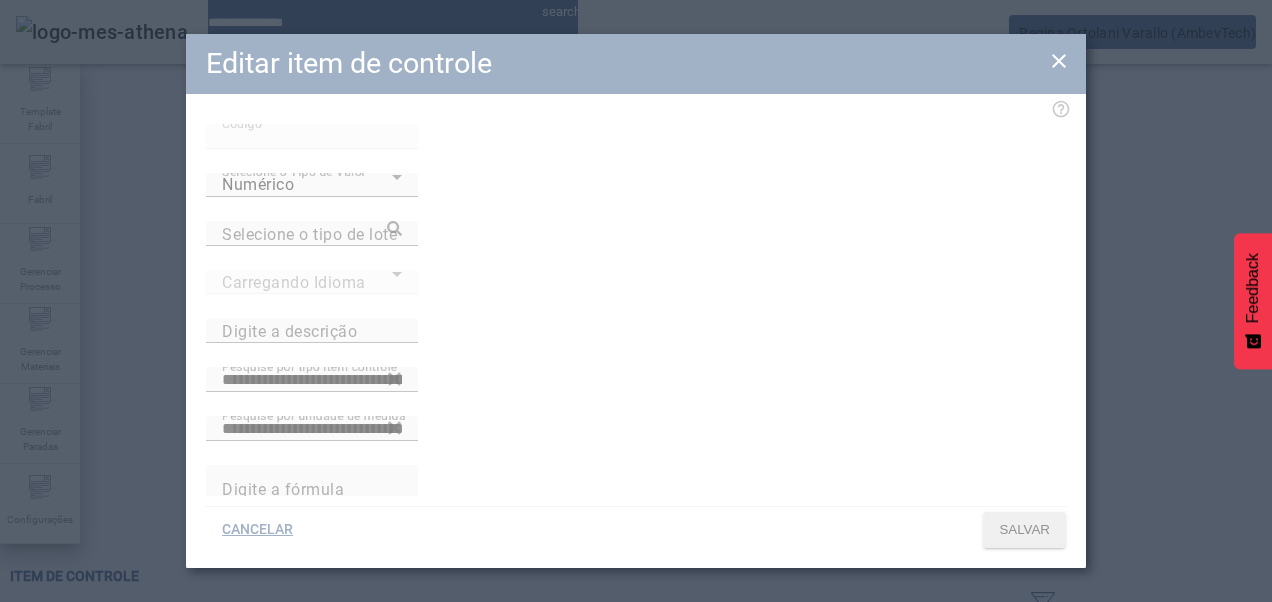 type on "**********" 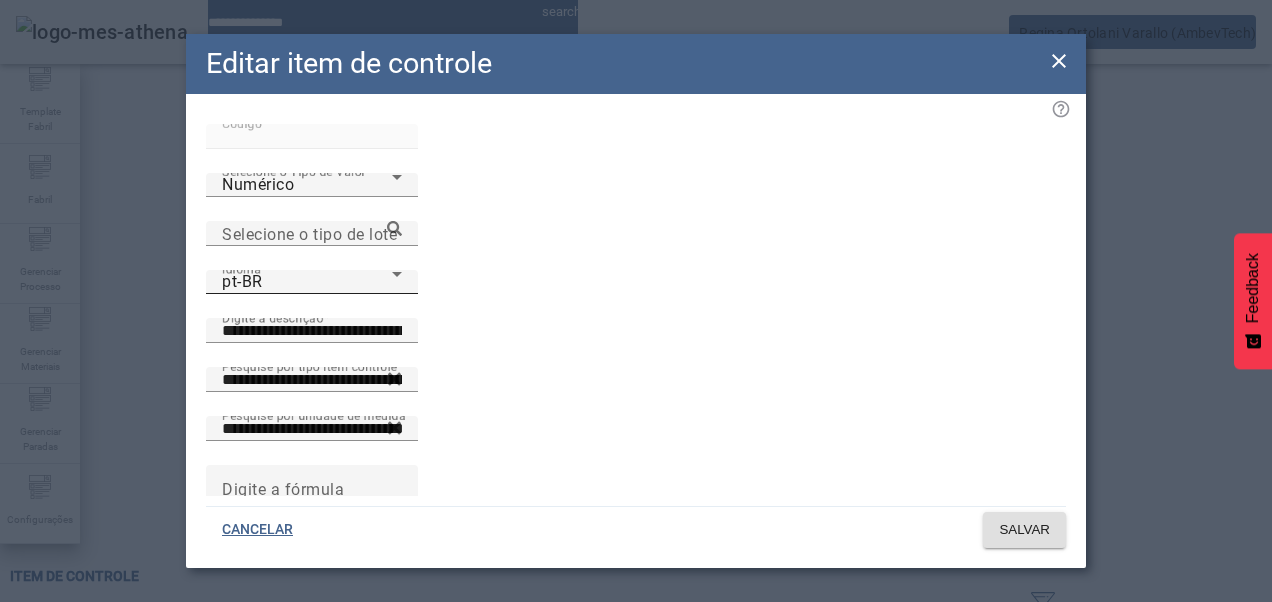 click on "pt-BR" at bounding box center [307, 282] 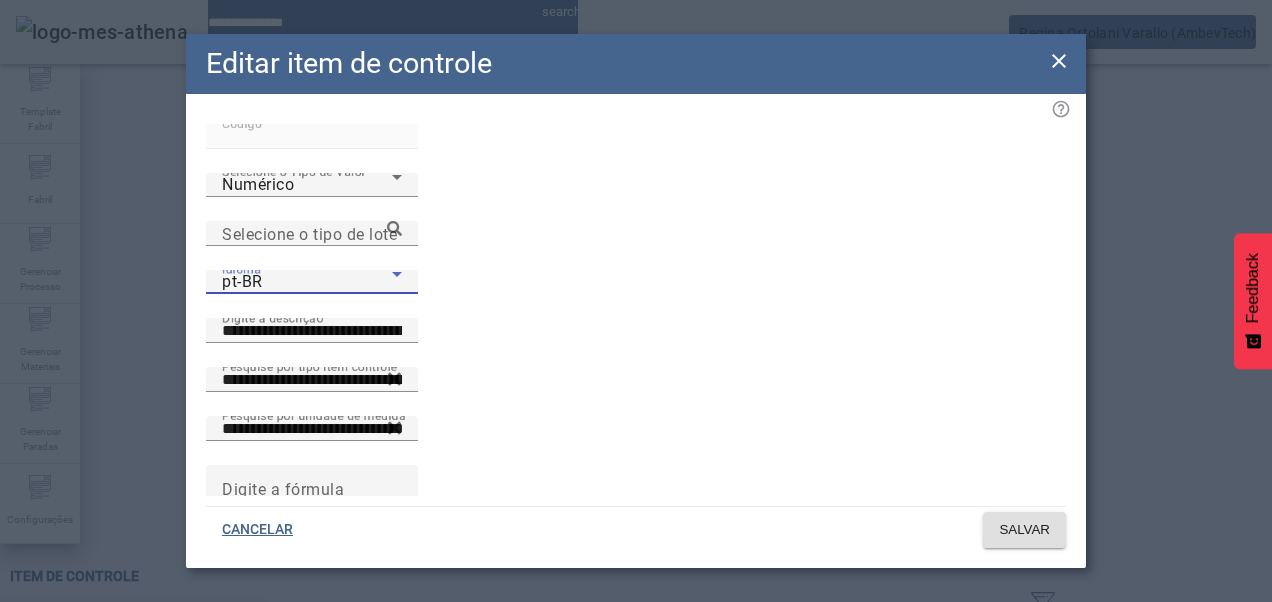 click on "es-ES" at bounding box center [131, 730] 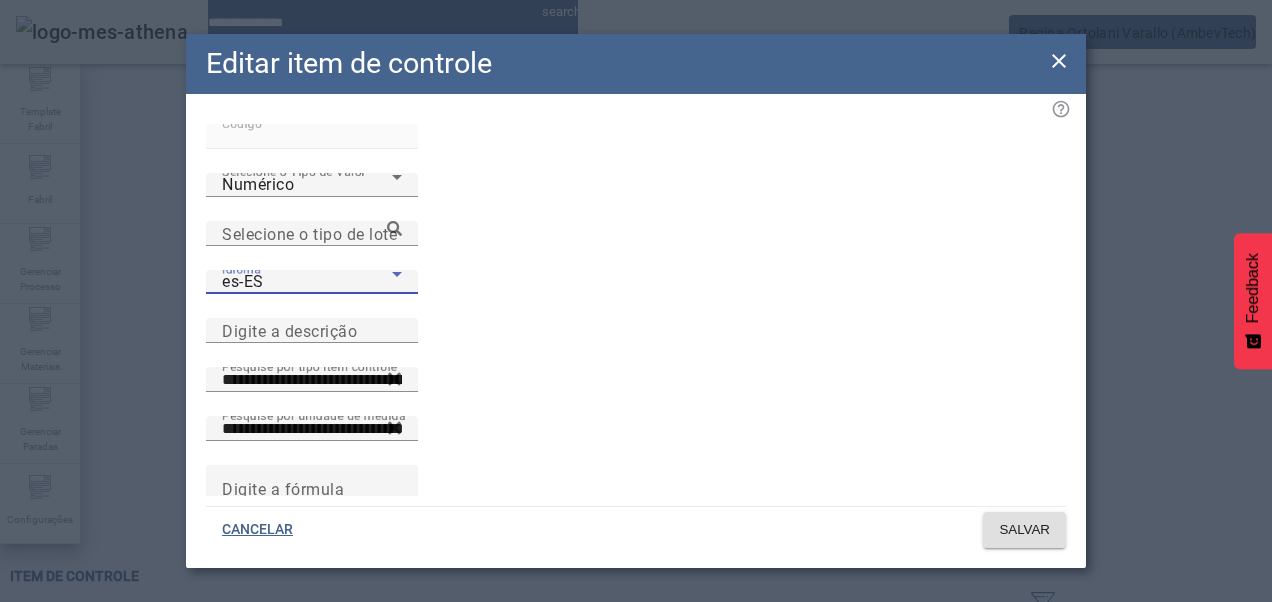 click on "Idioma es-ES" 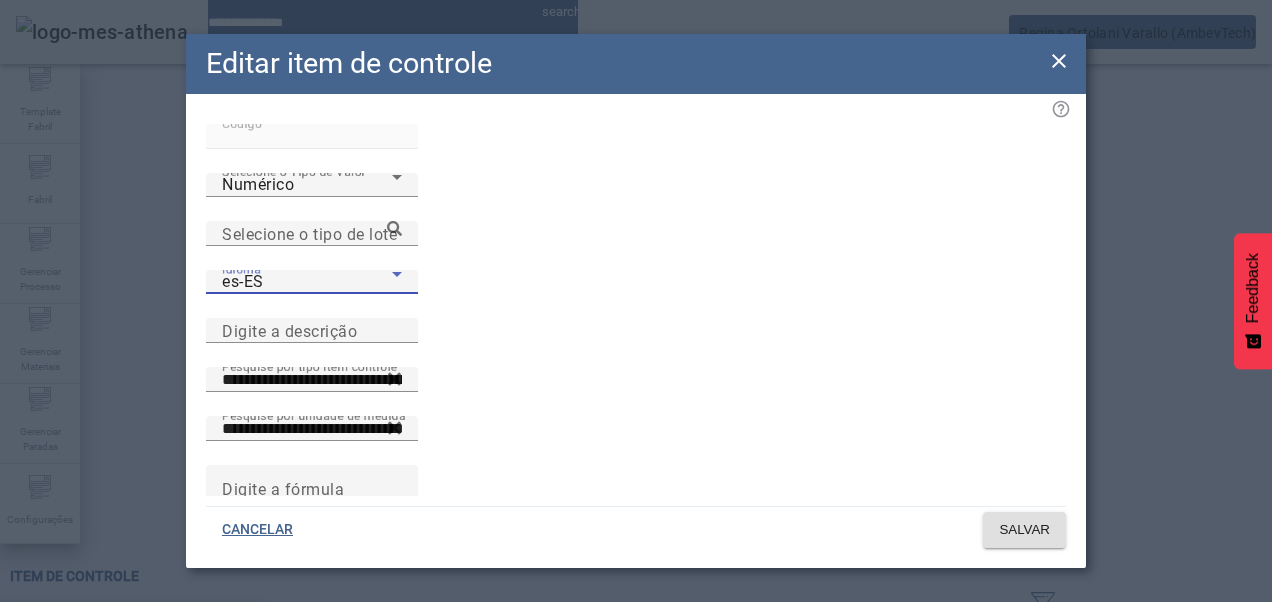 click on "pt-BR" at bounding box center (131, 634) 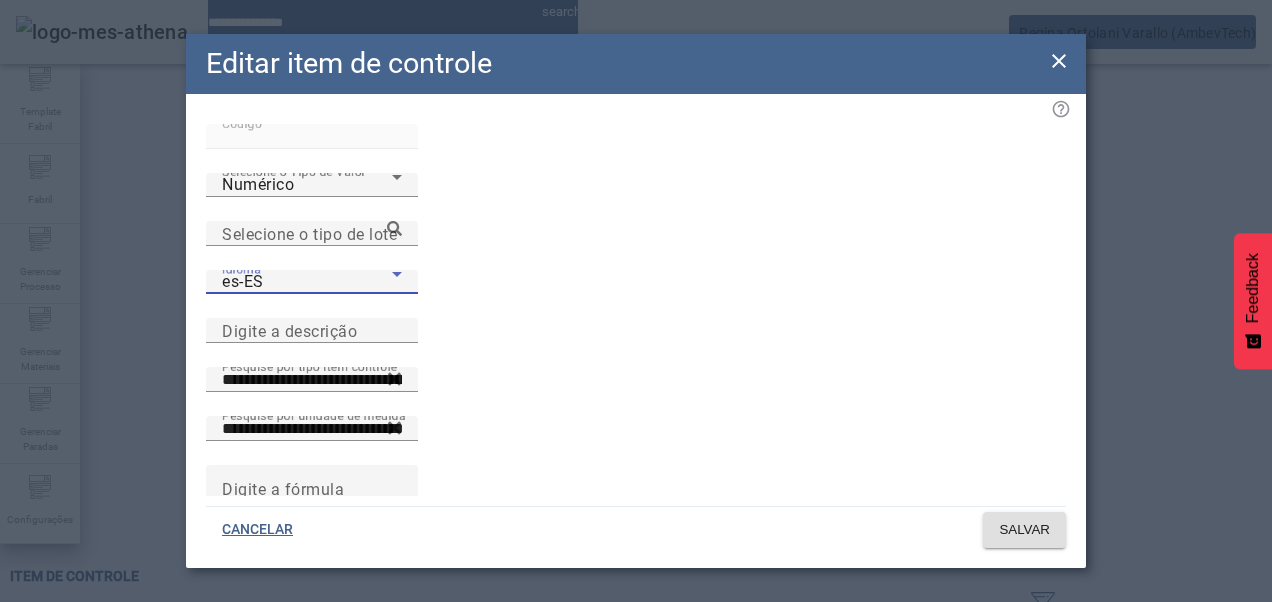 type on "**********" 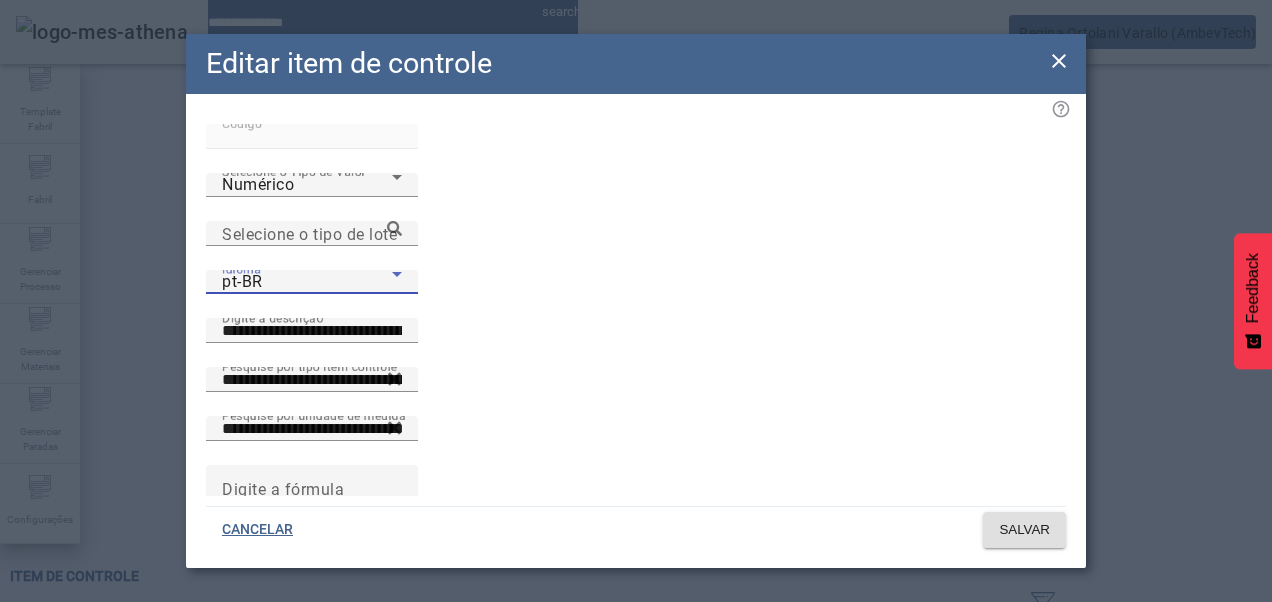 click 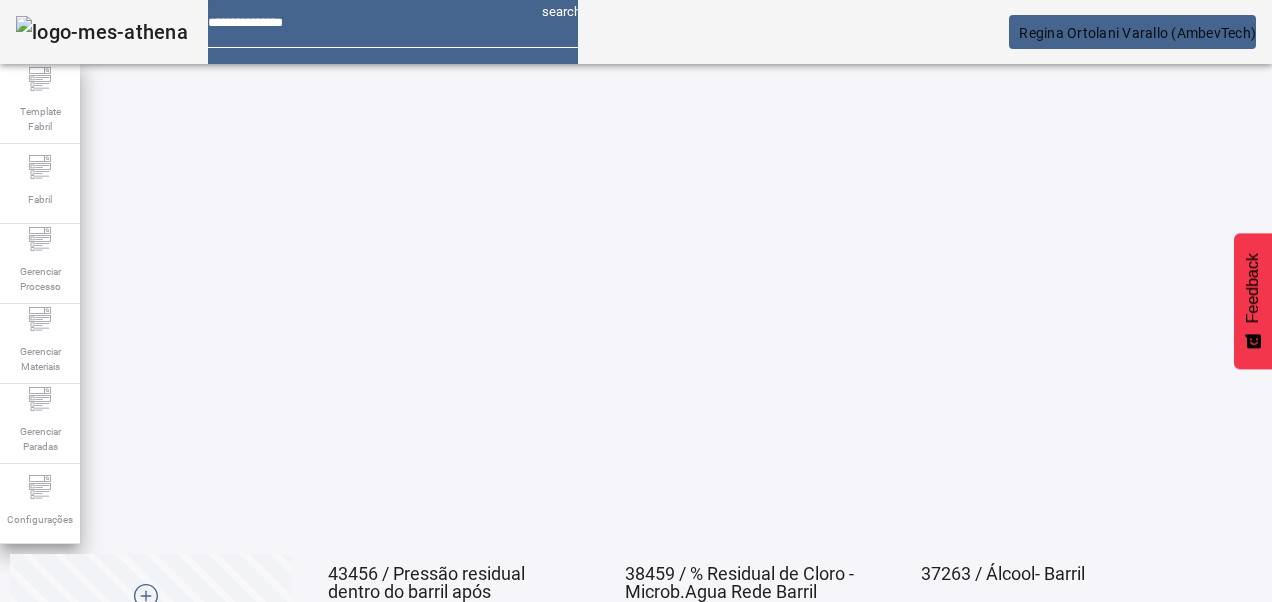 scroll, scrollTop: 309, scrollLeft: 0, axis: vertical 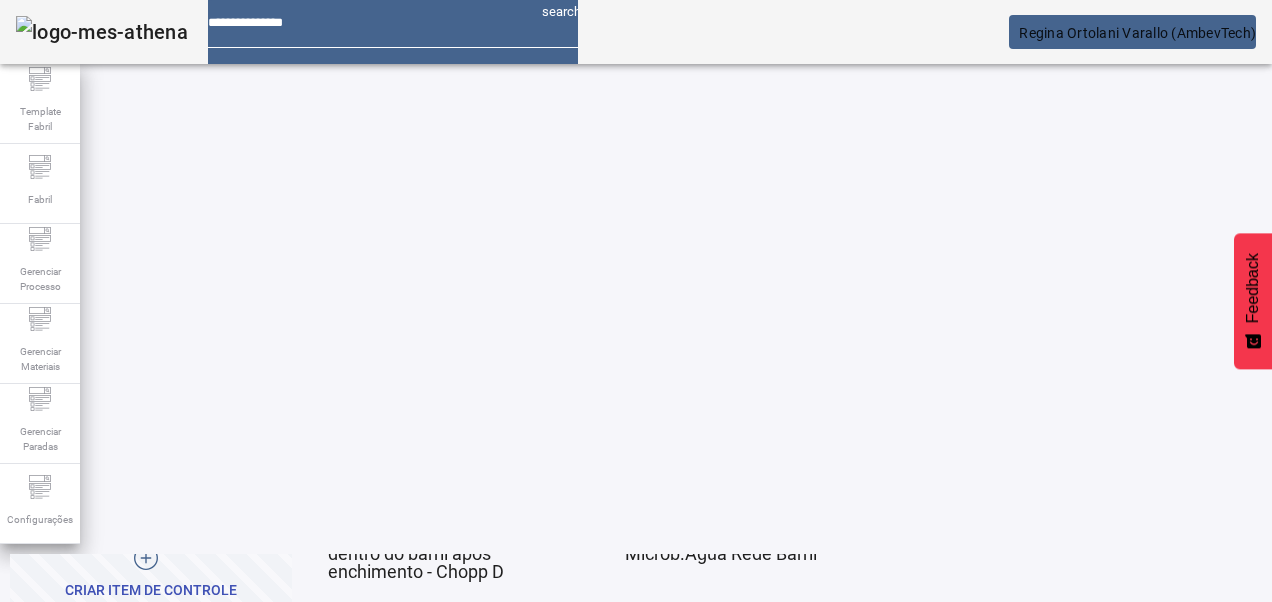 click on "EDITAR" at bounding box center (351, 610) 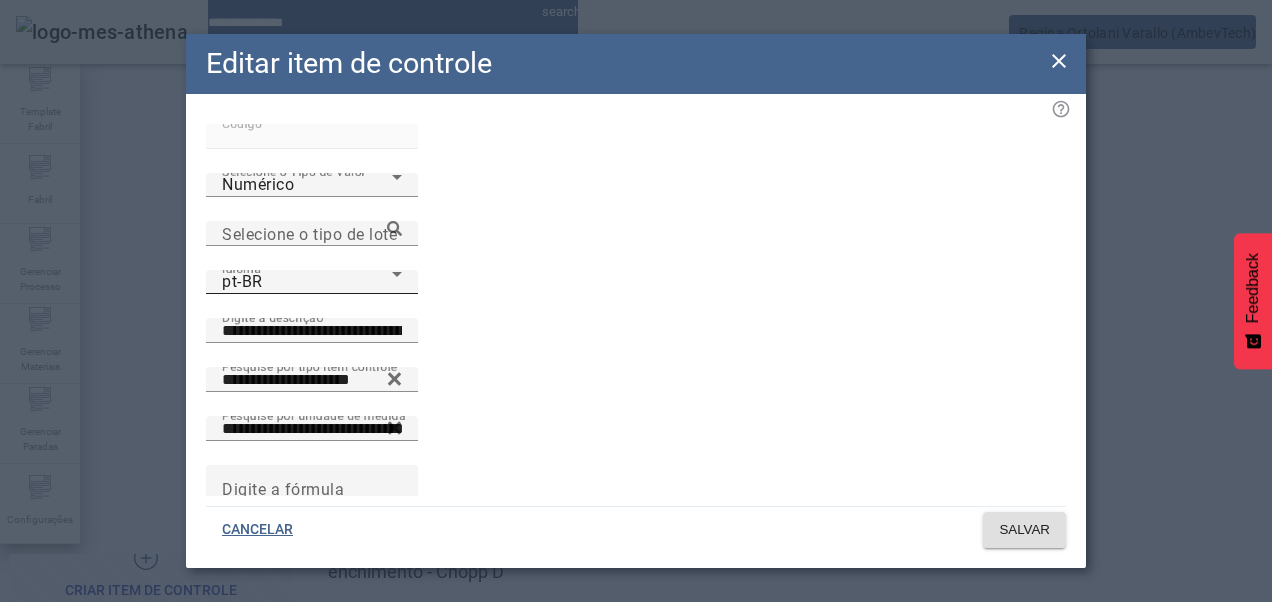 click on "pt-BR" at bounding box center [307, 282] 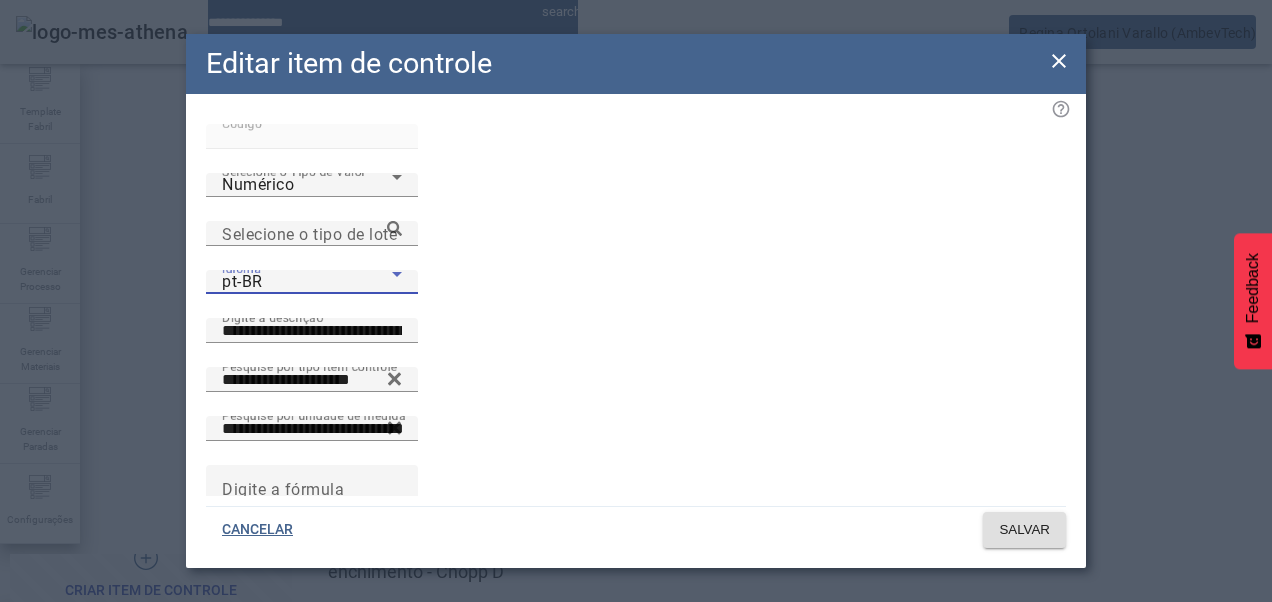 click on "es-ES" at bounding box center (131, 730) 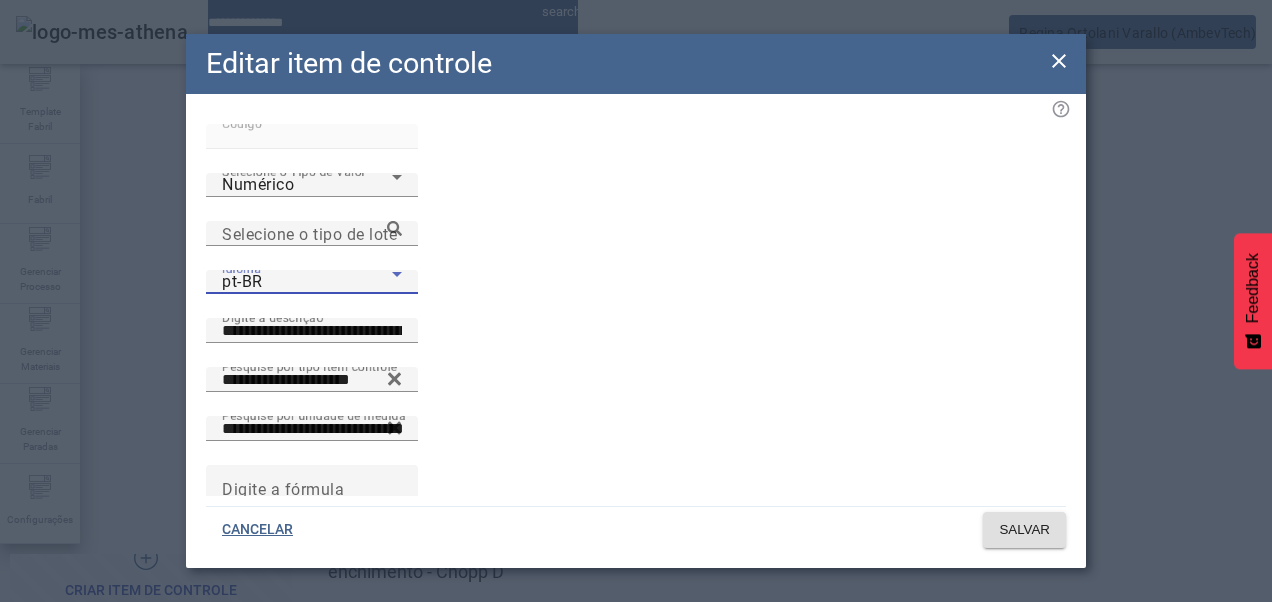 type on "**********" 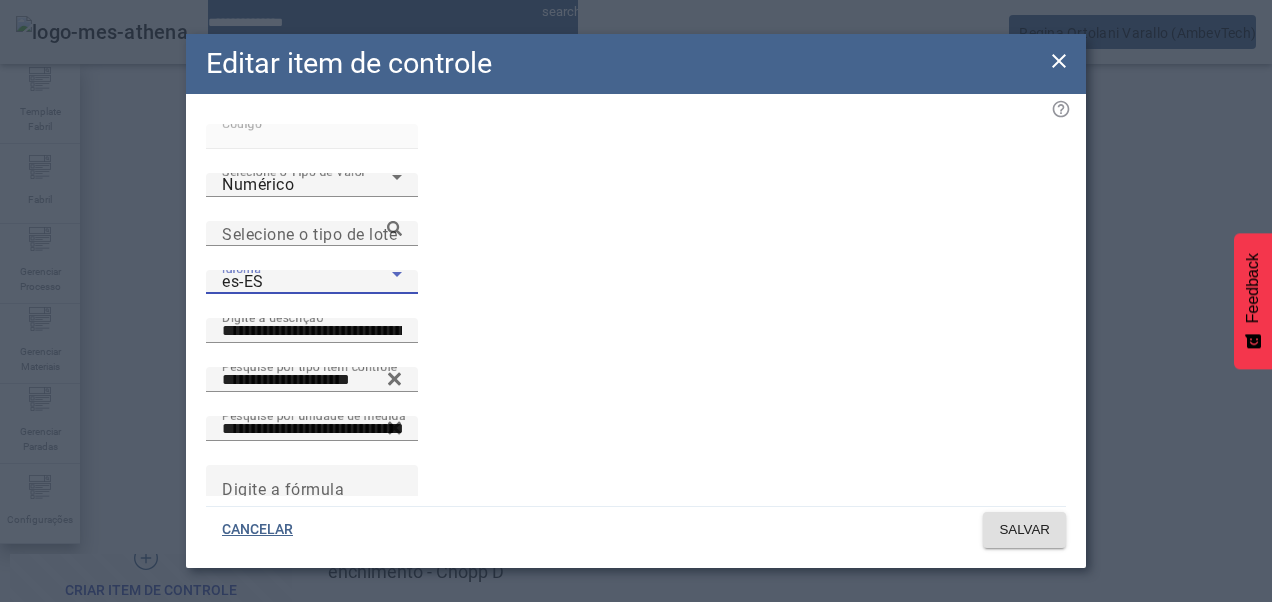 click 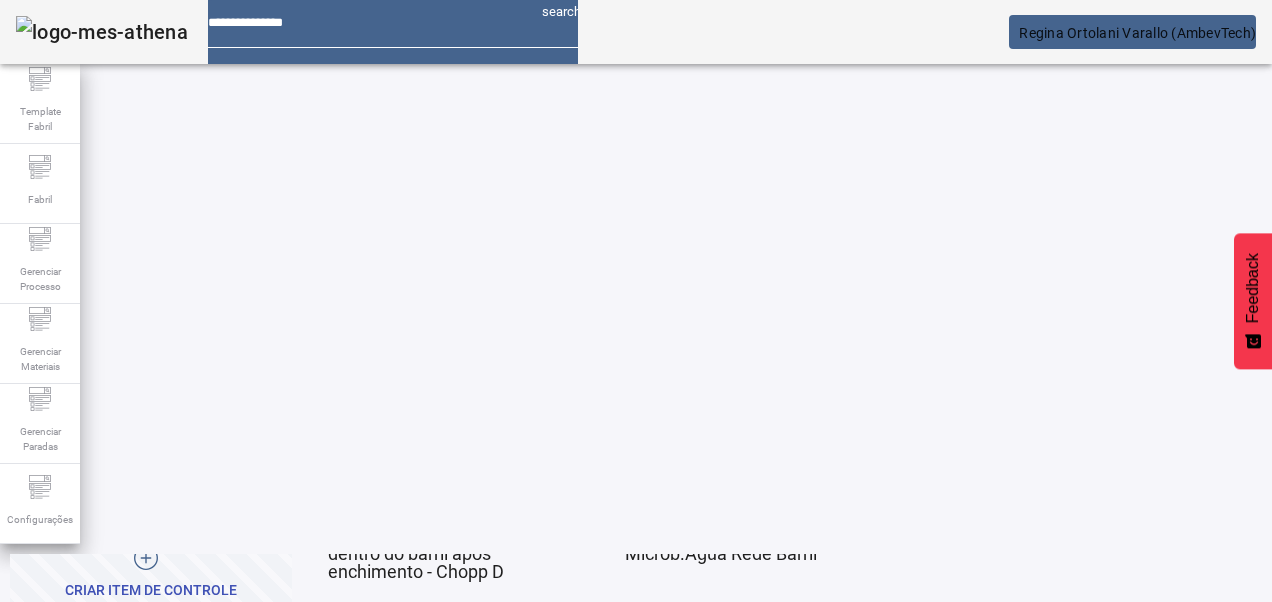 click on "3" 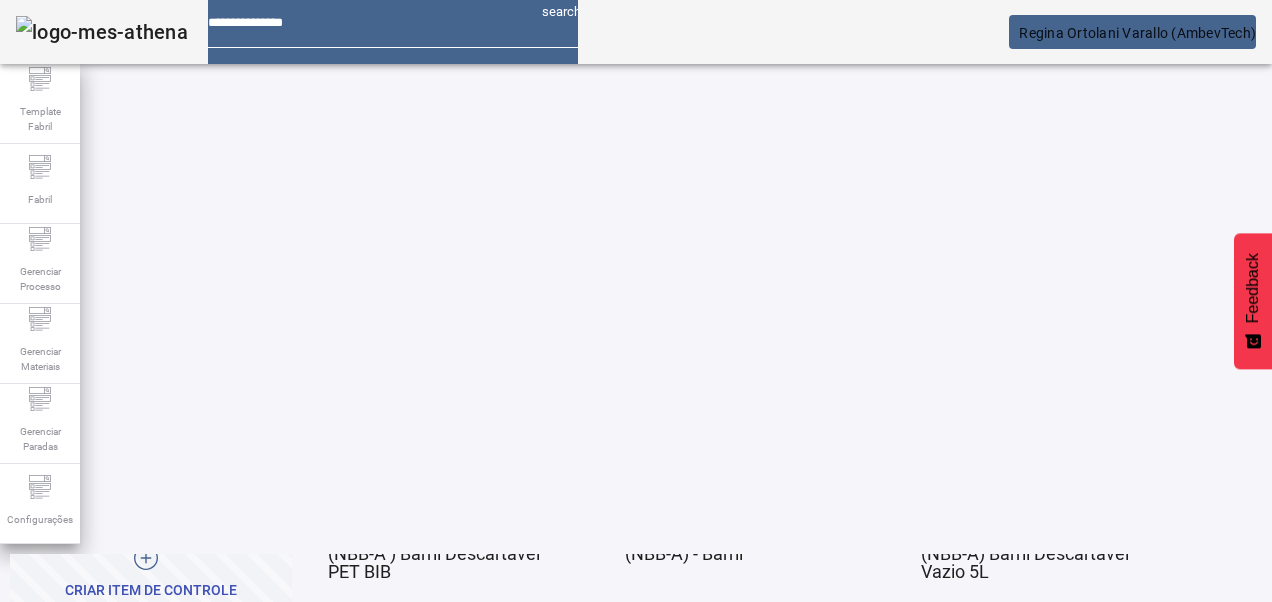 click on "EDITAR" at bounding box center [944, 760] 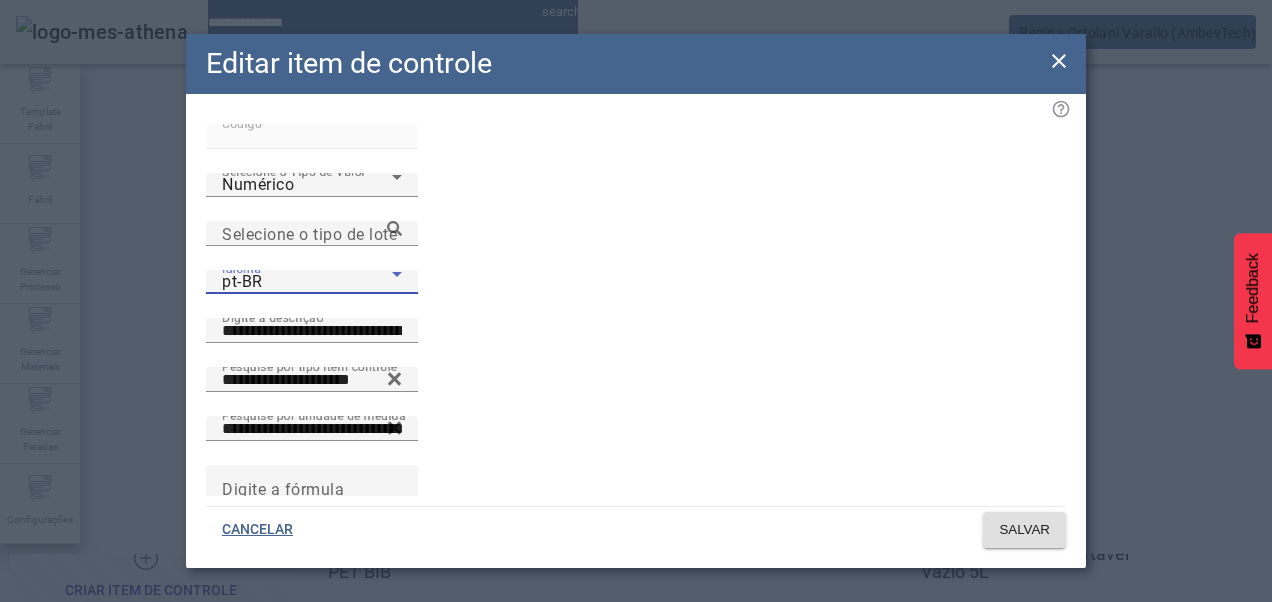 click on "pt-BR" at bounding box center [307, 282] 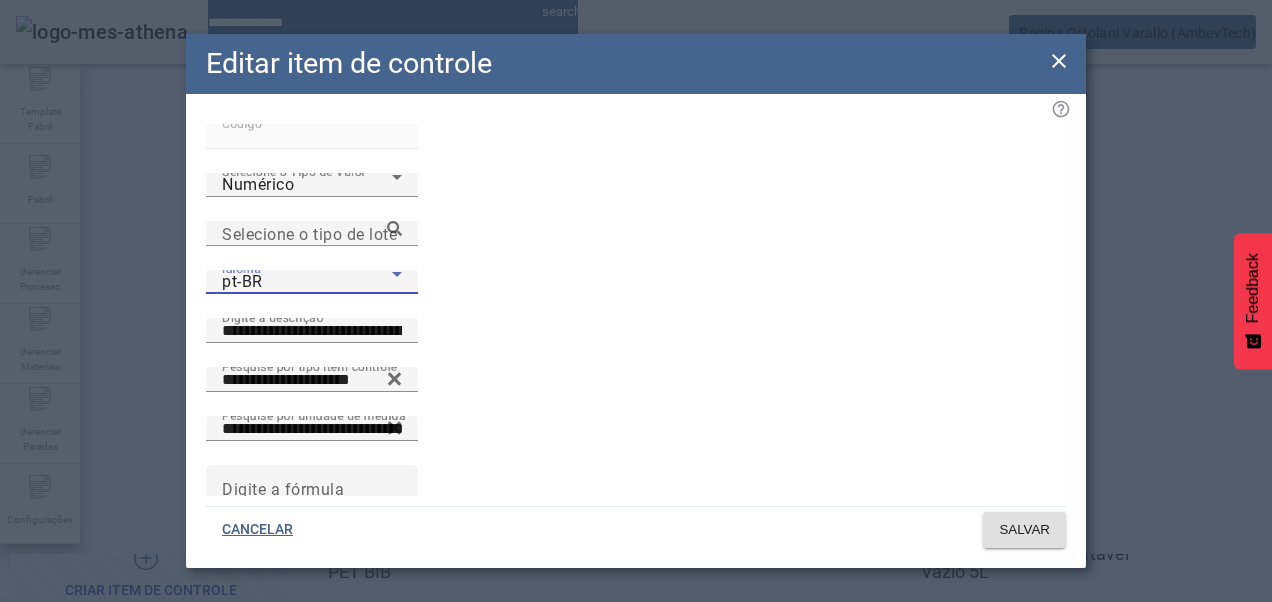 click on "es-ES" at bounding box center [131, 730] 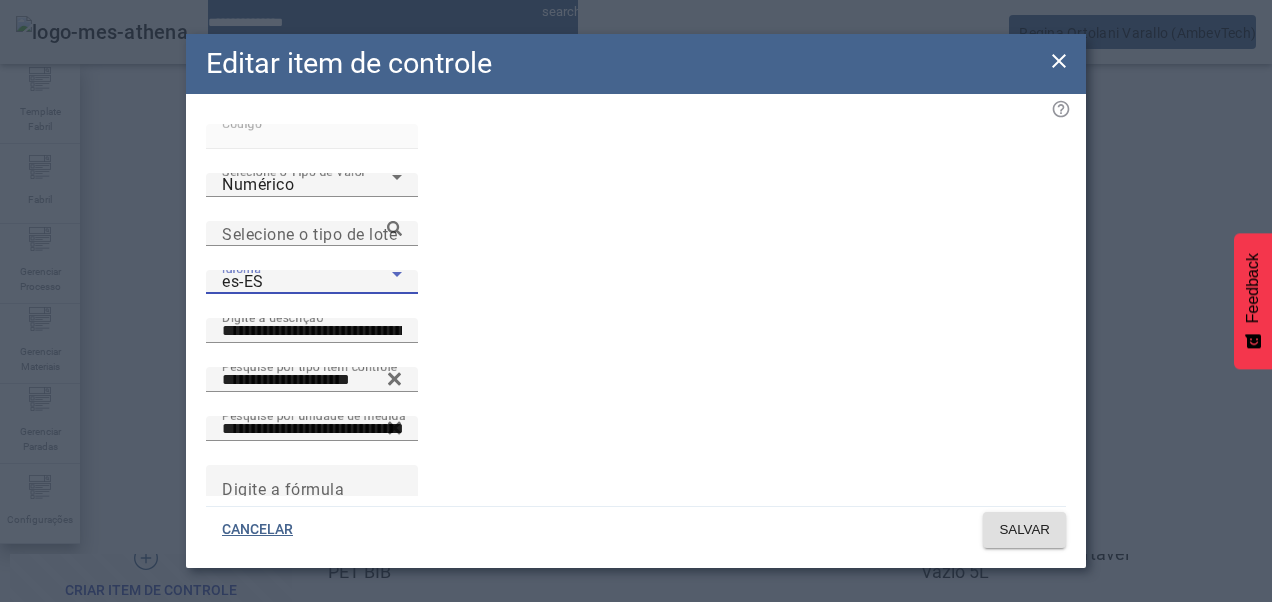 click 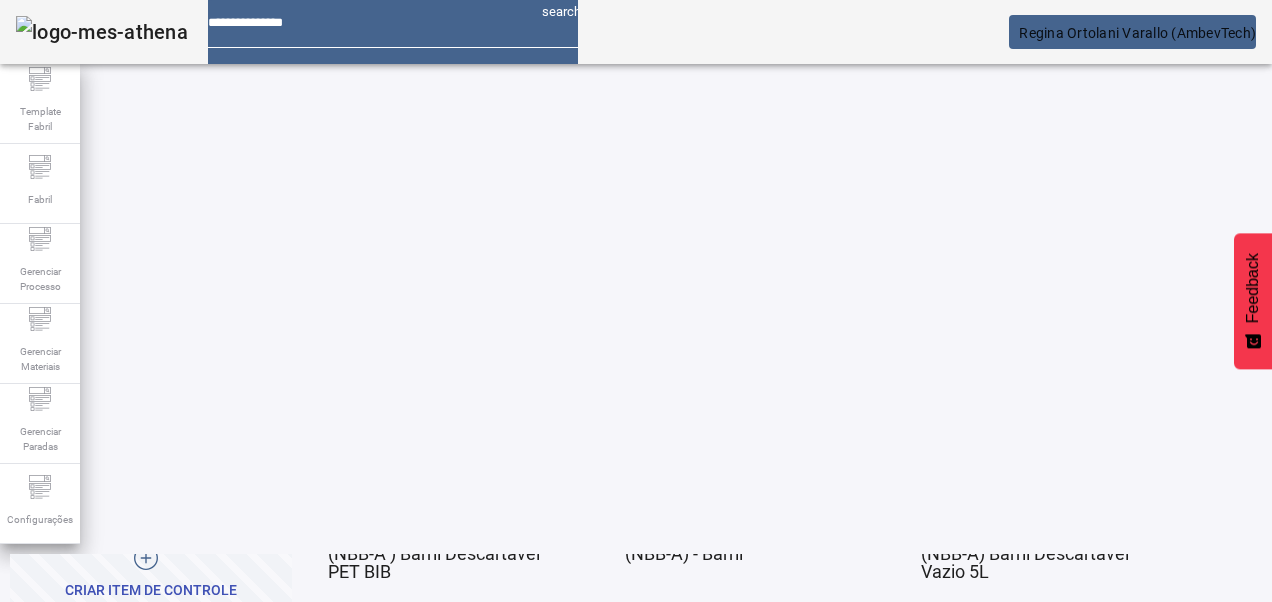 scroll, scrollTop: 309, scrollLeft: 0, axis: vertical 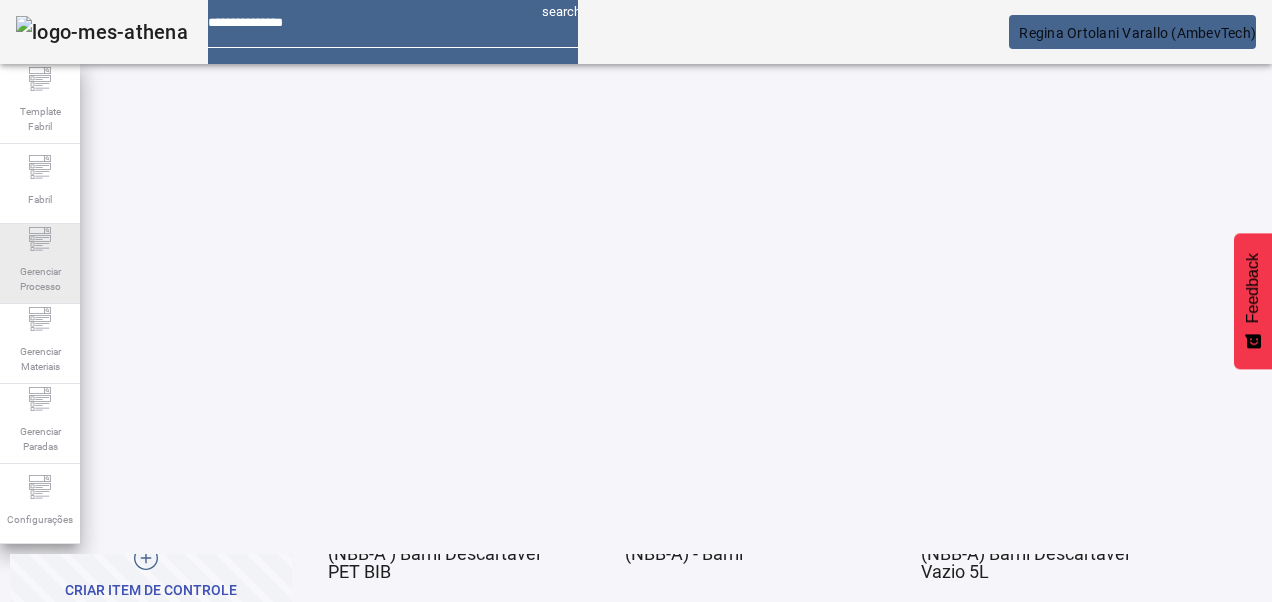 click on "Gerenciar Processo" 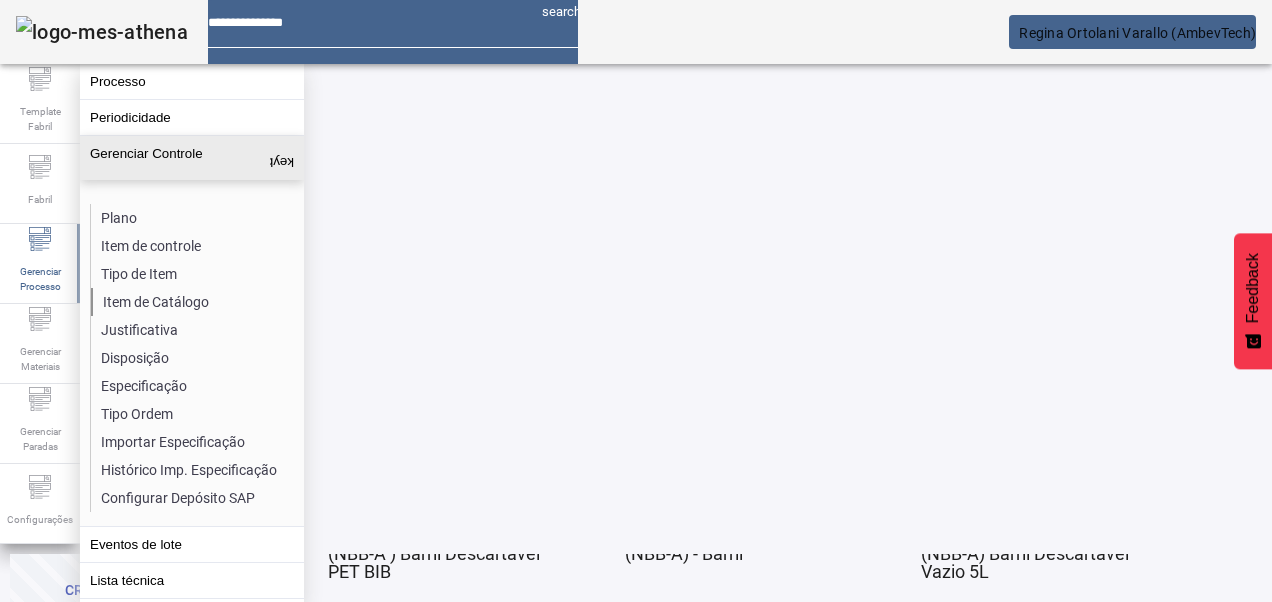 click on "Item de Catálogo" 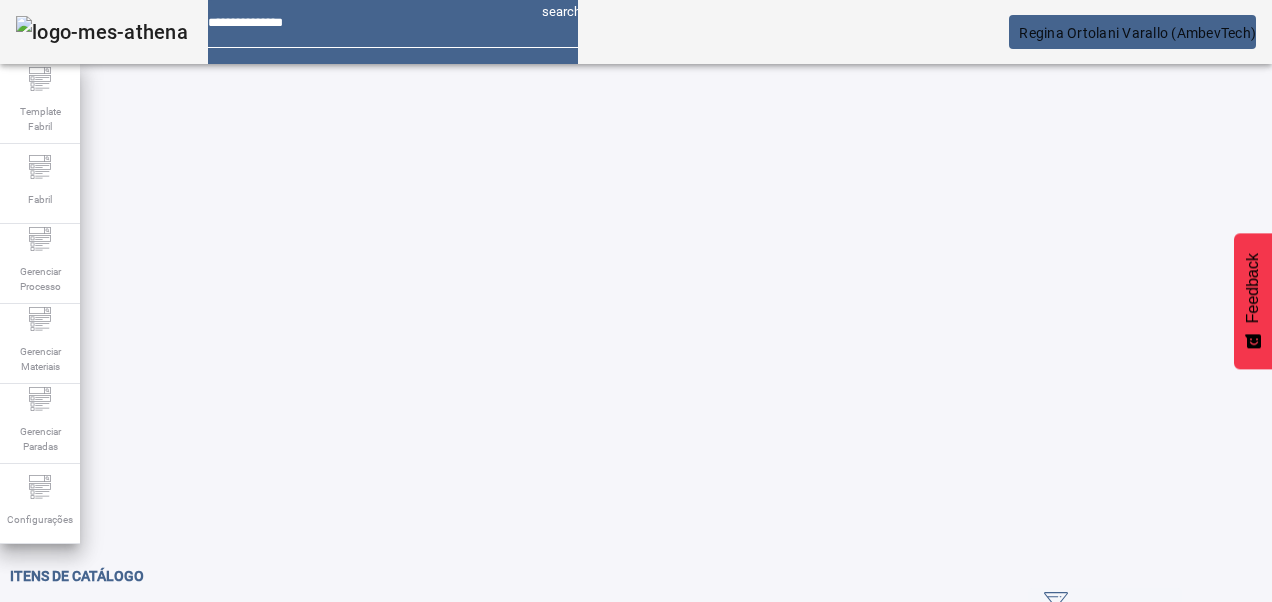 drag, startPoint x: 1163, startPoint y: 120, endPoint x: 815, endPoint y: 151, distance: 349.37802 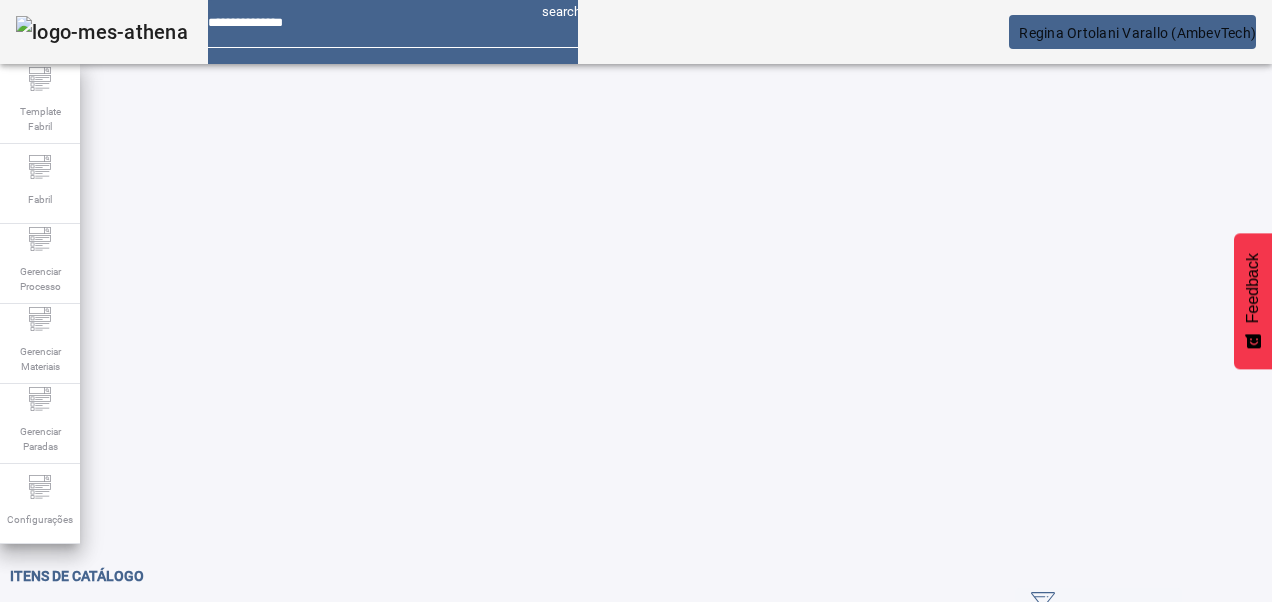 click on "Pesquise por
Código
ou
descrição" at bounding box center (153, 636) 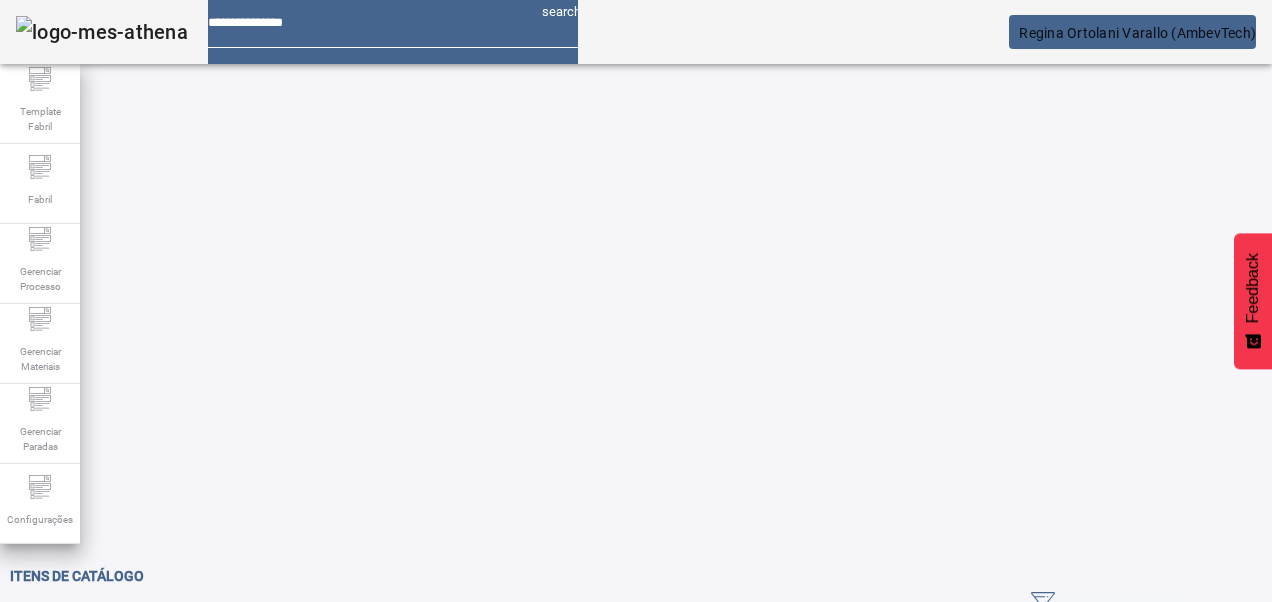 click 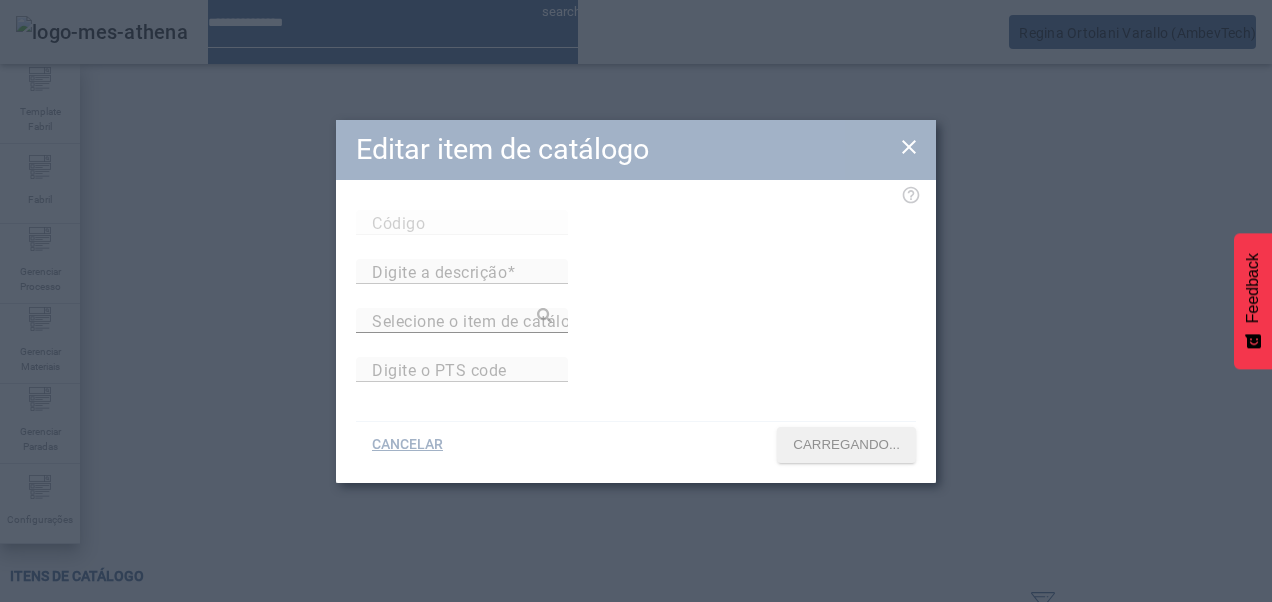 type on "*****" 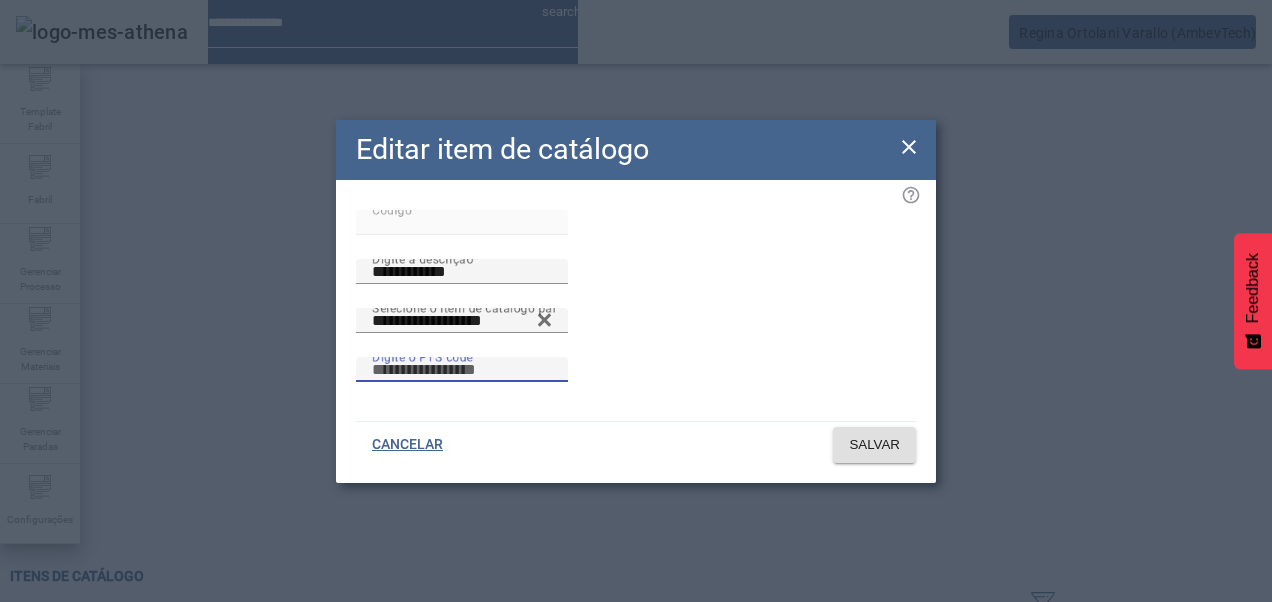 click on "Digite o PTS code" at bounding box center [462, 370] 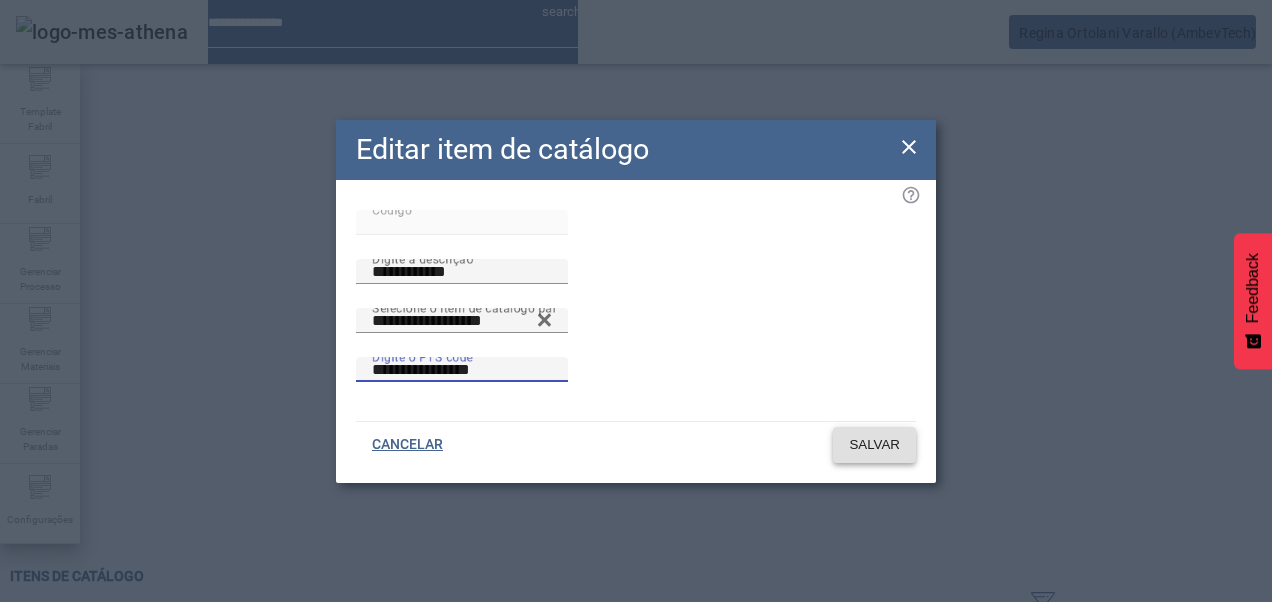 type on "**********" 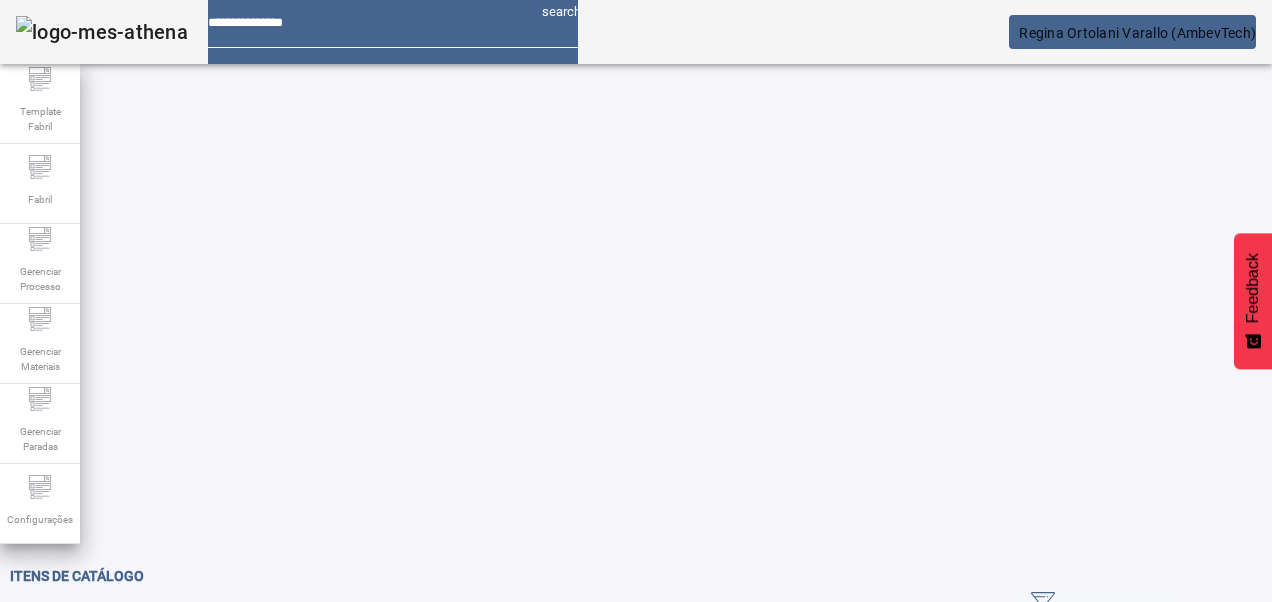 click 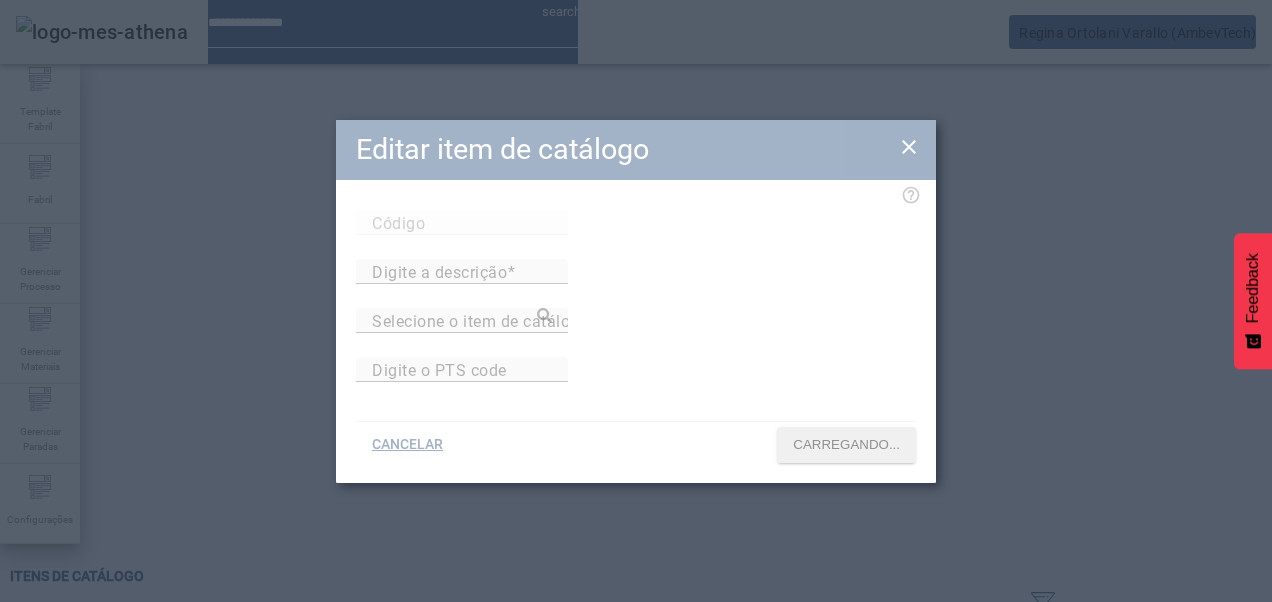 type on "*****" 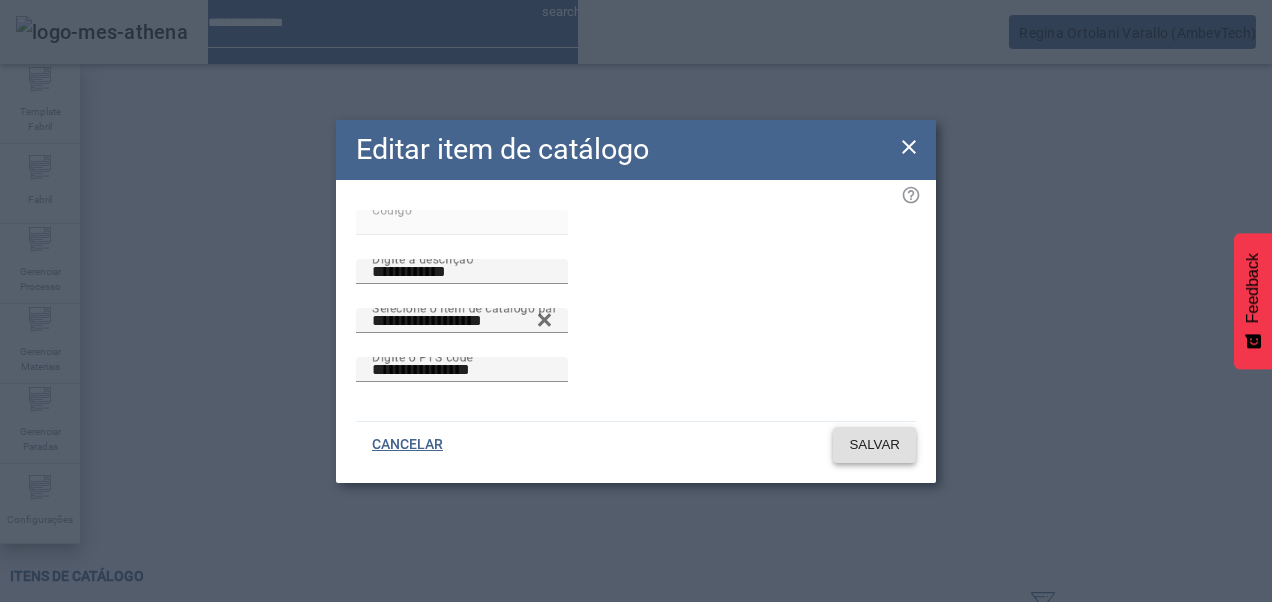 click on "SALVAR" 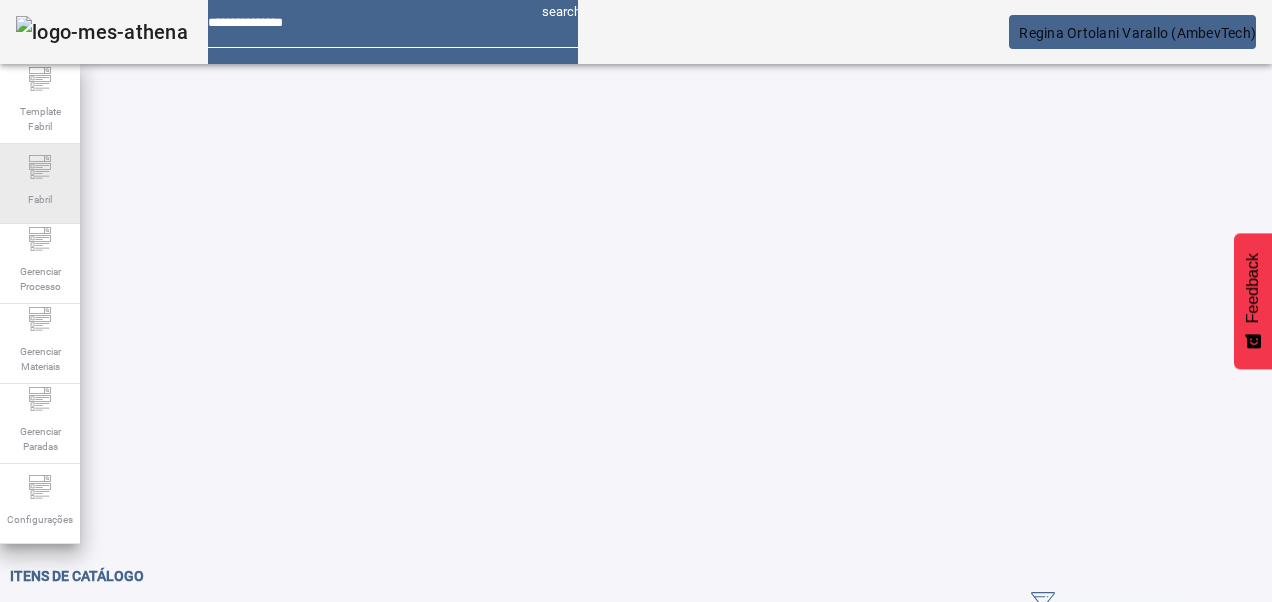 drag, startPoint x: 113, startPoint y: 172, endPoint x: 22, endPoint y: 162, distance: 91.5478 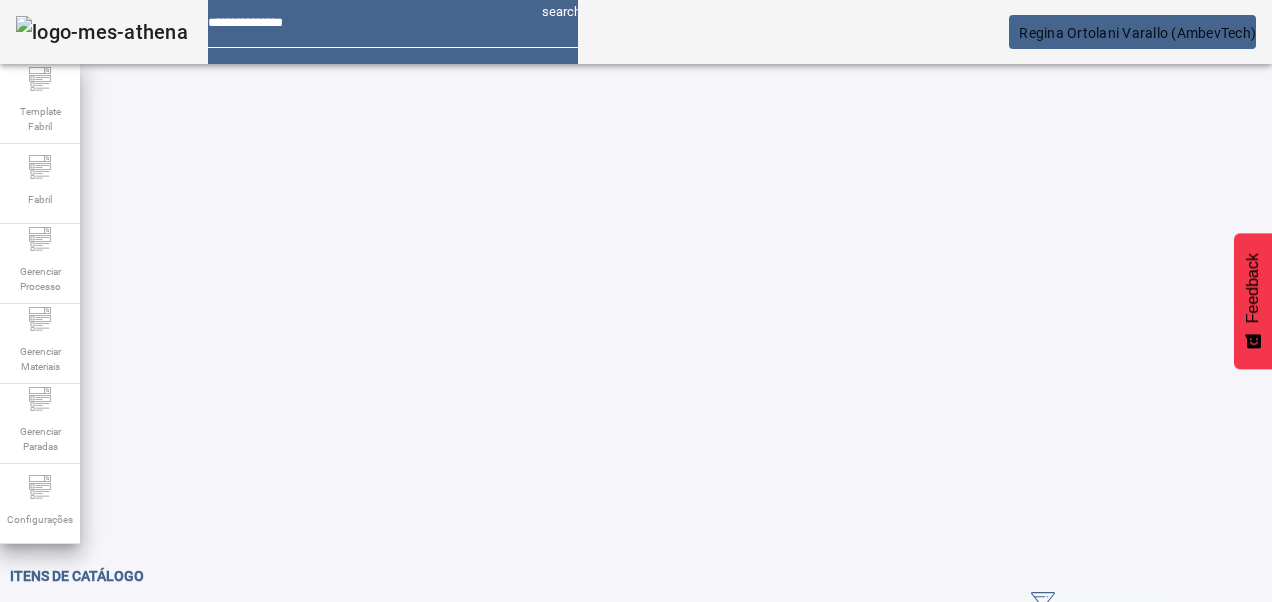 paste 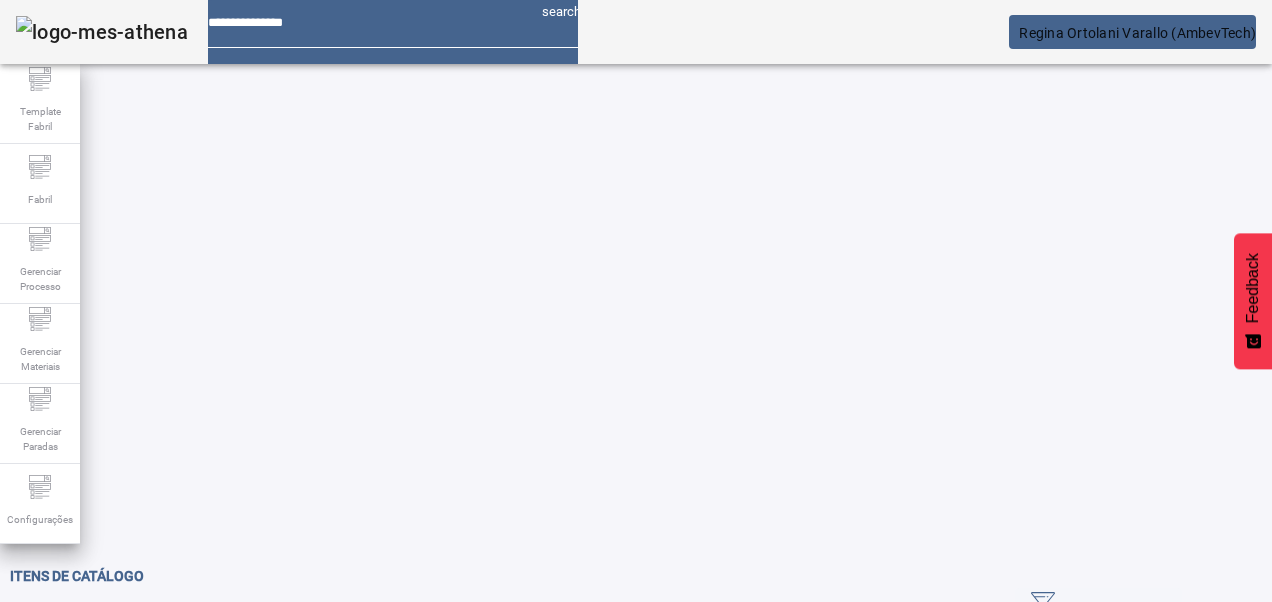 click 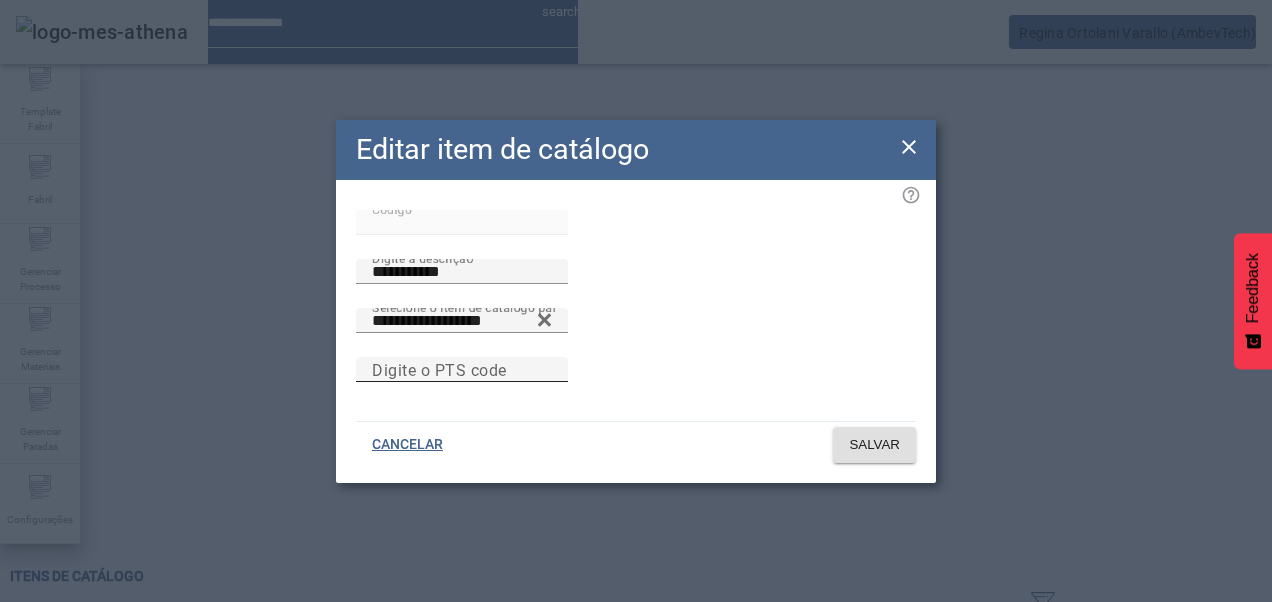 click on "Digite o PTS code" 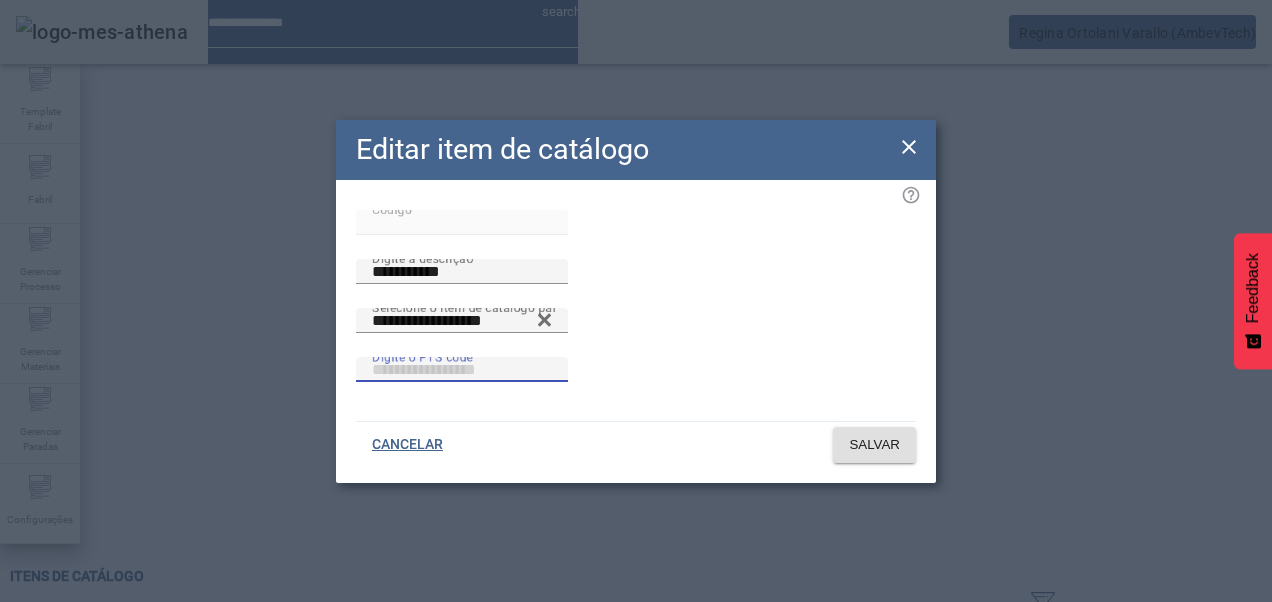 paste on "**********" 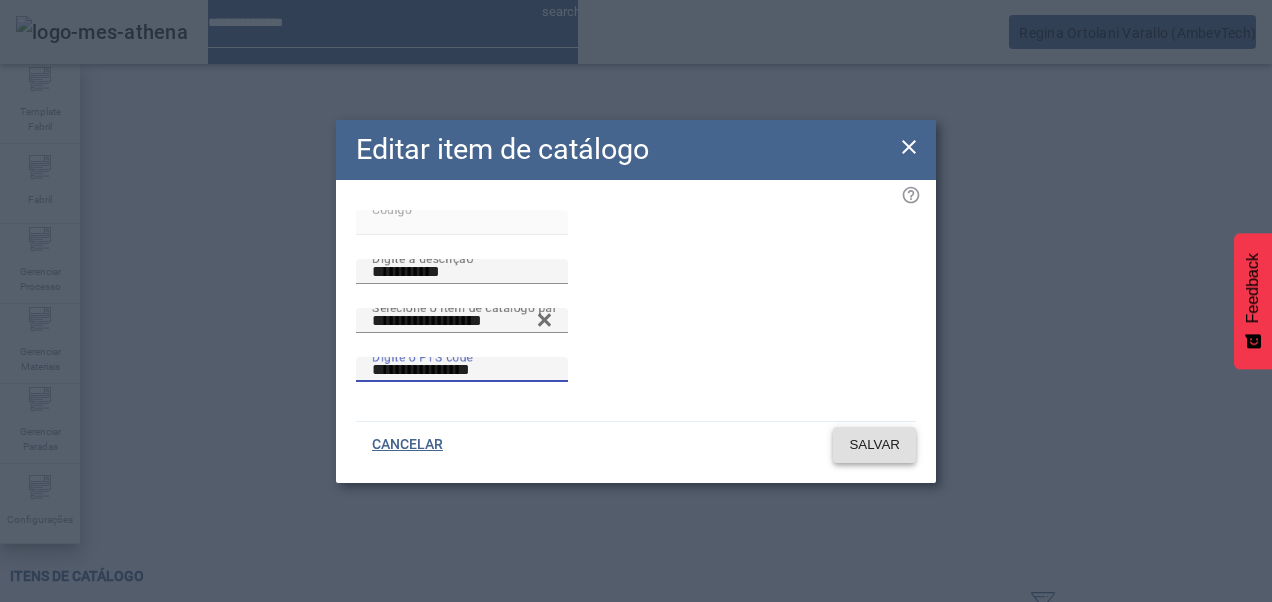 type on "**********" 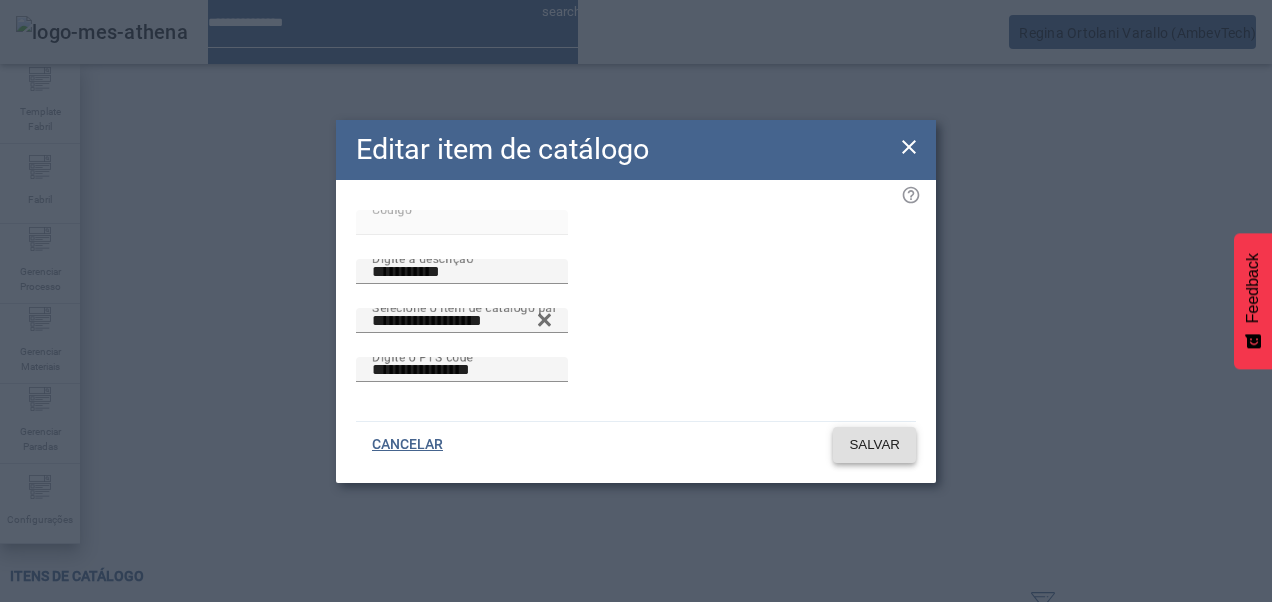 click on "SALVAR" 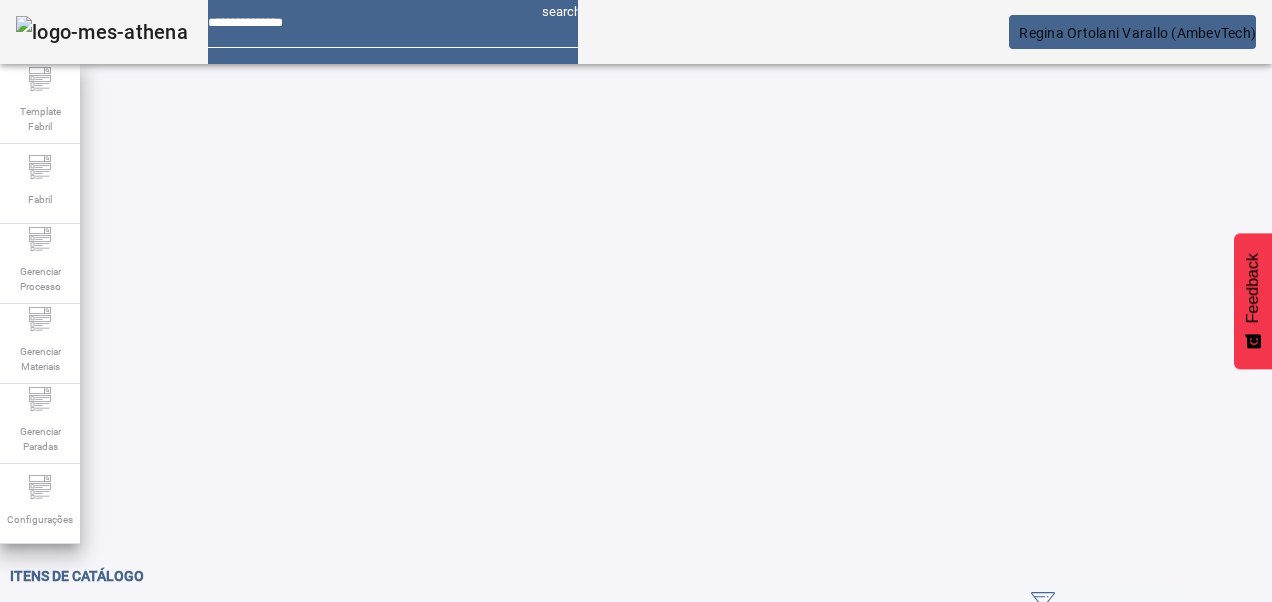 click 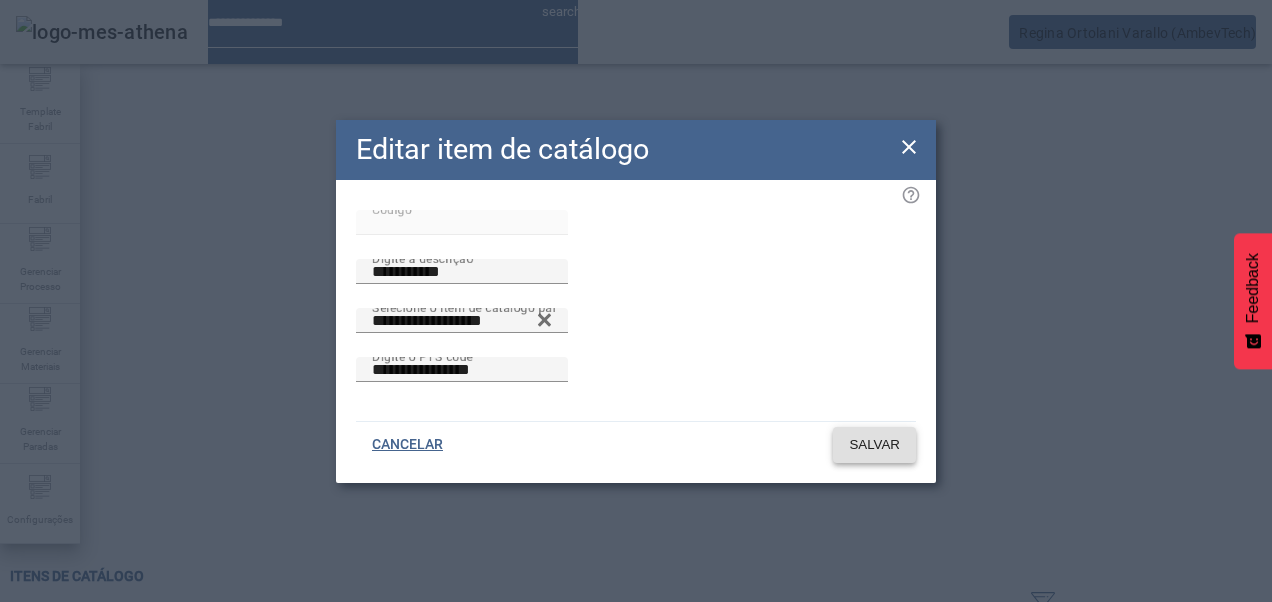 click on "SALVAR" 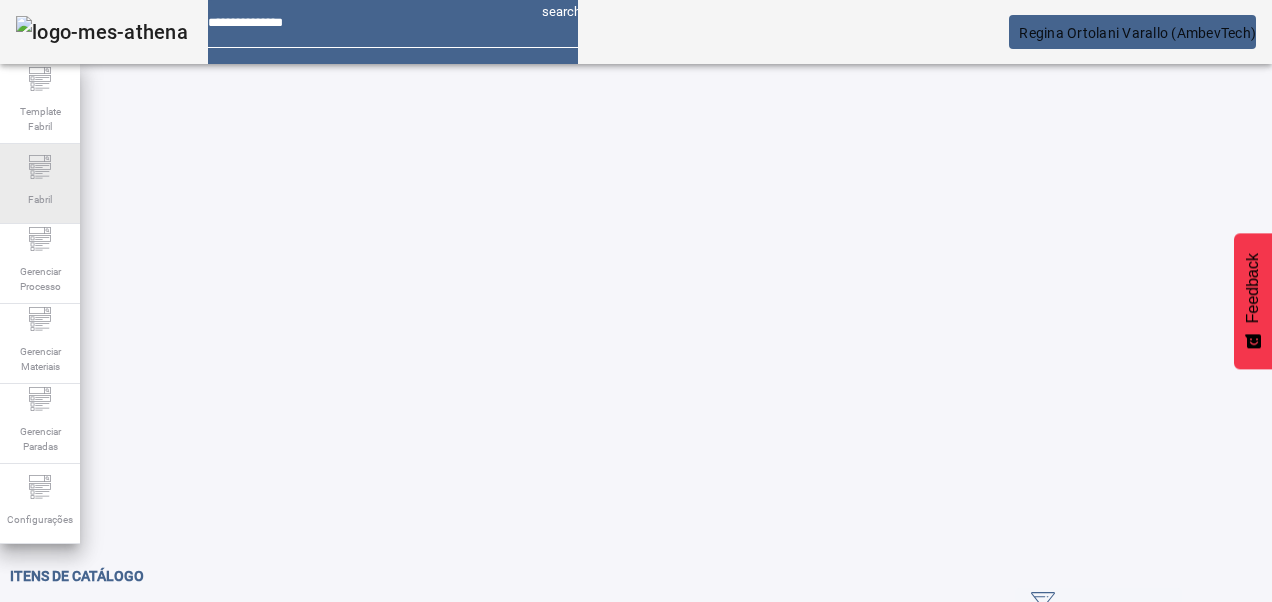 drag, startPoint x: 218, startPoint y: 185, endPoint x: 76, endPoint y: 162, distance: 143.85062 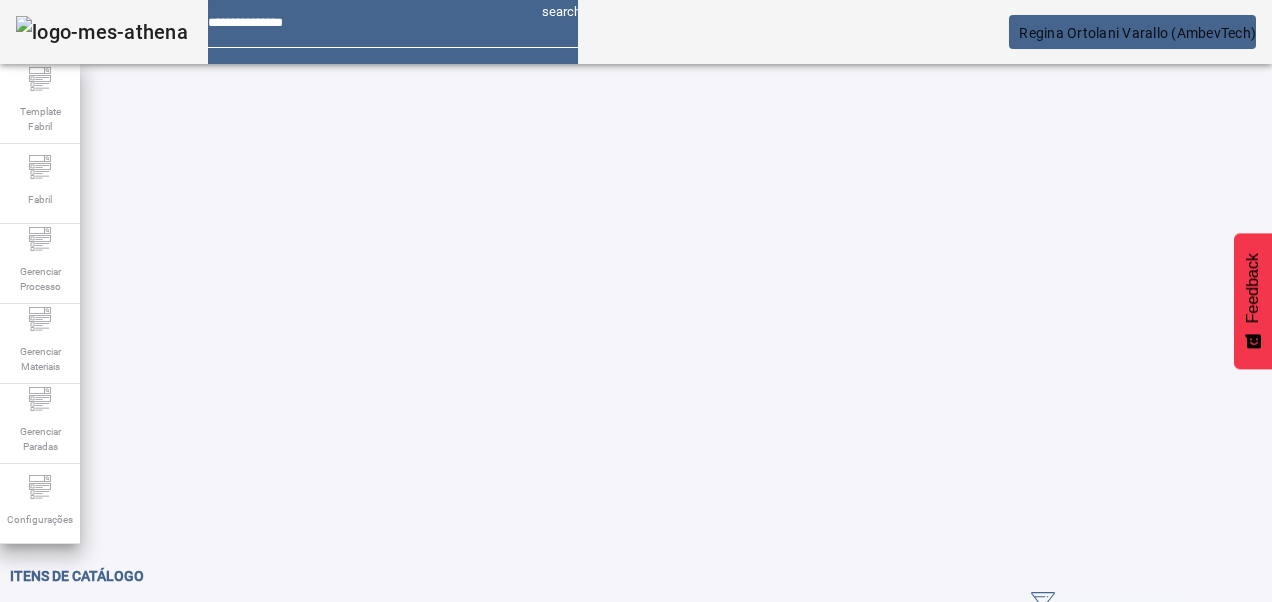 paste on "***" 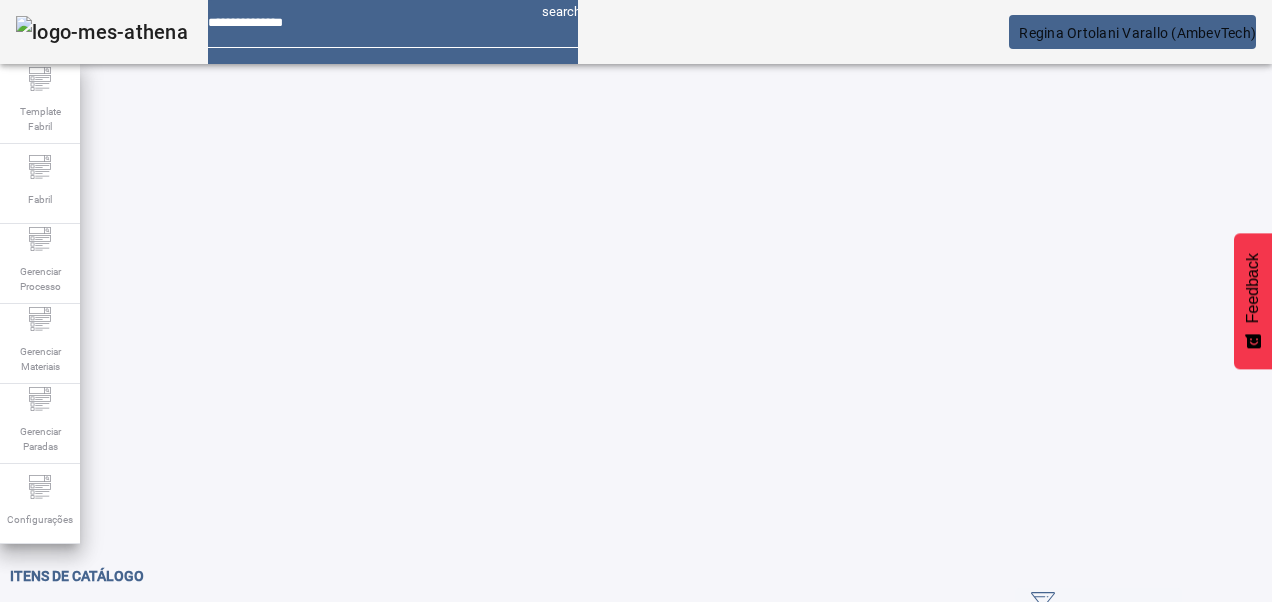 click 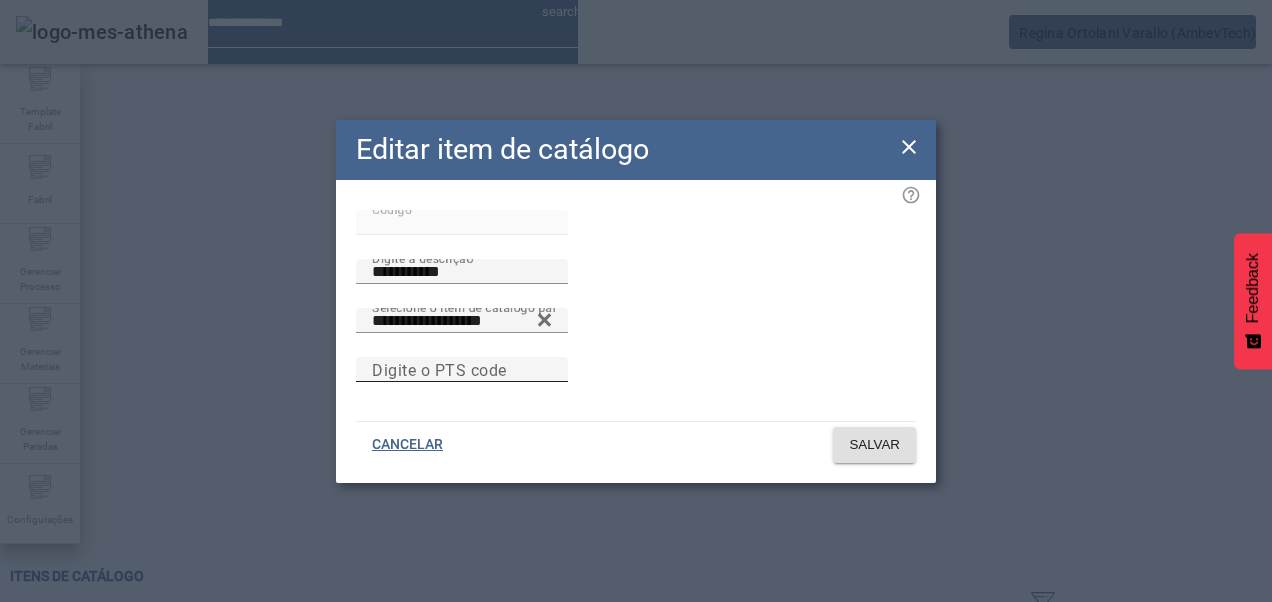 click on "Digite o PTS code" 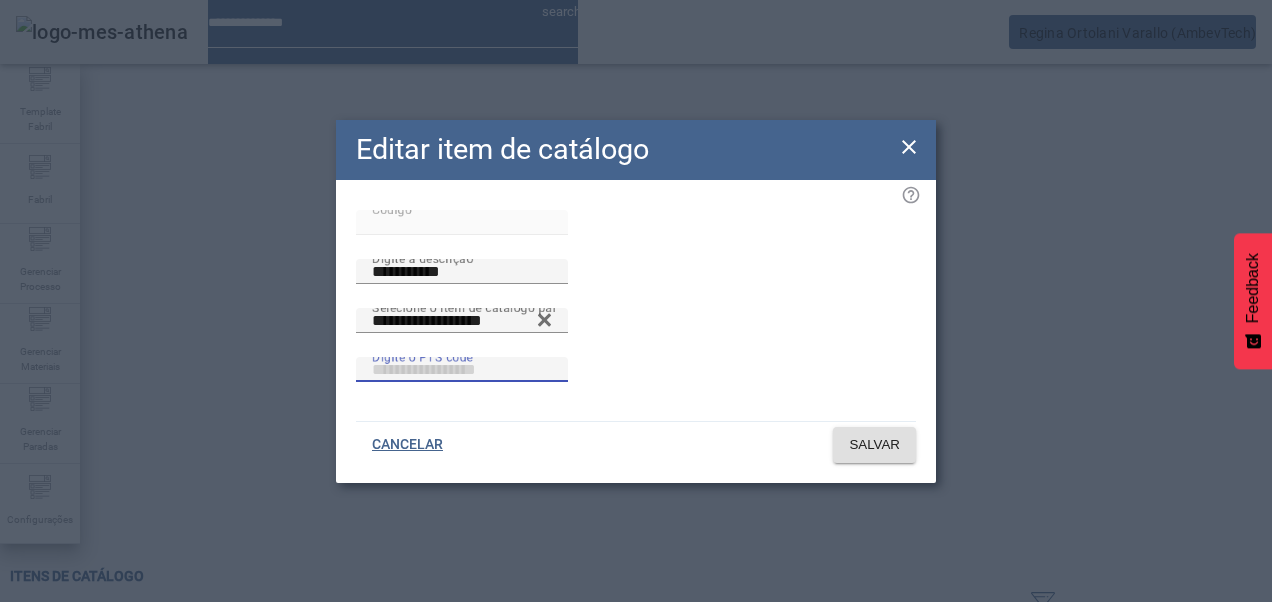 paste on "**********" 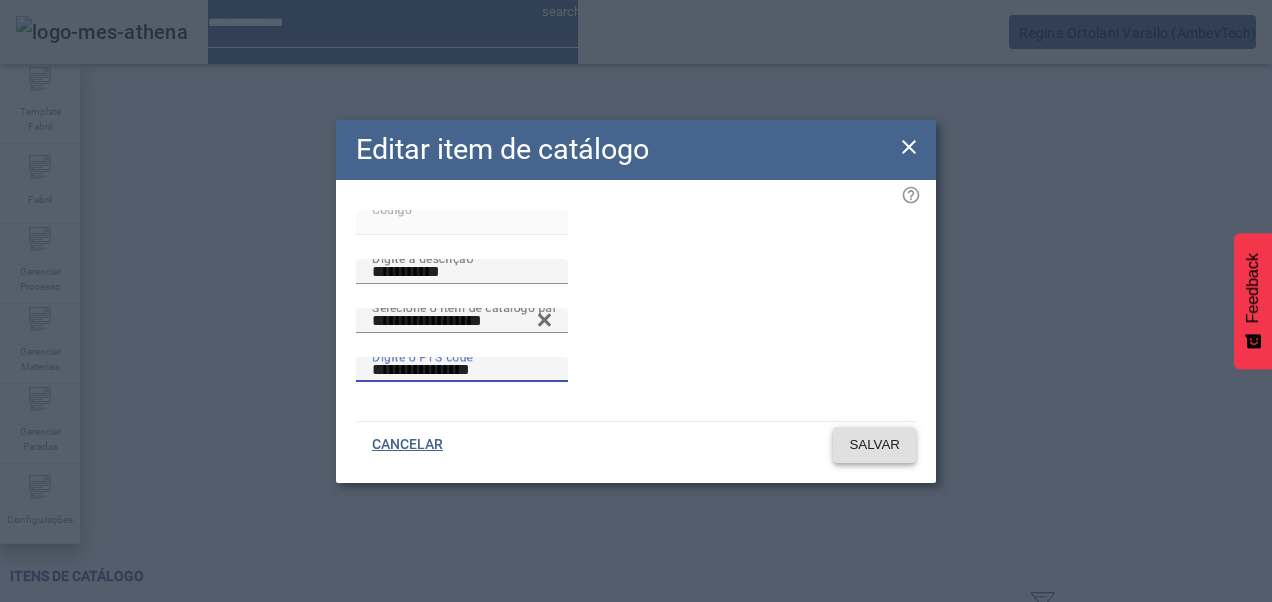 type on "**********" 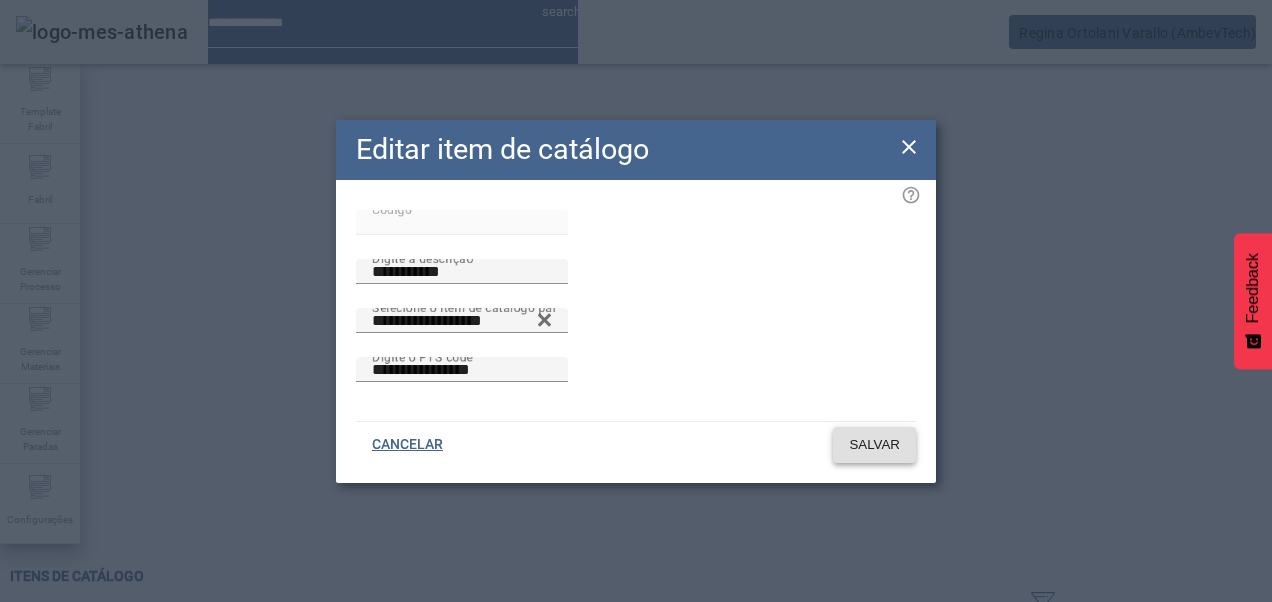 click on "SALVAR" 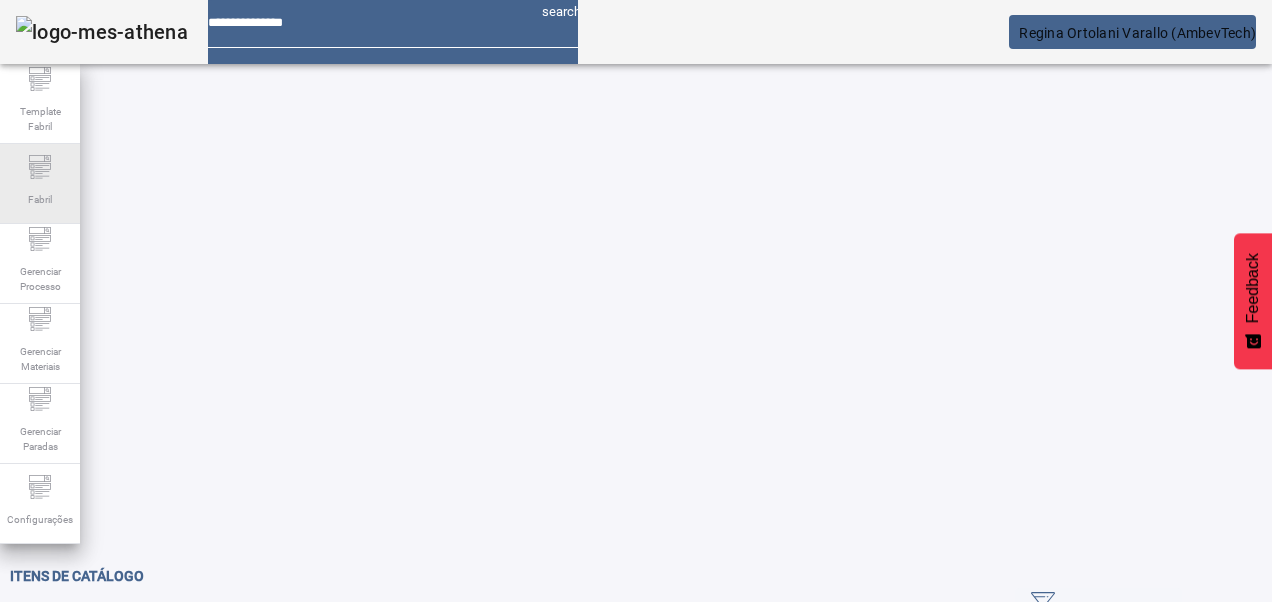 drag, startPoint x: 196, startPoint y: 168, endPoint x: 57, endPoint y: 156, distance: 139.51703 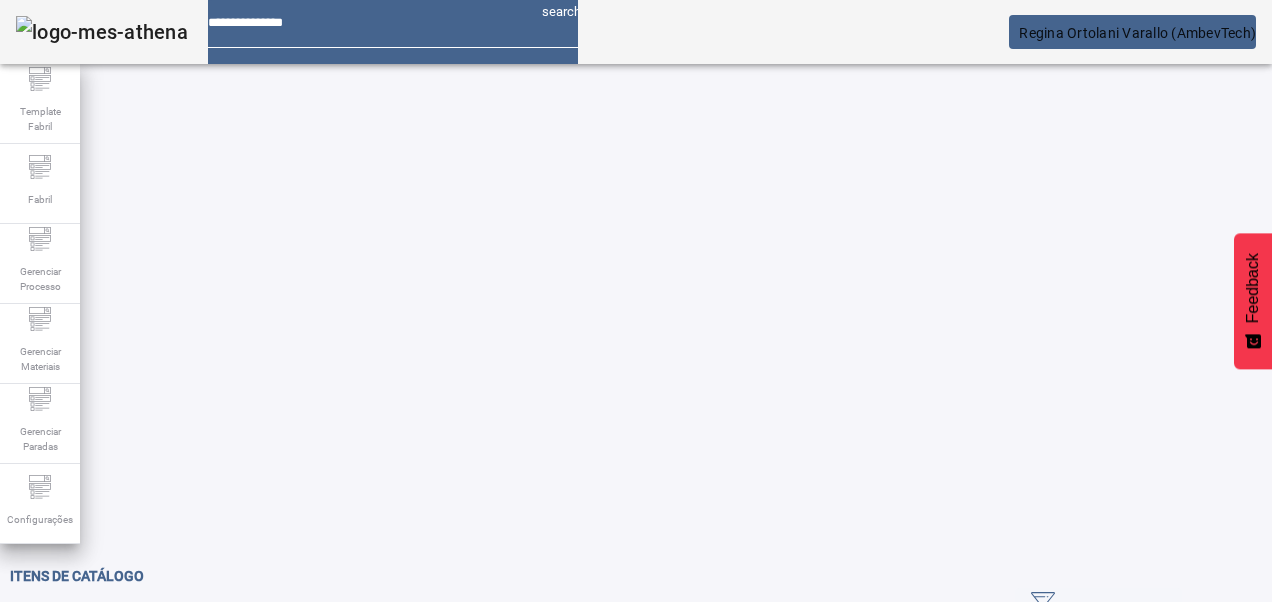 paste 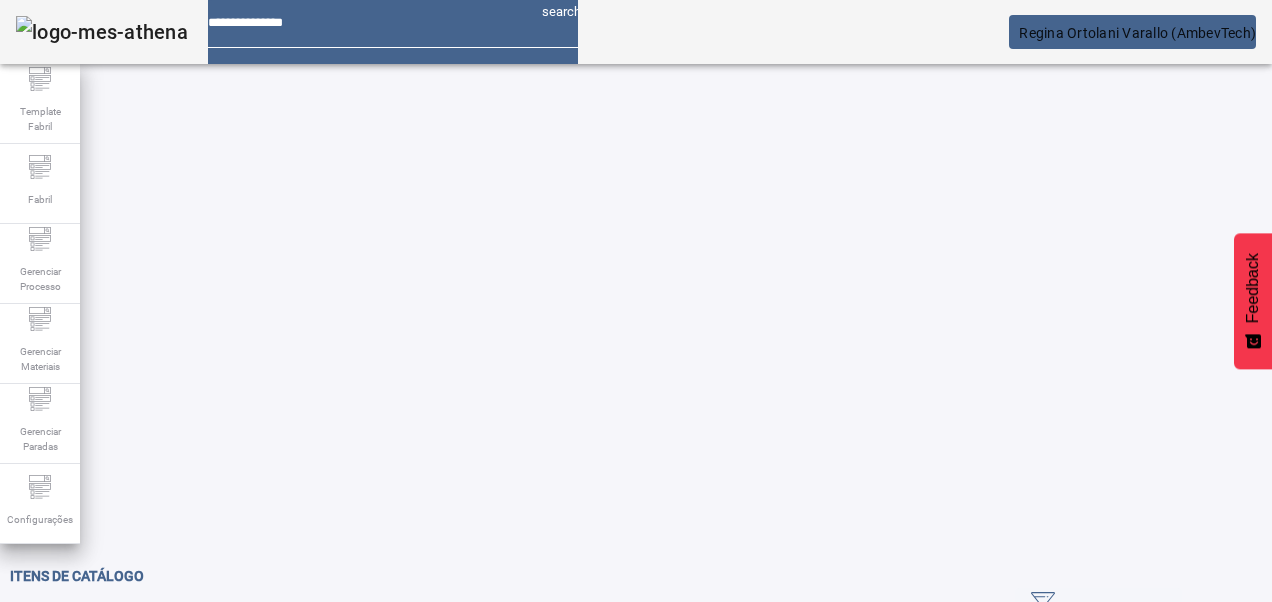 click 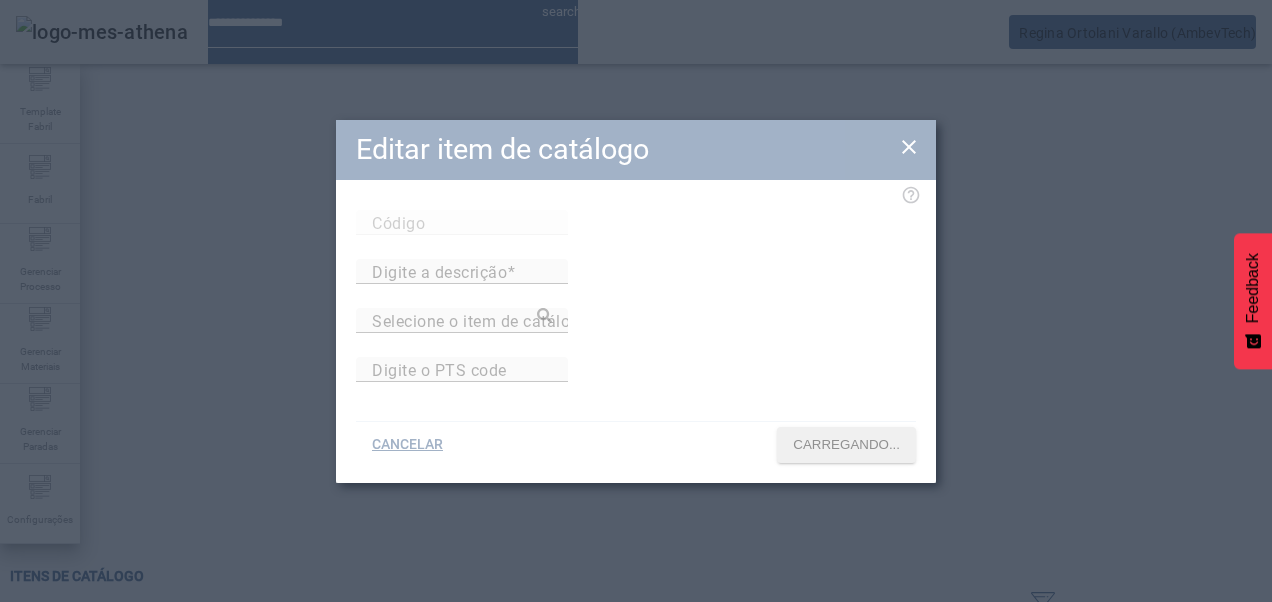 type on "*****" 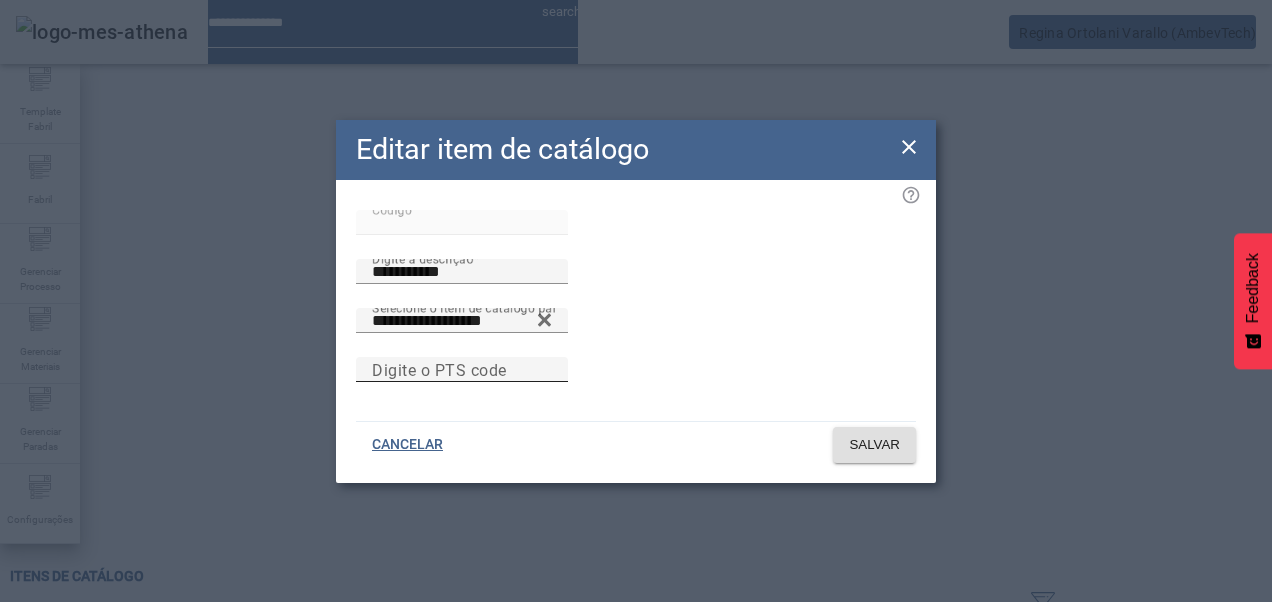 click on "Digite o PTS code" at bounding box center (439, 369) 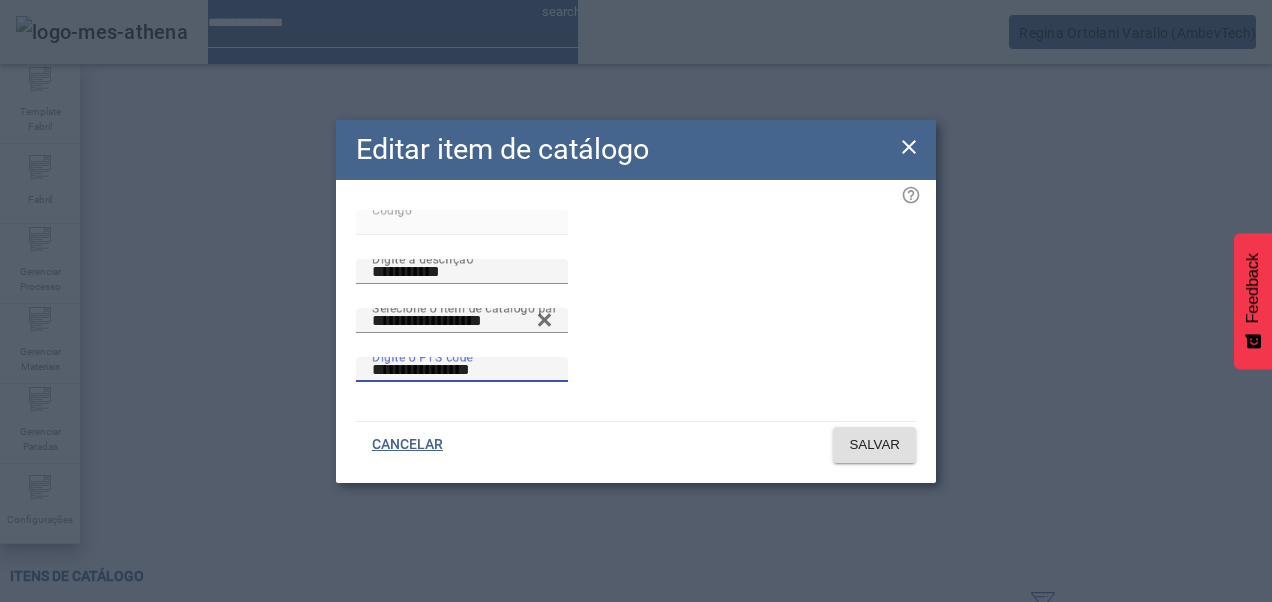 type on "**********" 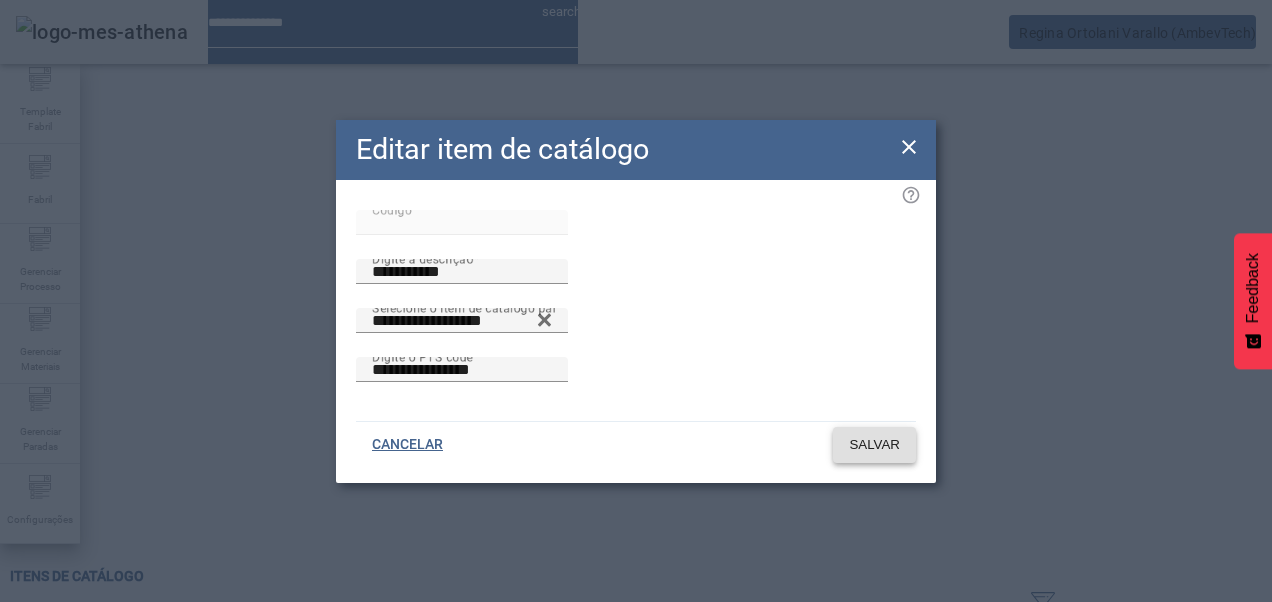 click on "SALVAR" 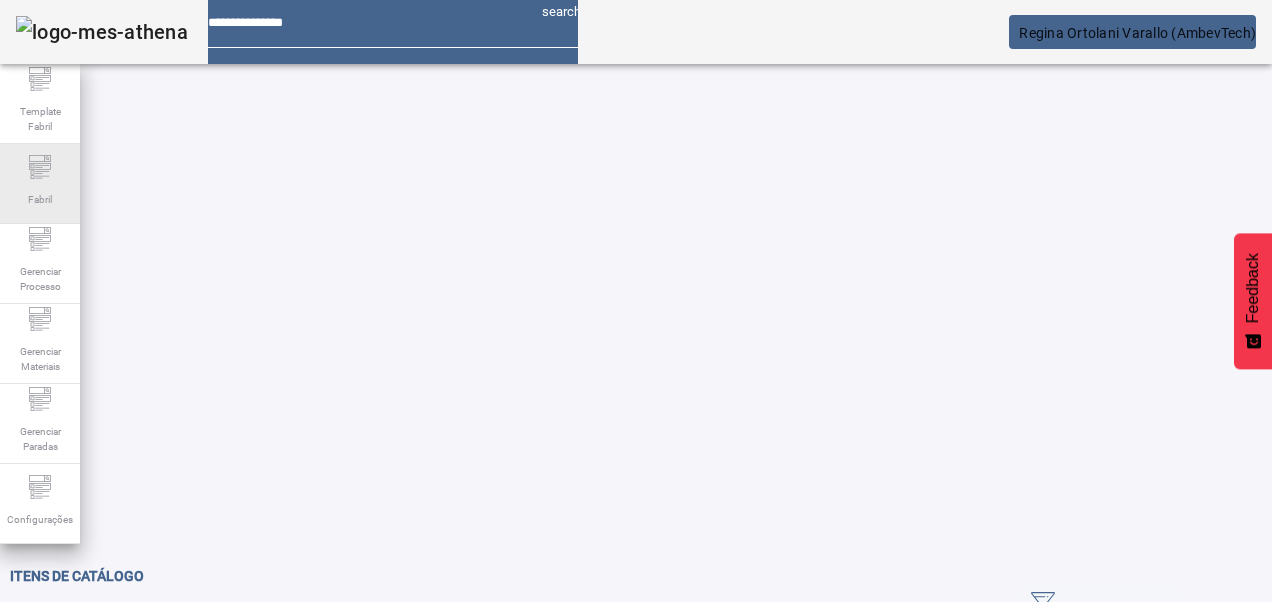 drag, startPoint x: 228, startPoint y: 181, endPoint x: 62, endPoint y: 176, distance: 166.07529 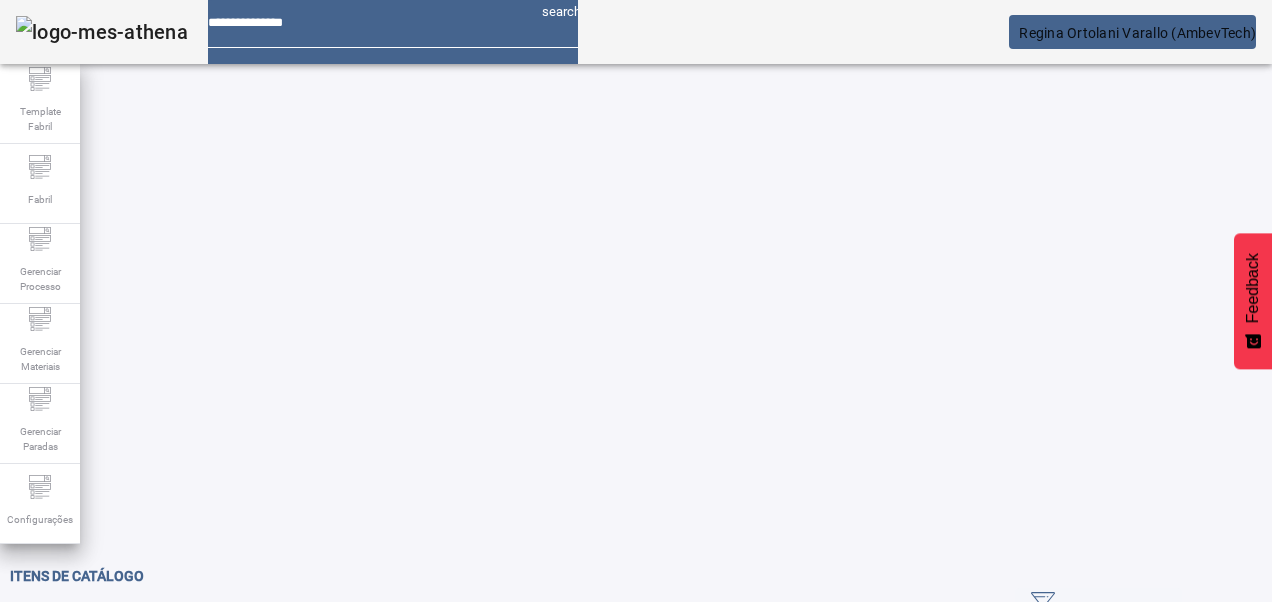 paste 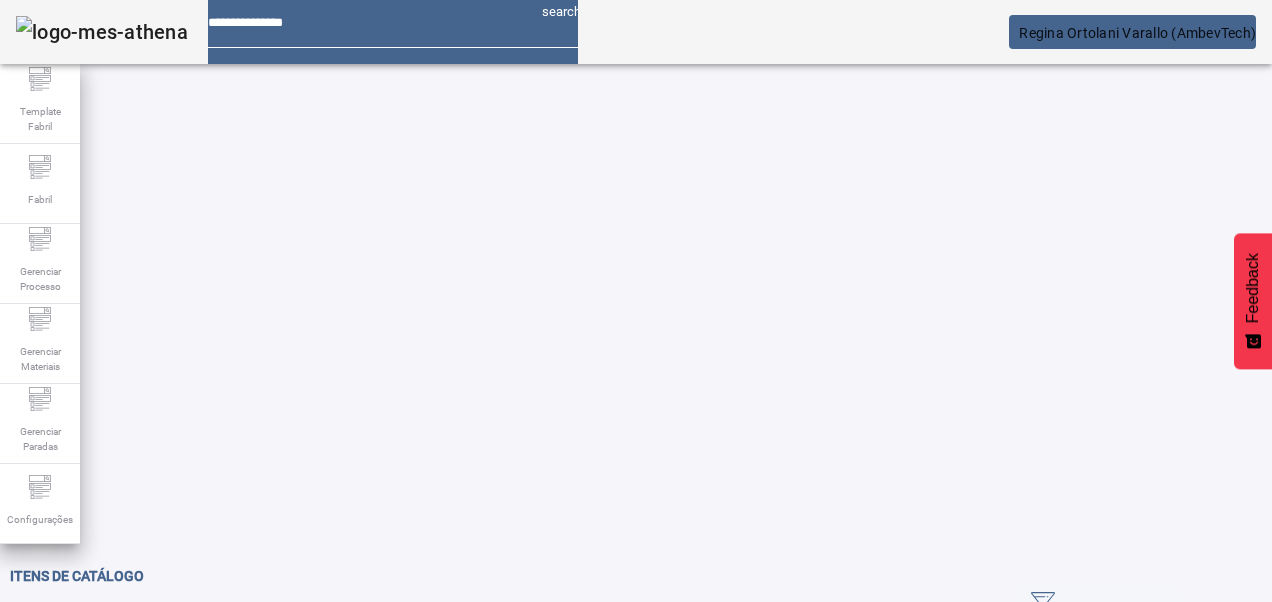 click 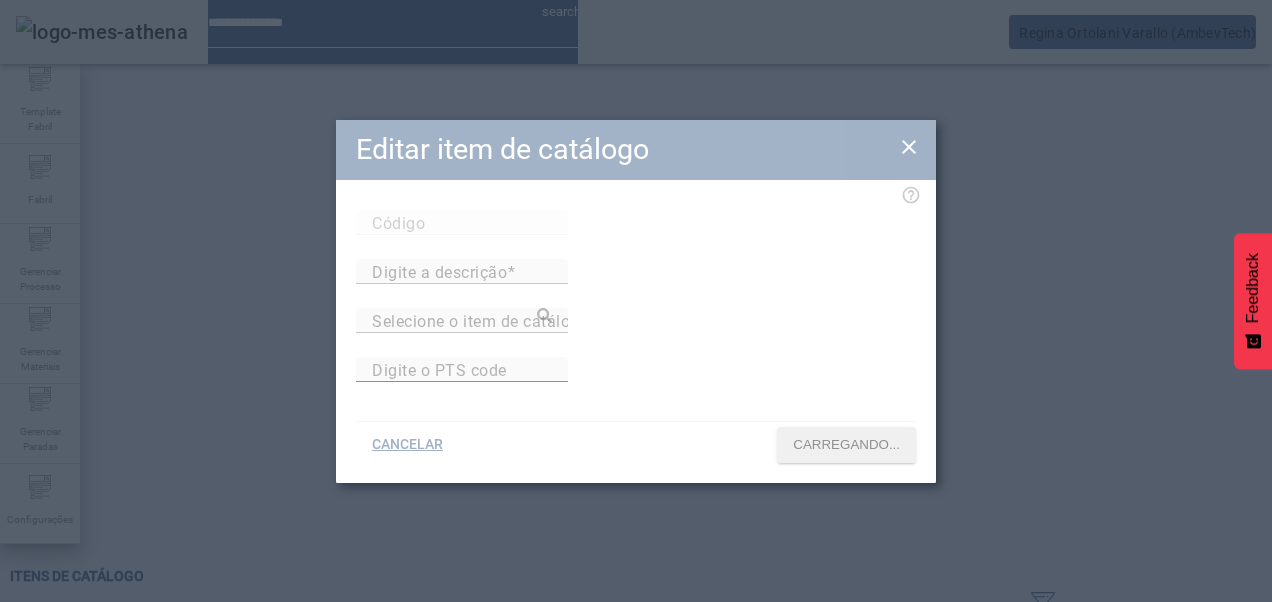 type on "*****" 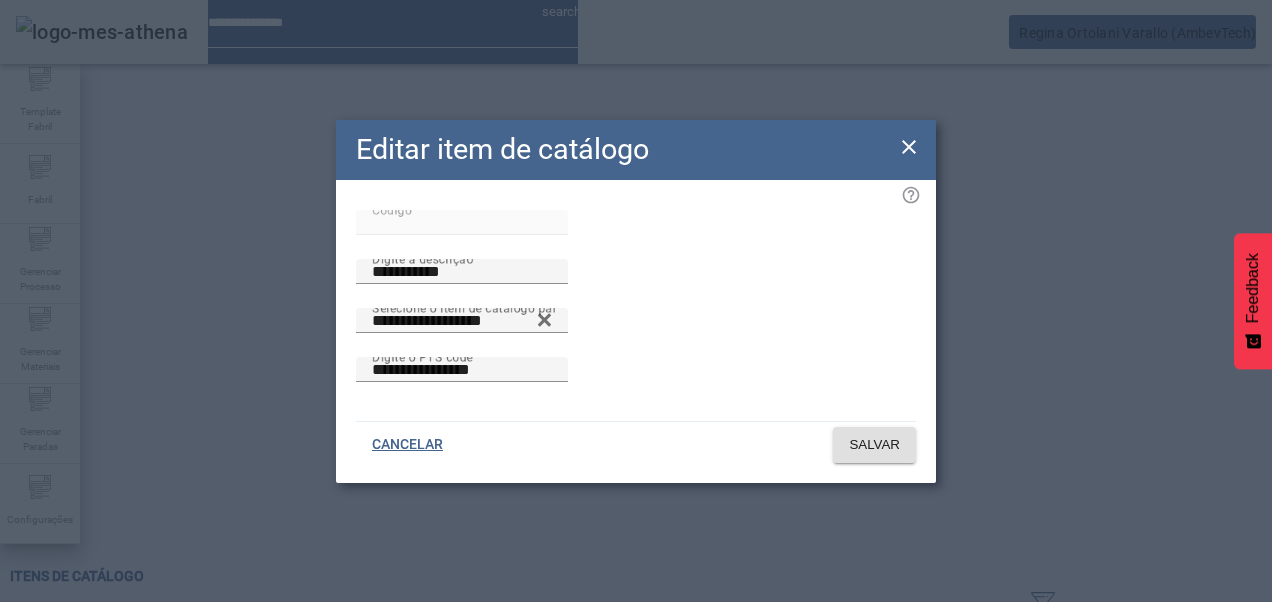 click 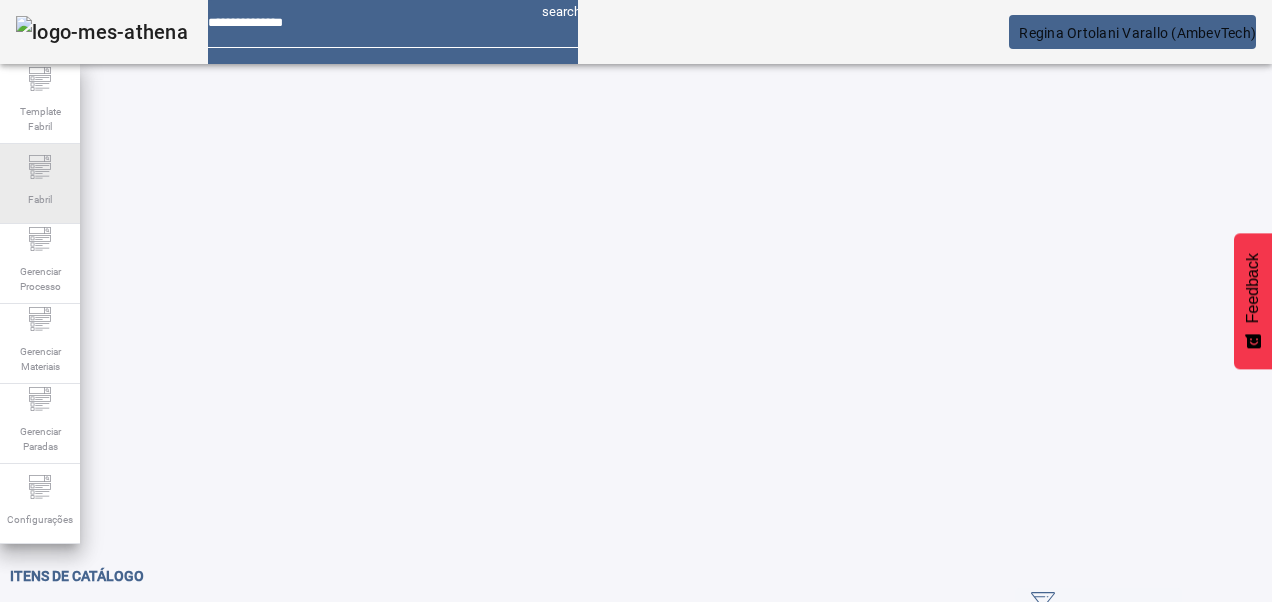 drag, startPoint x: 102, startPoint y: 160, endPoint x: 62, endPoint y: 152, distance: 40.792156 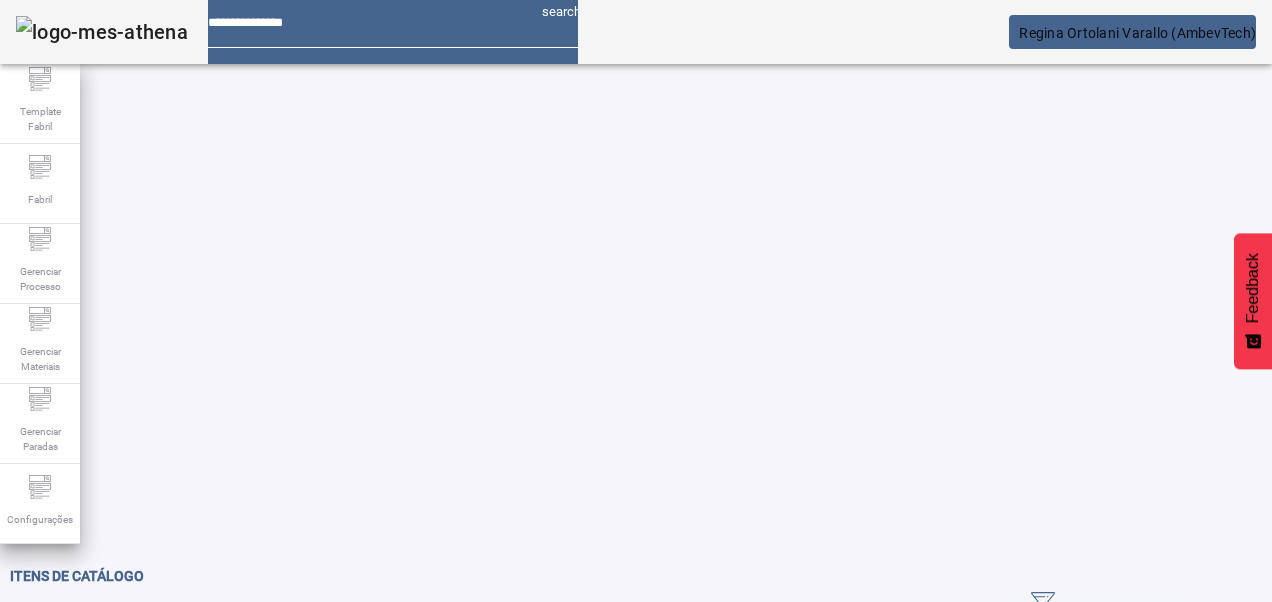 paste on "*" 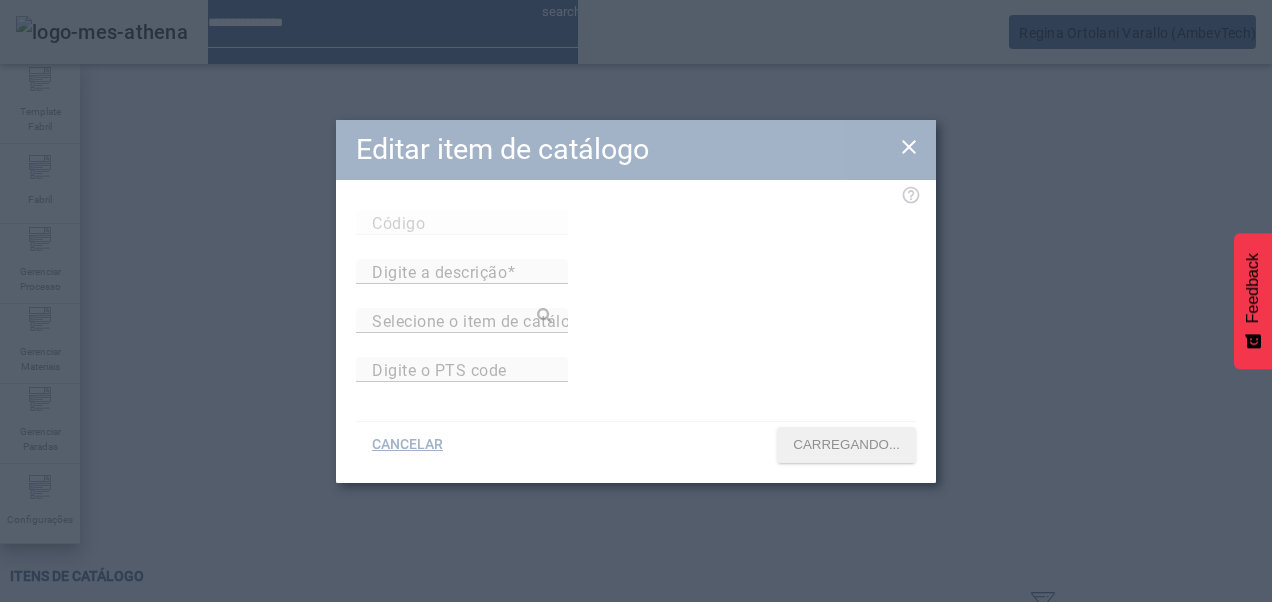 type on "*****" 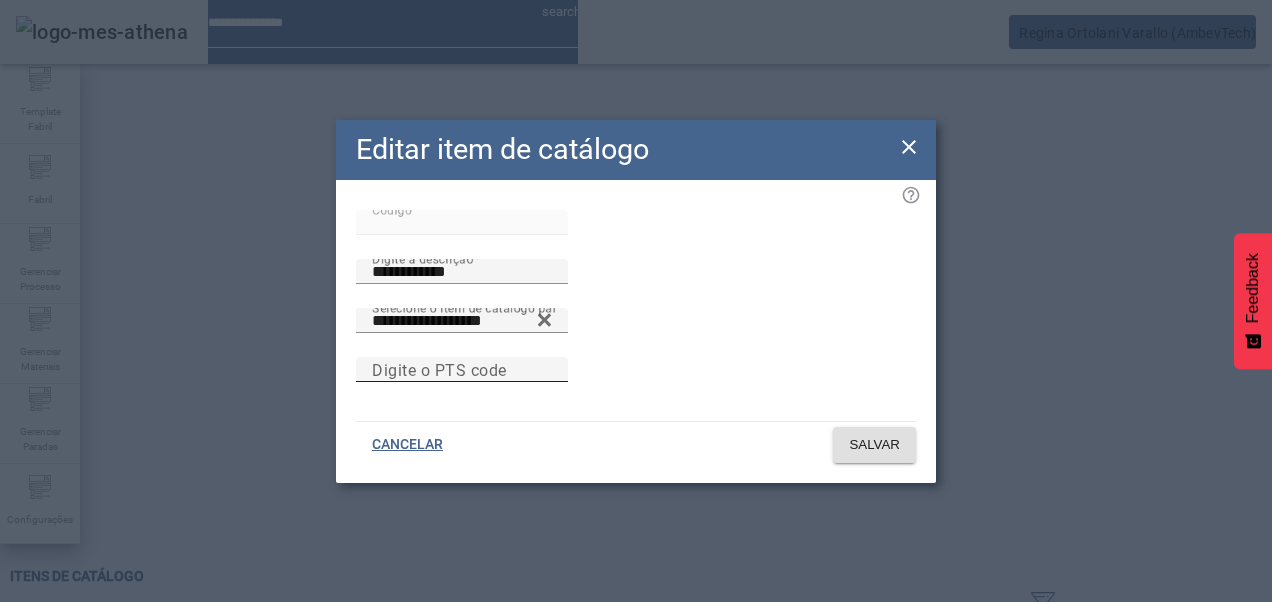 click on "Digite o PTS code" at bounding box center (439, 369) 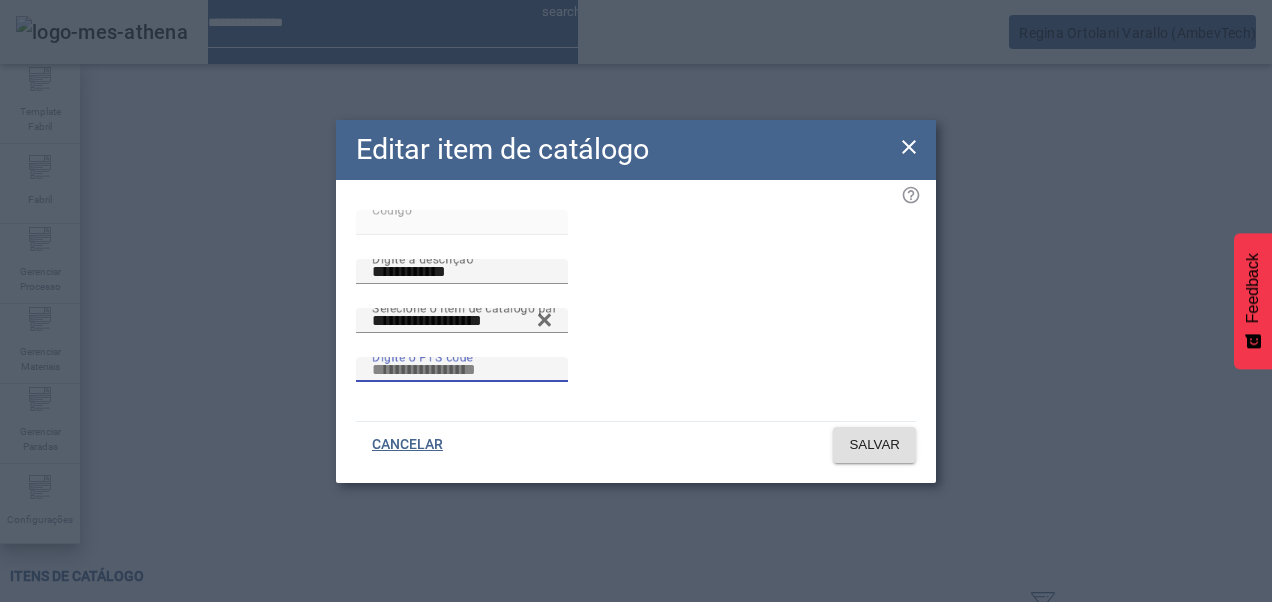 paste on "**********" 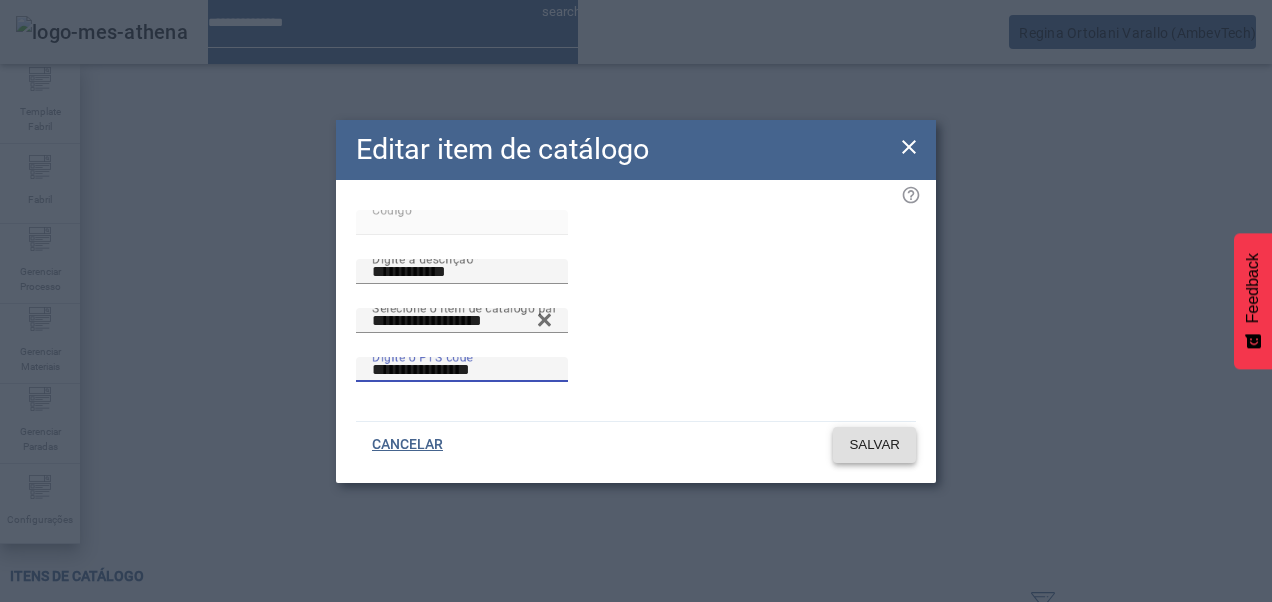 type on "**********" 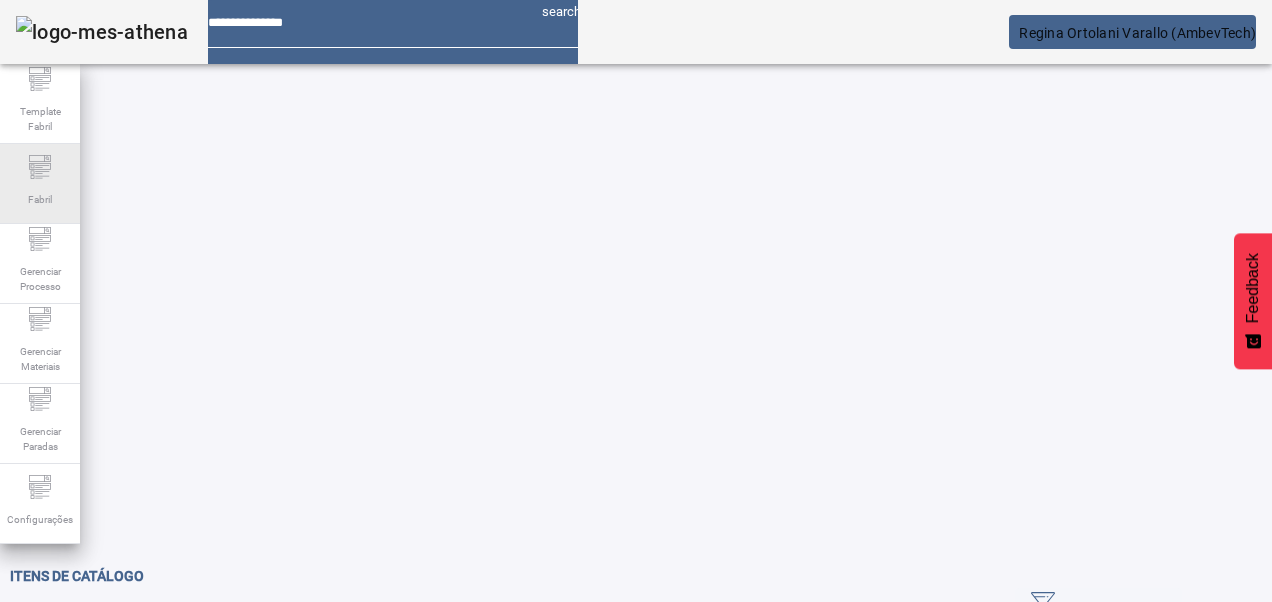 drag, startPoint x: 244, startPoint y: 182, endPoint x: 72, endPoint y: 171, distance: 172.35138 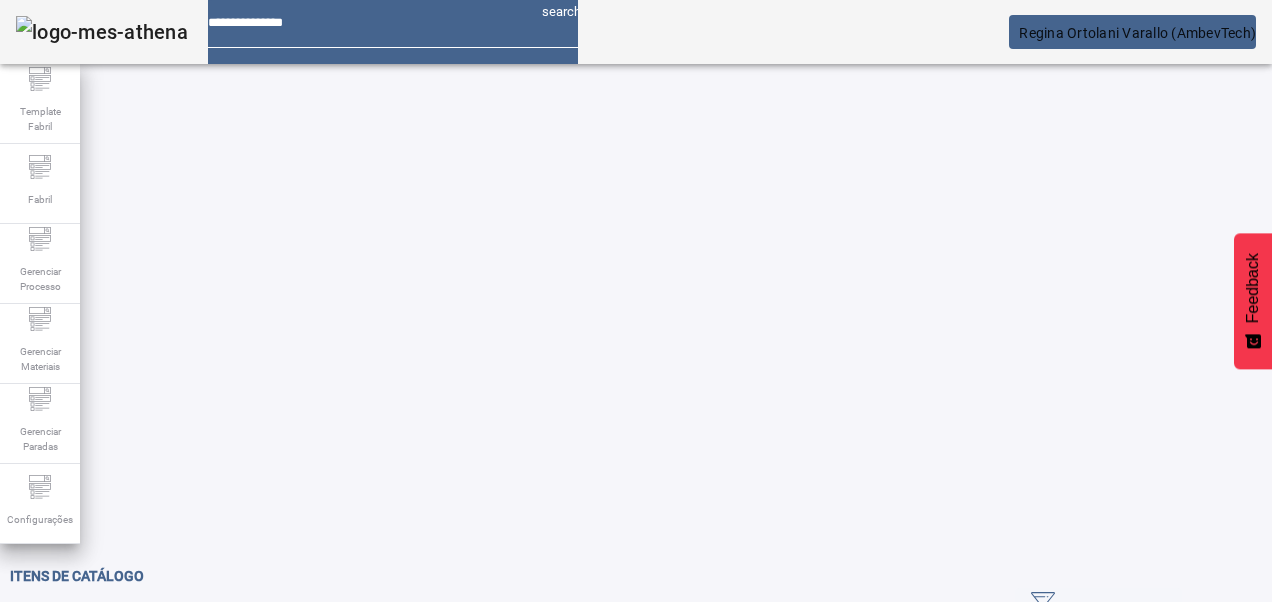 paste 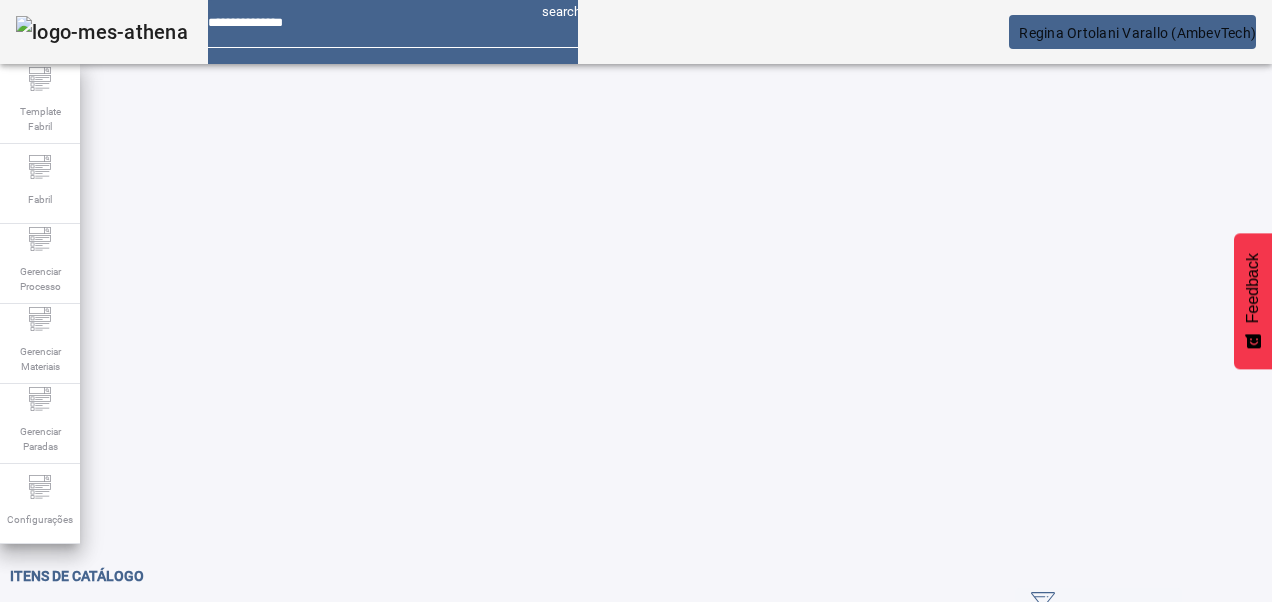 click 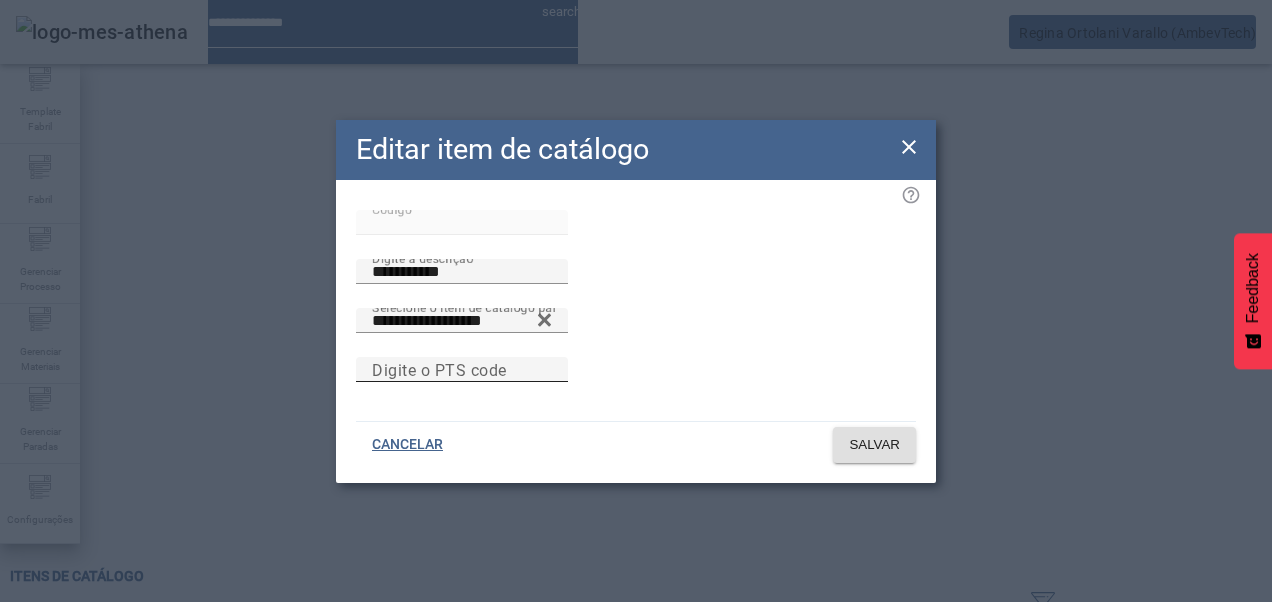 click on "Digite o PTS code" at bounding box center [462, 370] 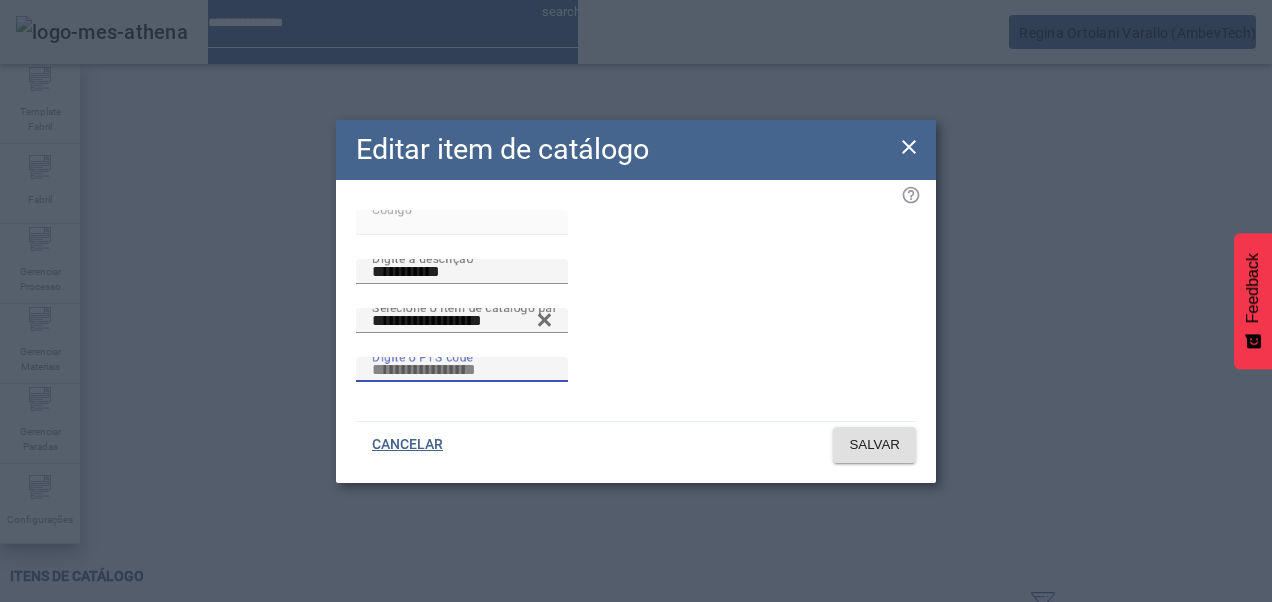 paste on "**********" 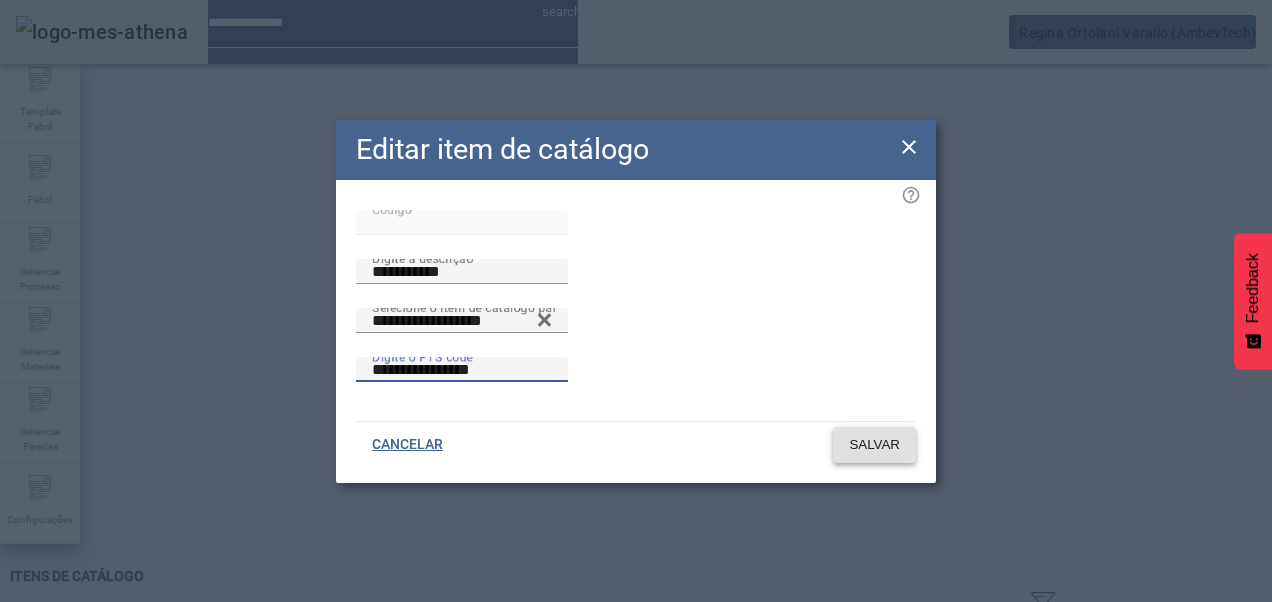 type on "**********" 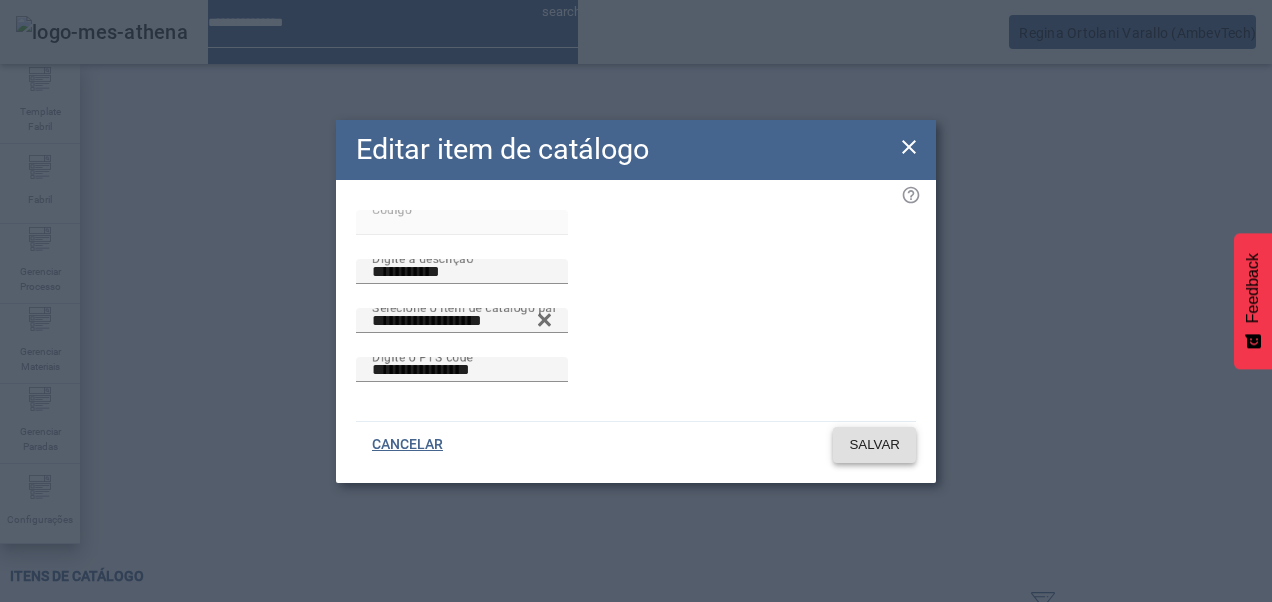 click on "SALVAR" 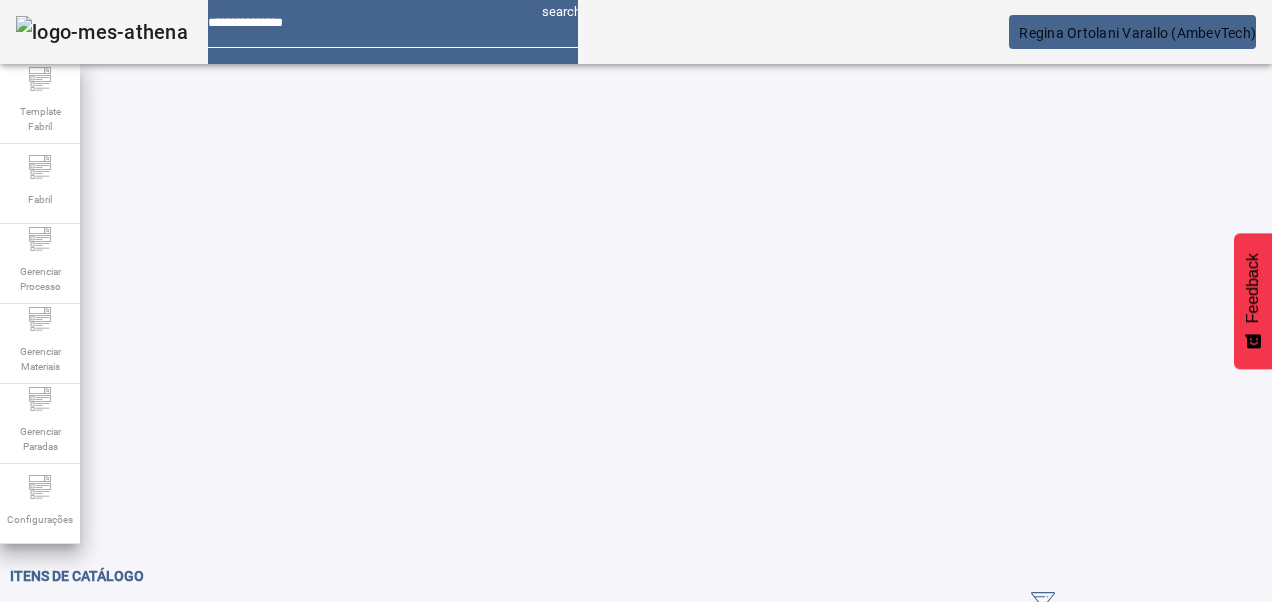 click 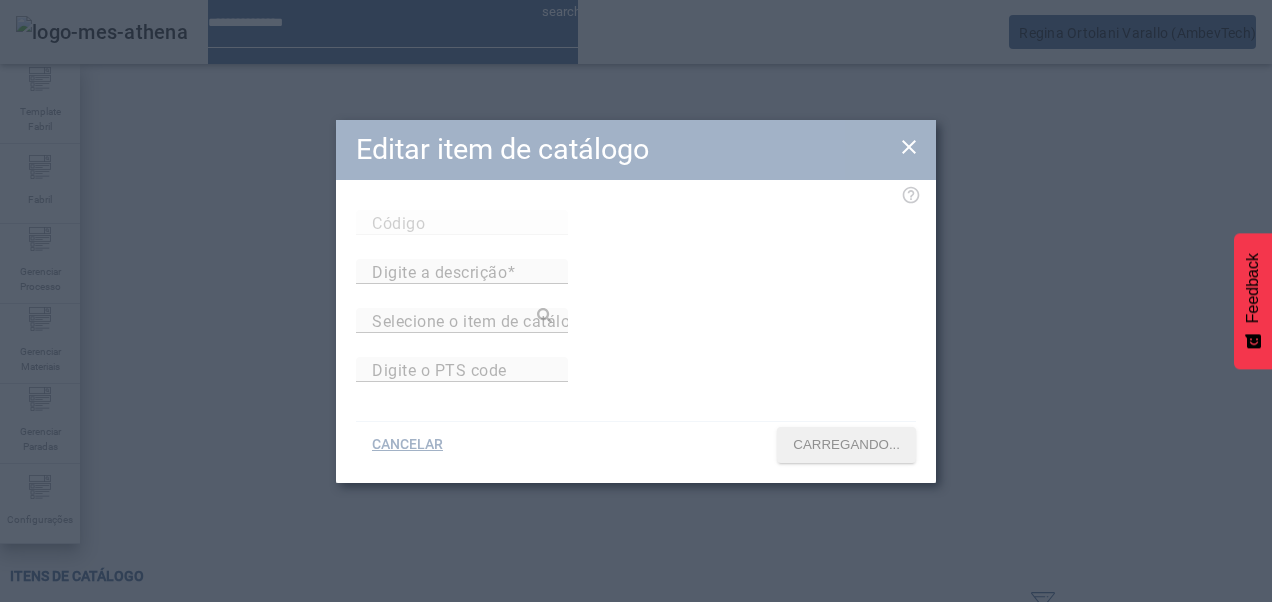 type on "*****" 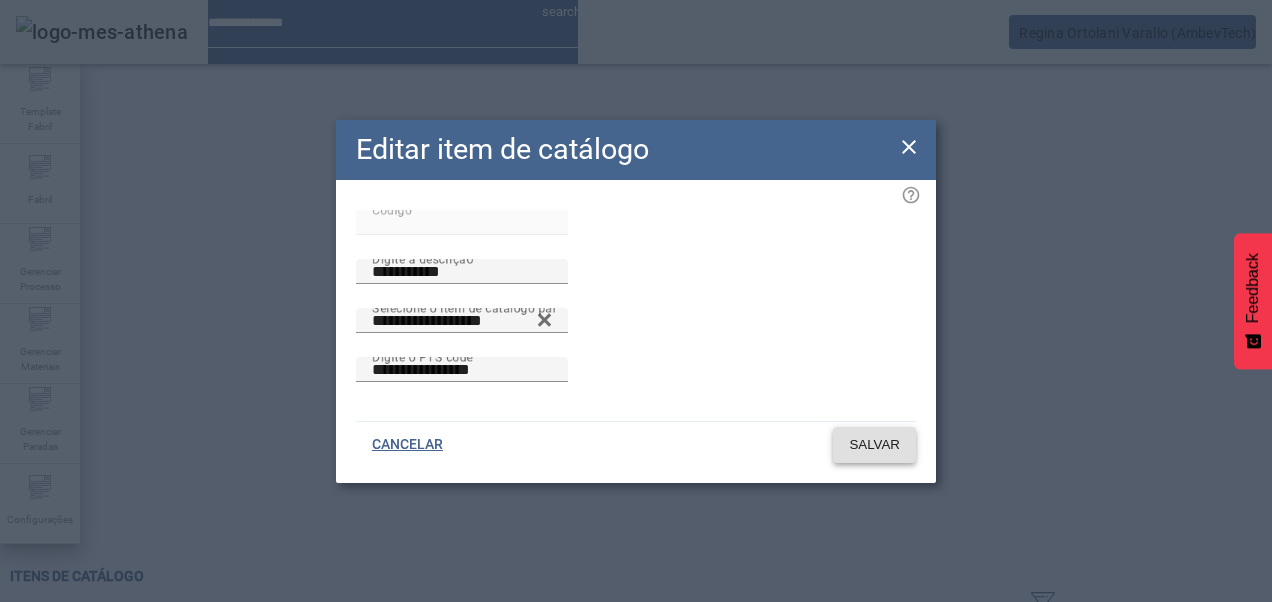click on "SALVAR" 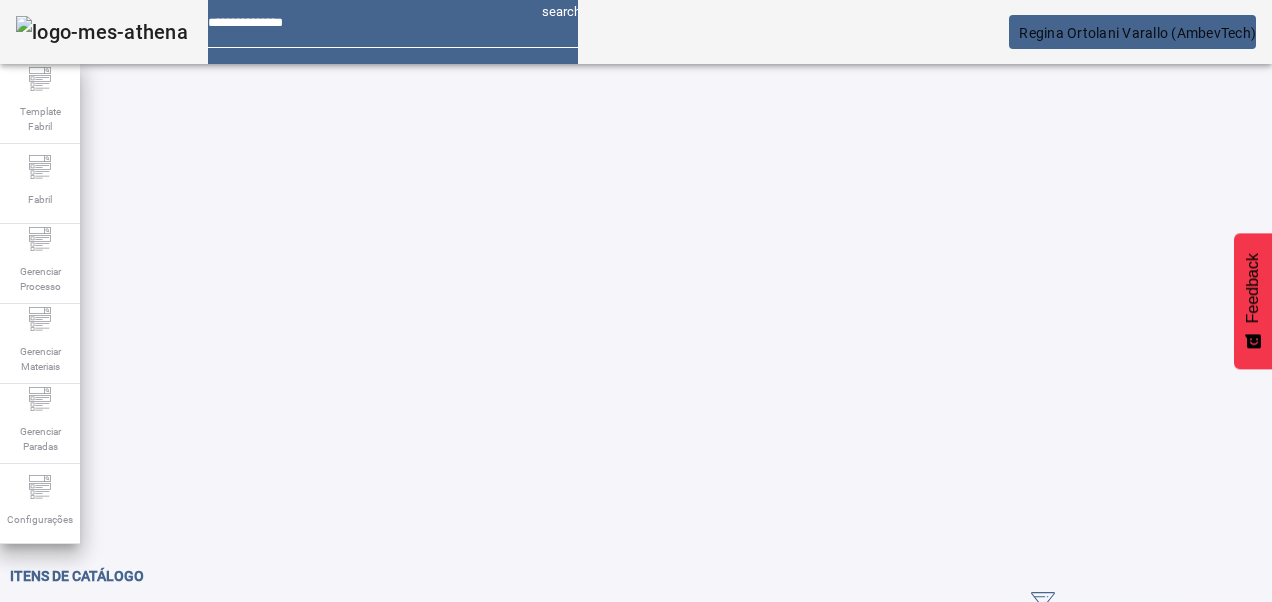 drag, startPoint x: 156, startPoint y: 171, endPoint x: 133, endPoint y: 172, distance: 23.021729 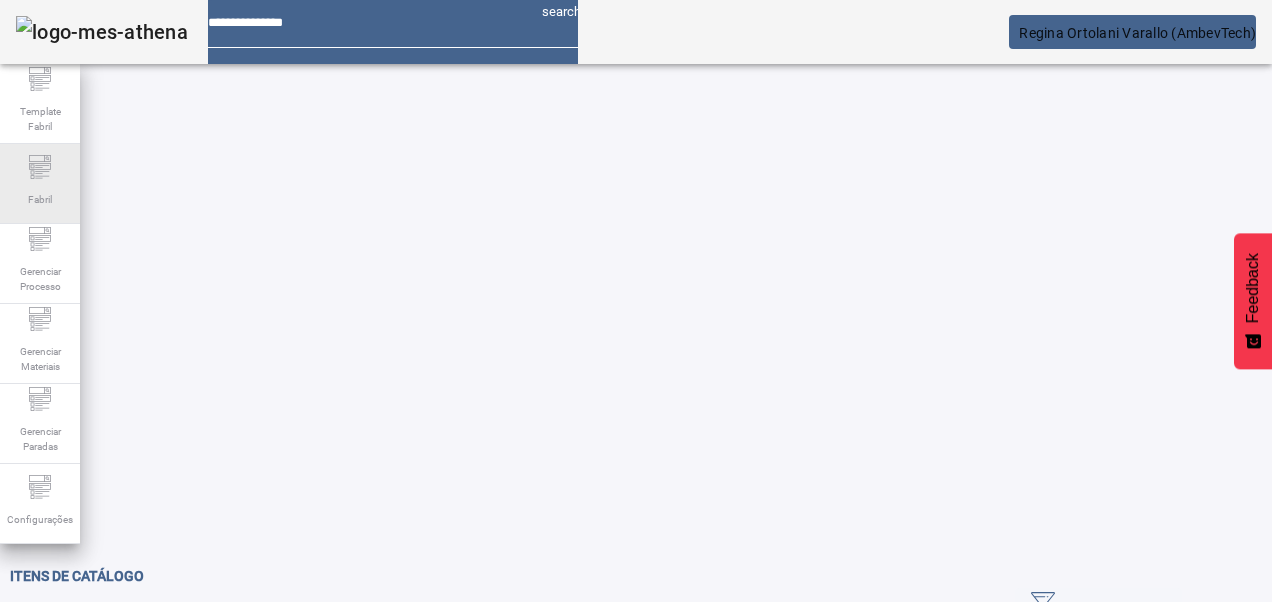 drag, startPoint x: 140, startPoint y: 174, endPoint x: 68, endPoint y: 186, distance: 72.99315 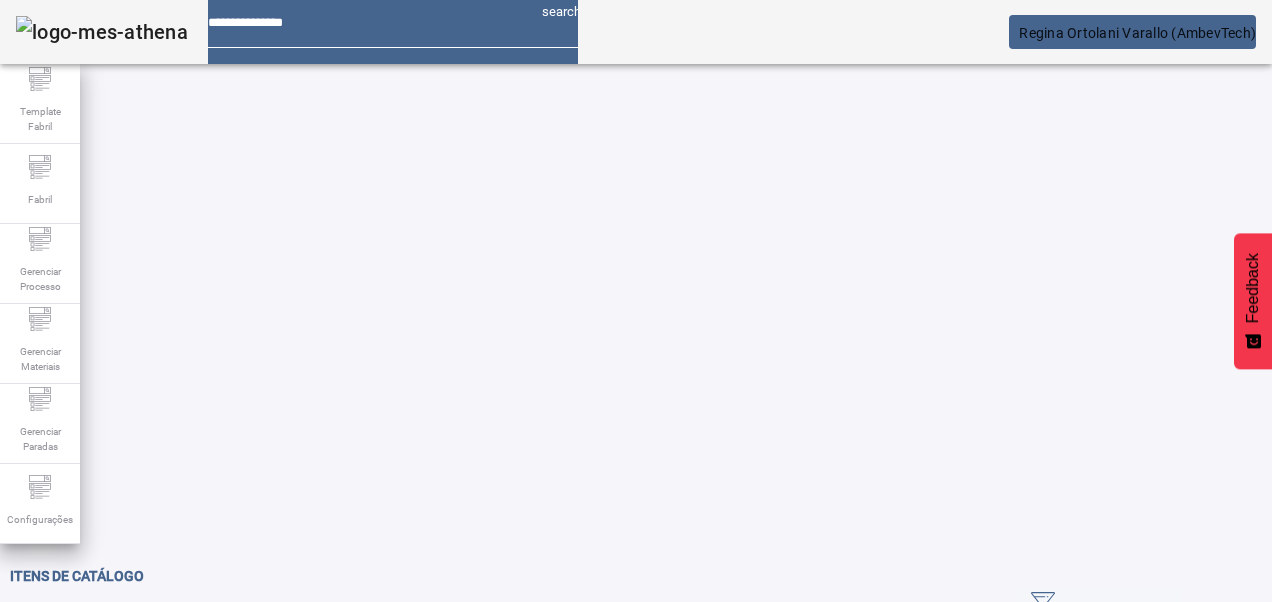 type on "**********" 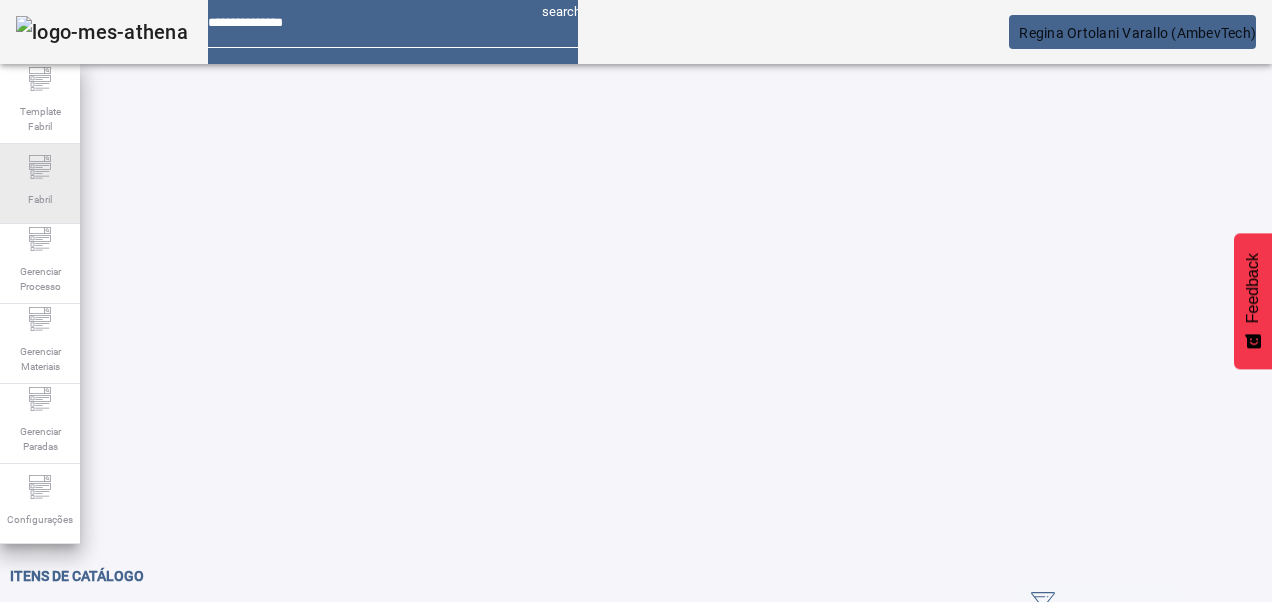 drag, startPoint x: 194, startPoint y: 172, endPoint x: 18, endPoint y: 165, distance: 176.13914 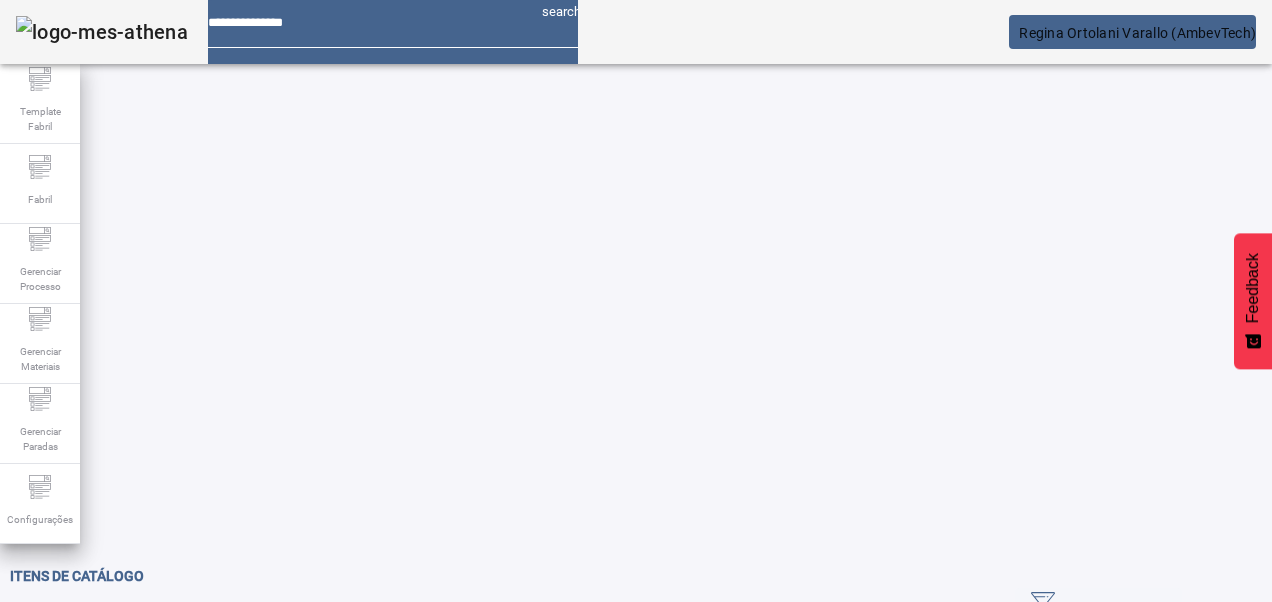 click 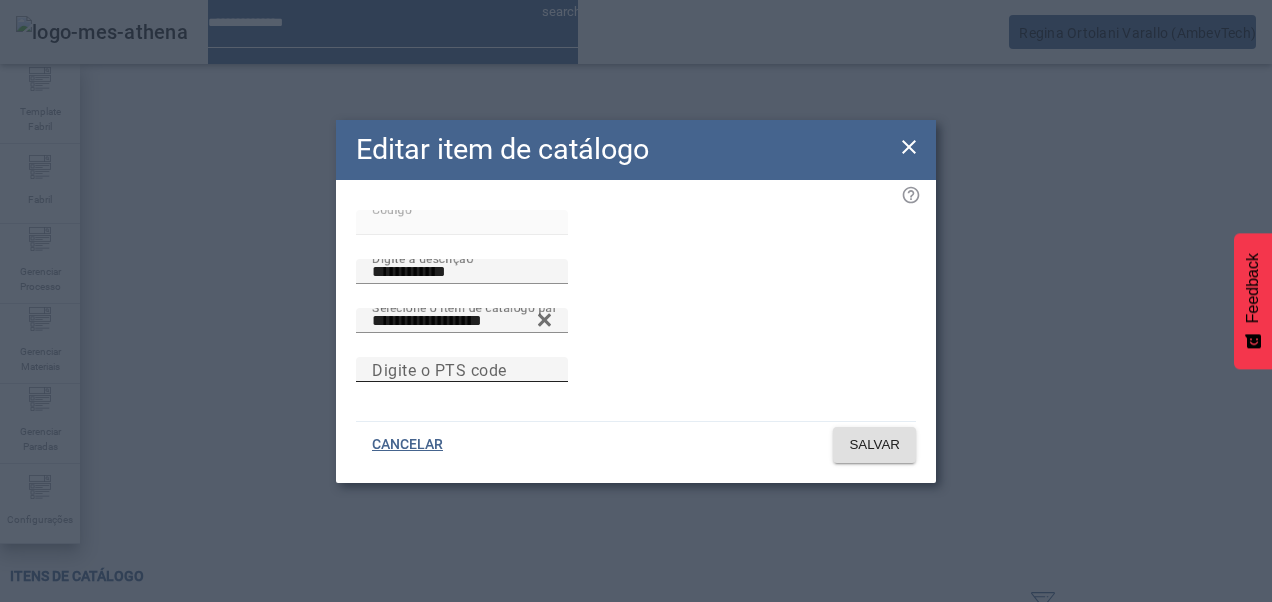 click on "Digite o PTS code" at bounding box center (462, 370) 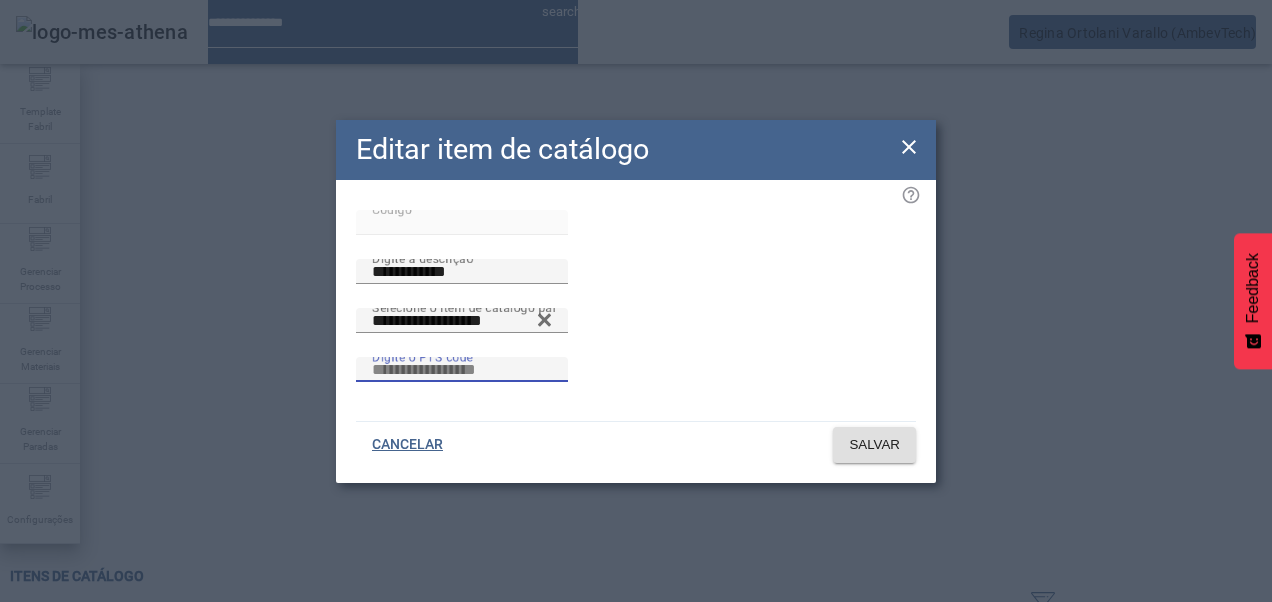 paste on "**********" 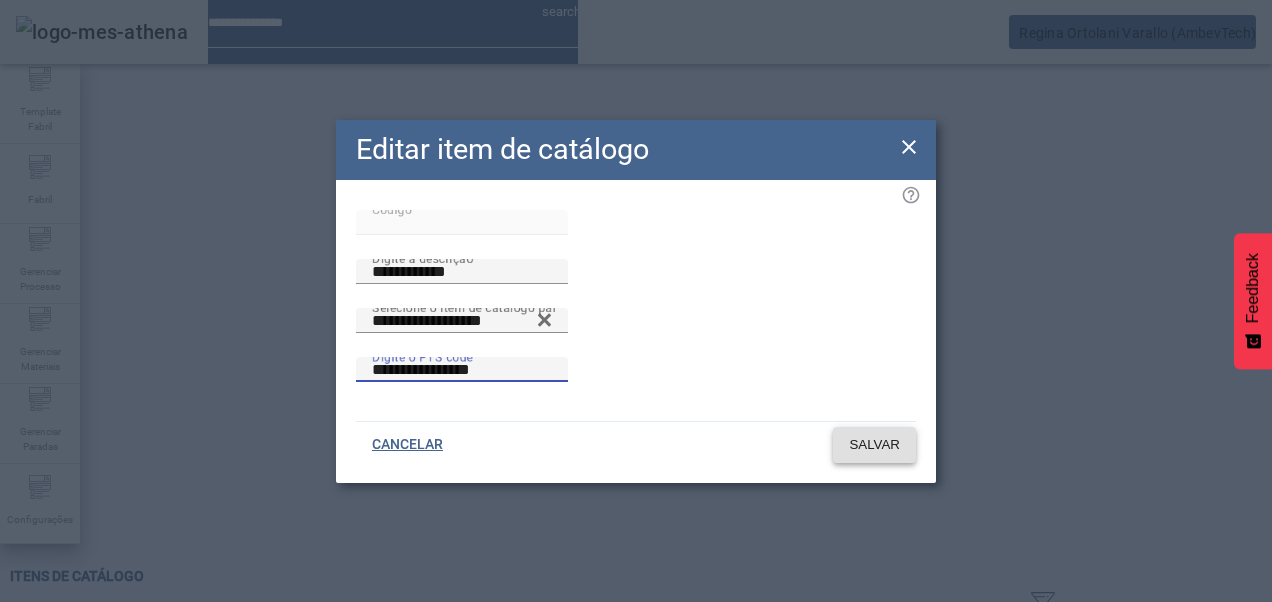 type on "**********" 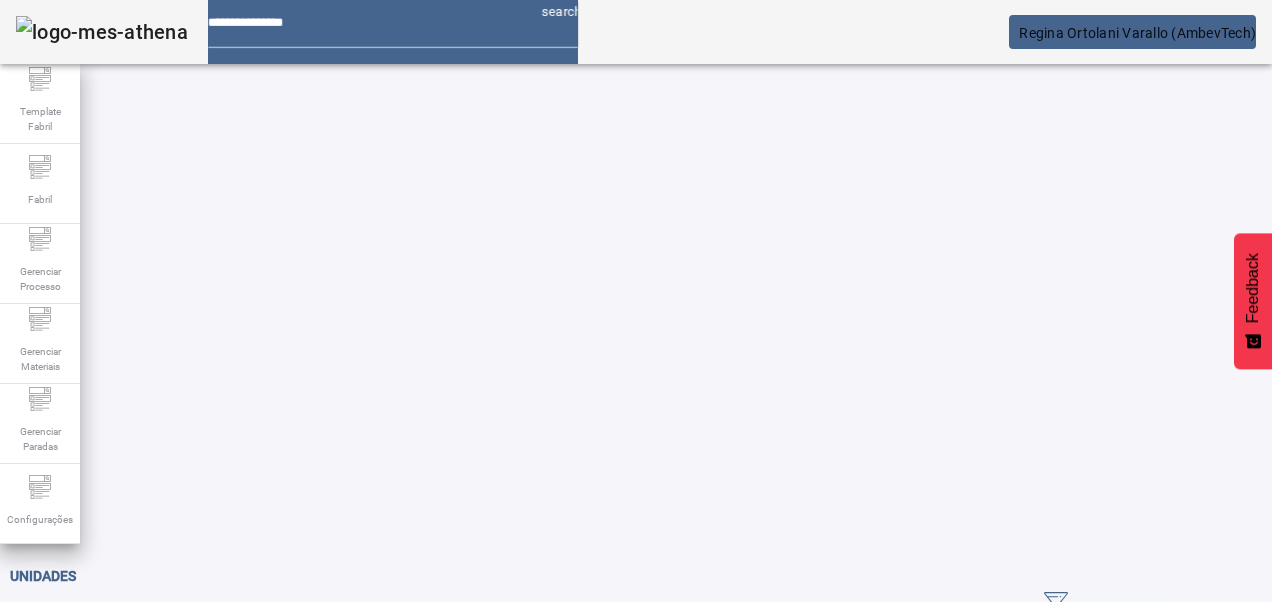 scroll, scrollTop: 0, scrollLeft: 0, axis: both 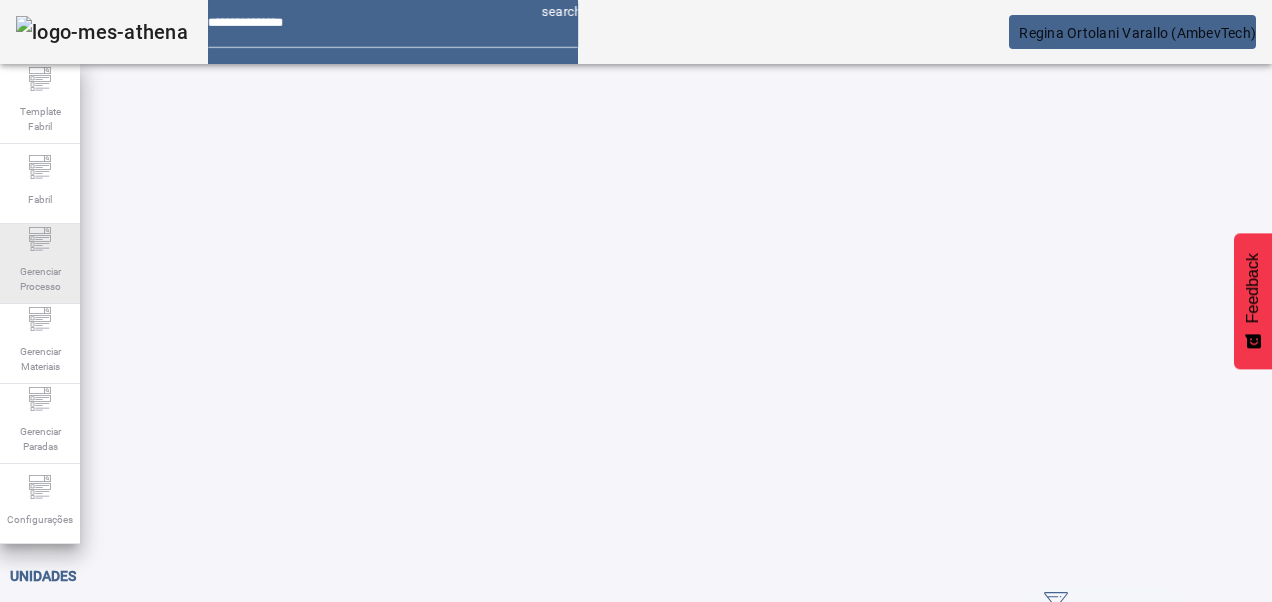 click on "Gerenciar Processo" 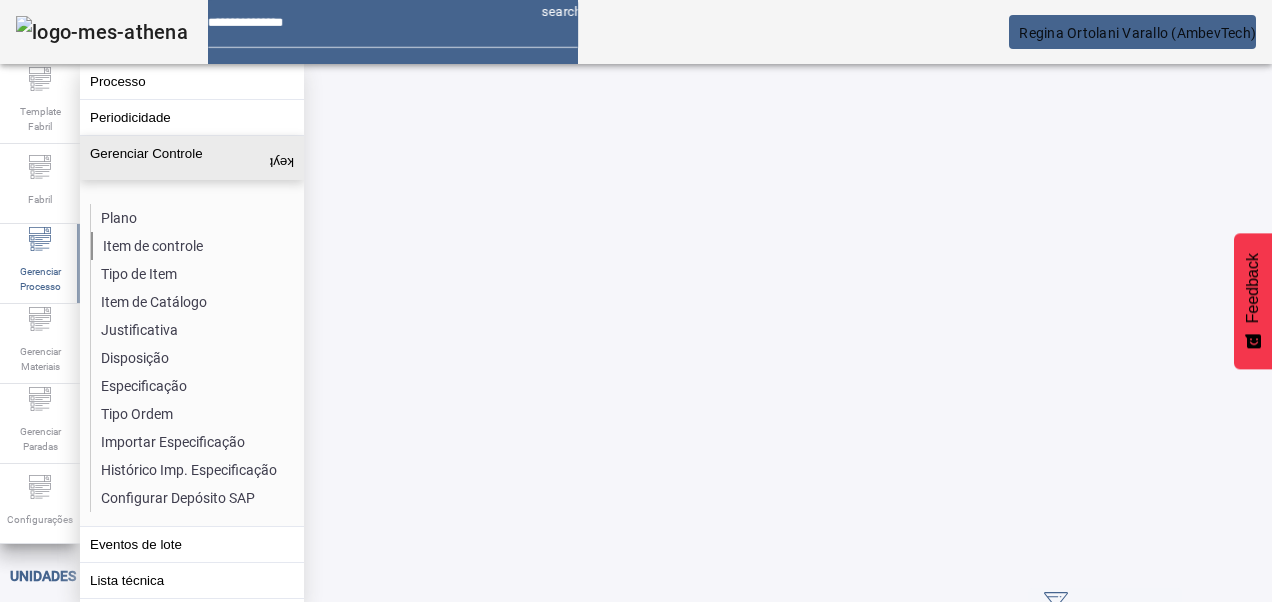 click on "Item de controle" 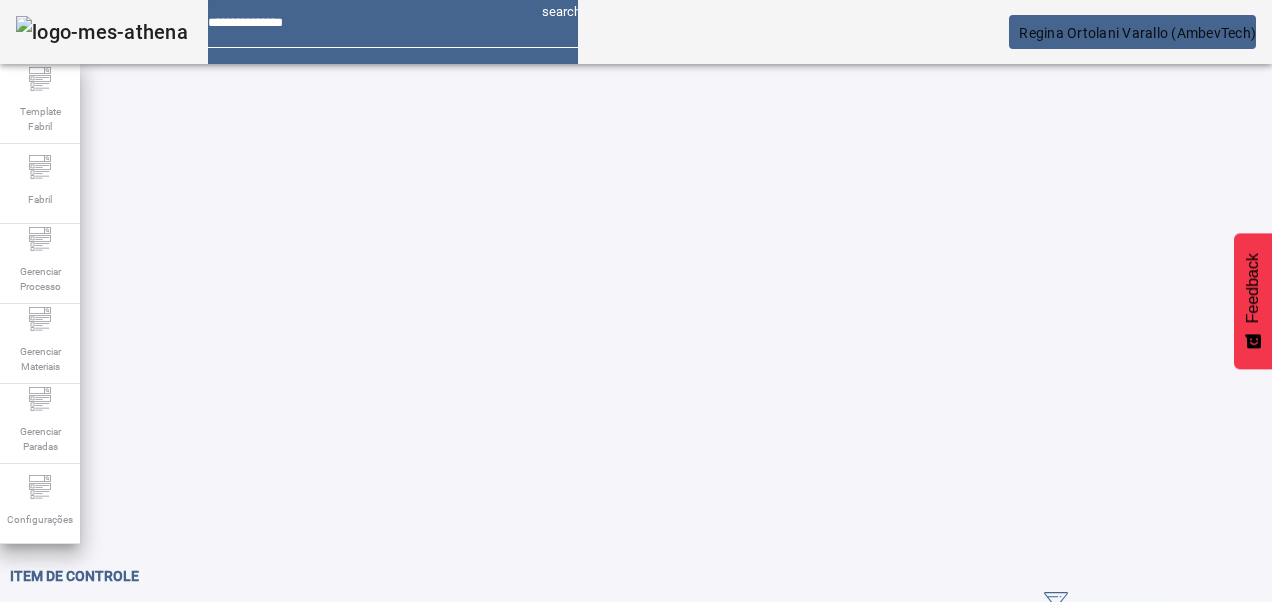 click on "ABRIR FILTROS" 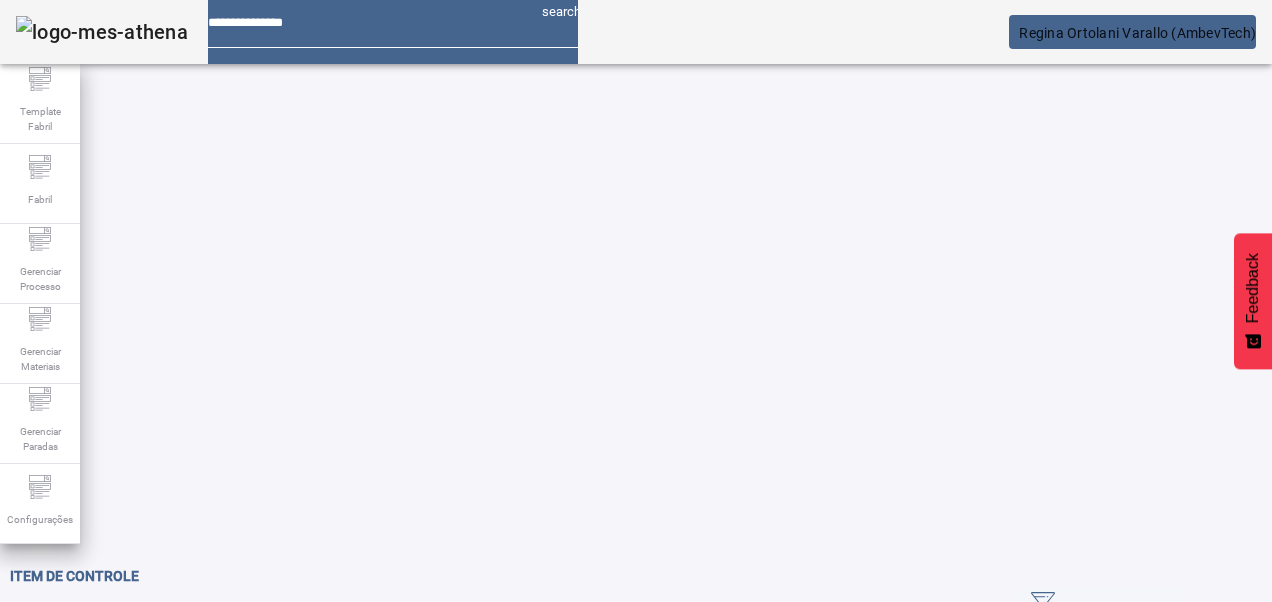type 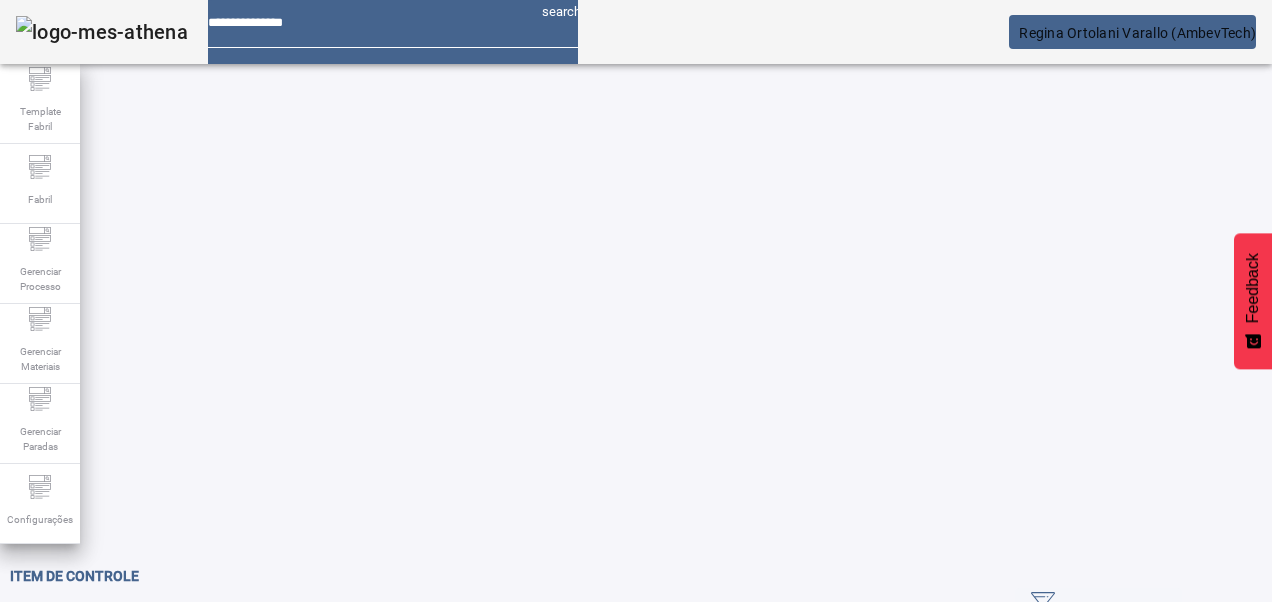 drag, startPoint x: 231, startPoint y: 169, endPoint x: 283, endPoint y: 183, distance: 53.851646 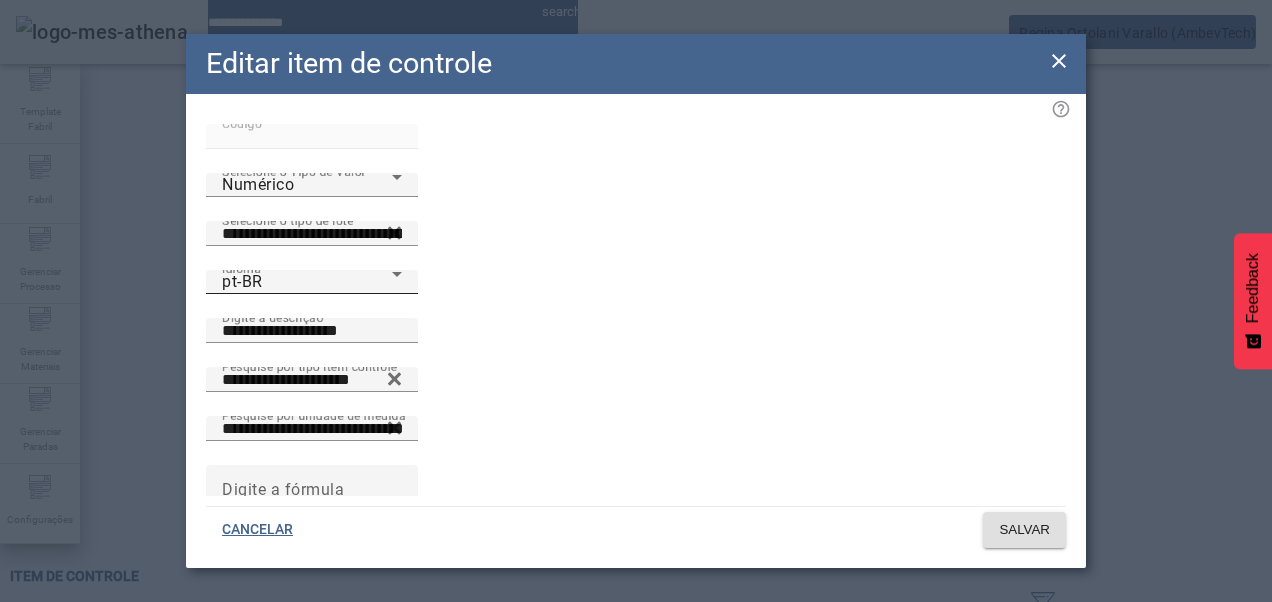 click on "pt-BR" at bounding box center (307, 282) 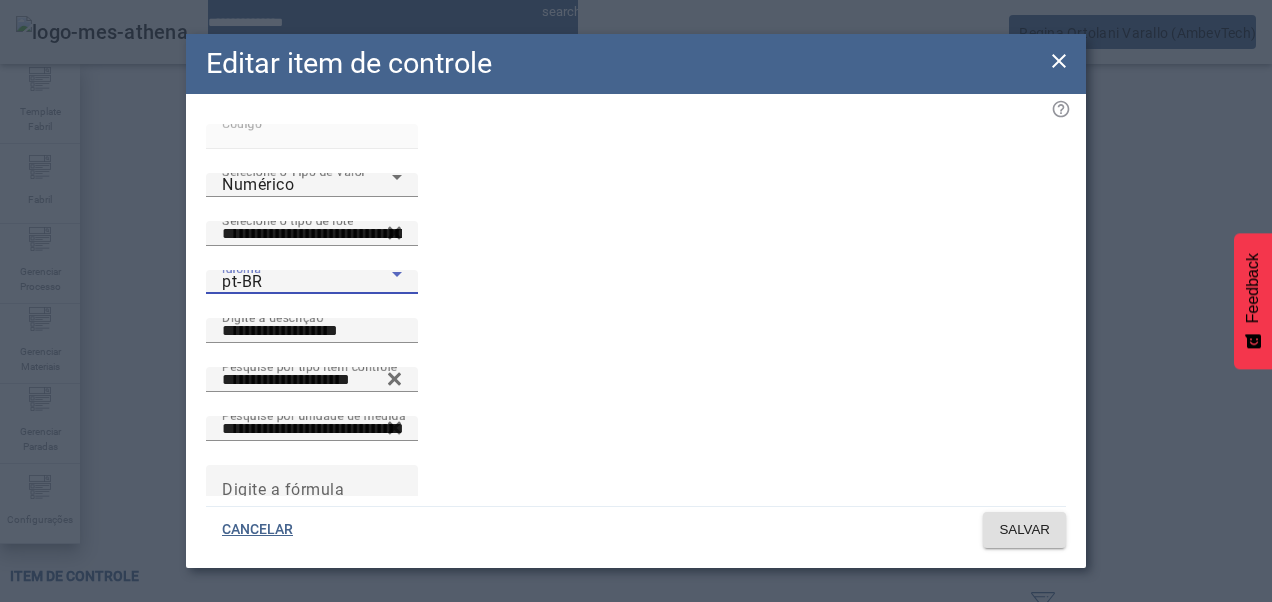click on "es-ES" at bounding box center (37, 802) 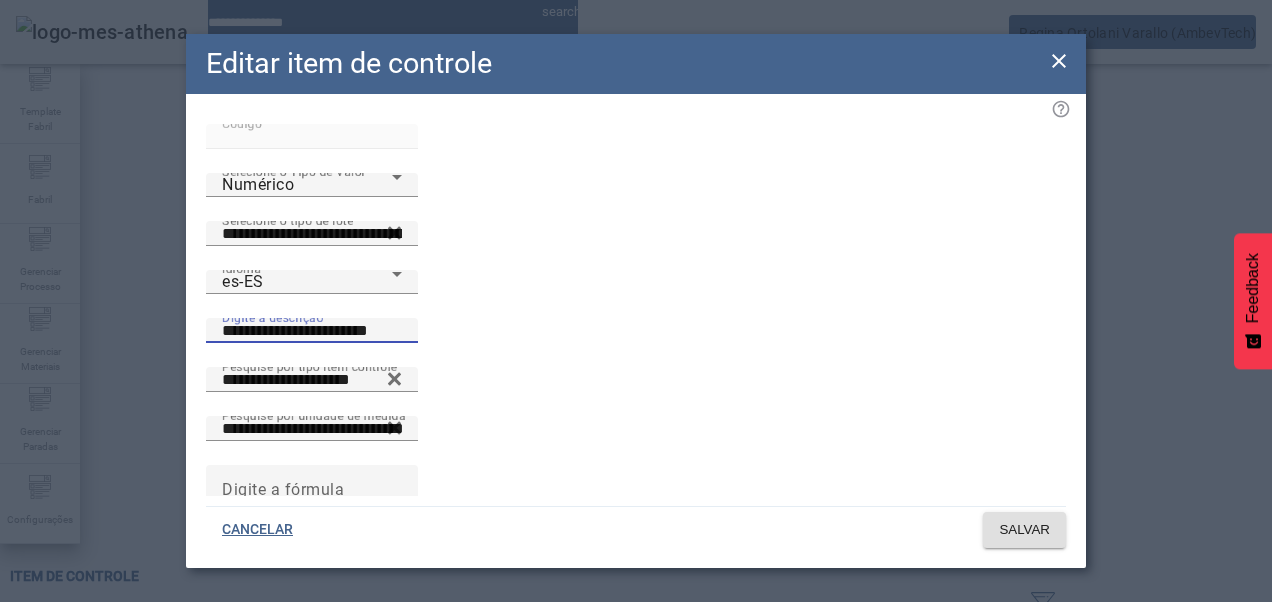 drag, startPoint x: 542, startPoint y: 241, endPoint x: 473, endPoint y: 241, distance: 69 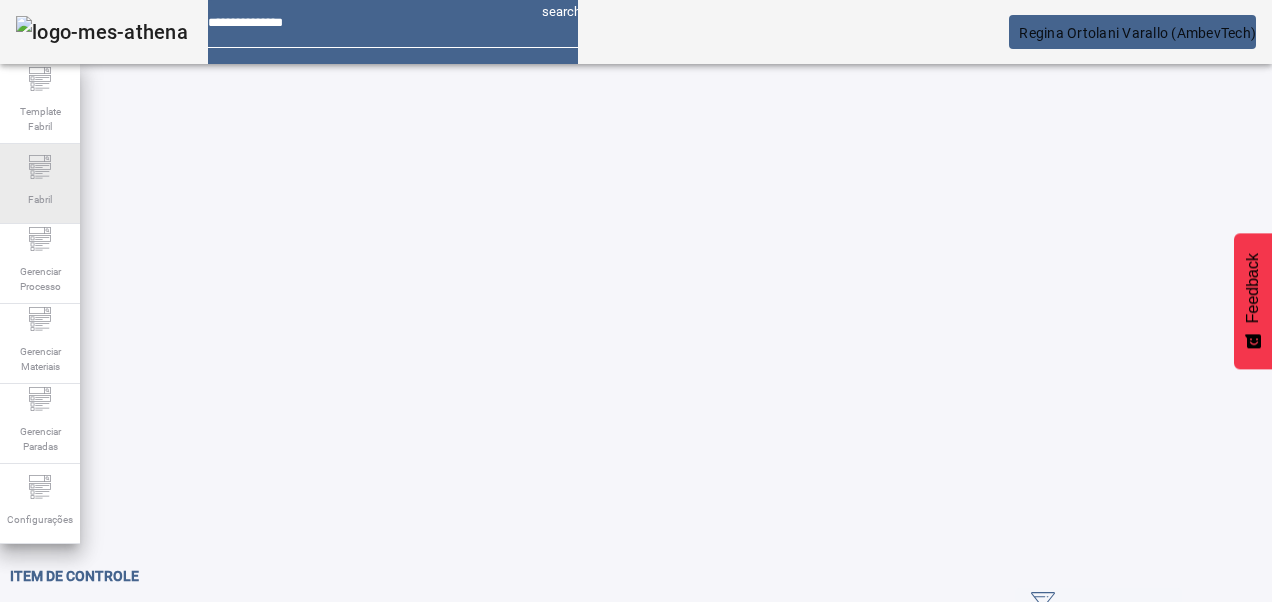 click 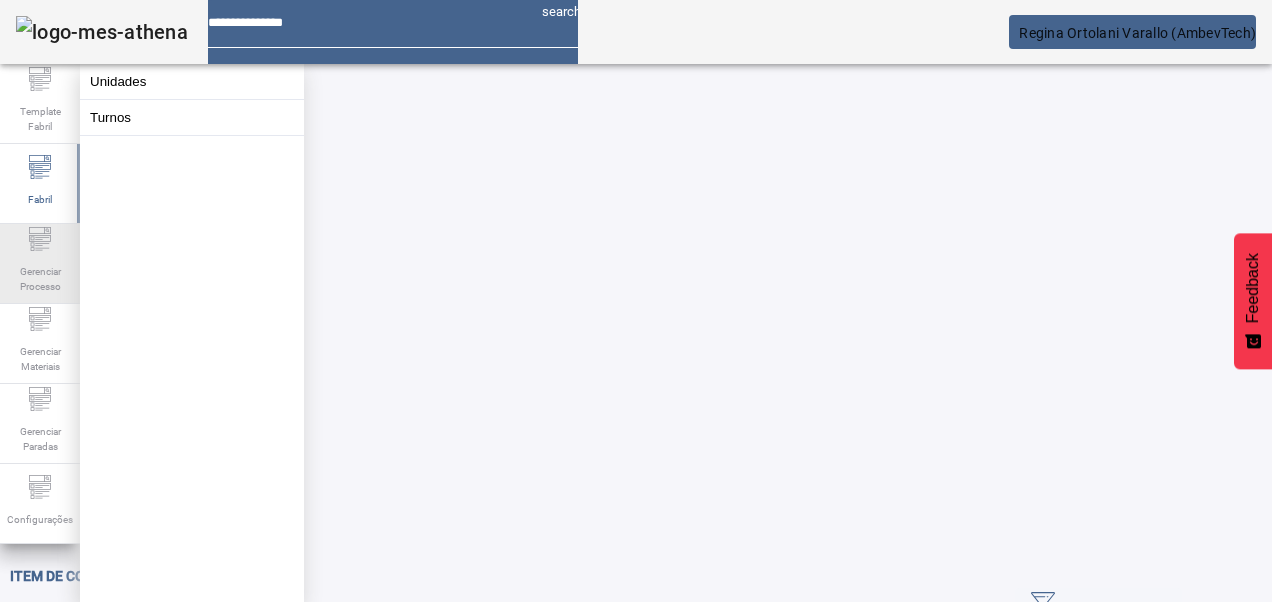 click on "Gerenciar Processo" 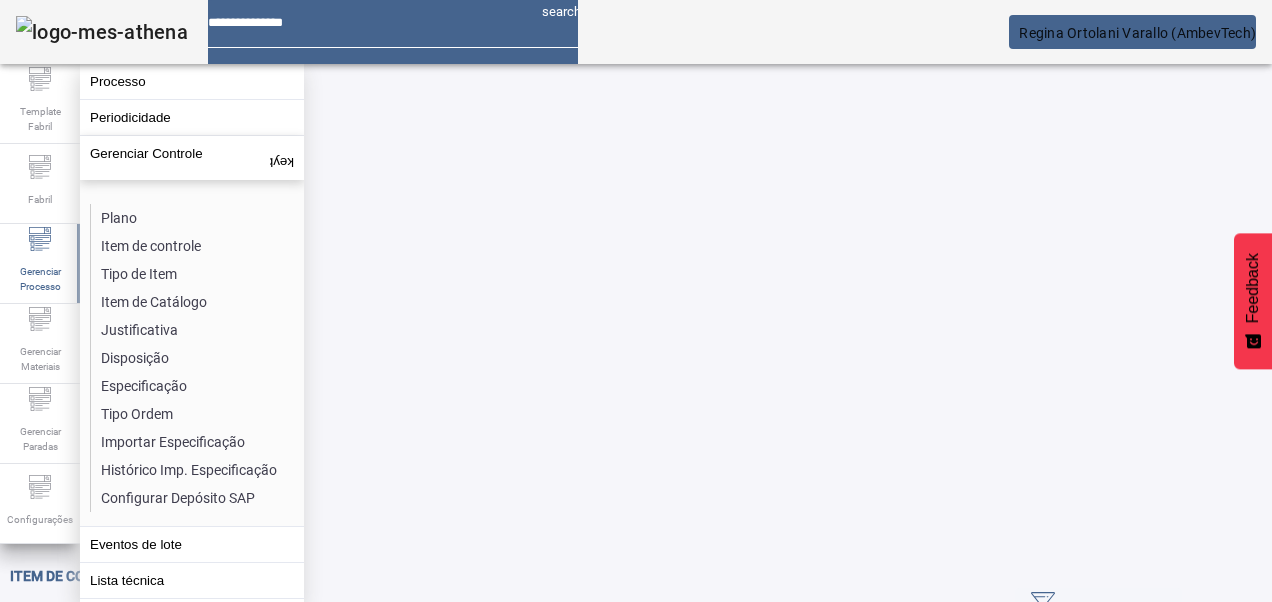 click on "Especificação" 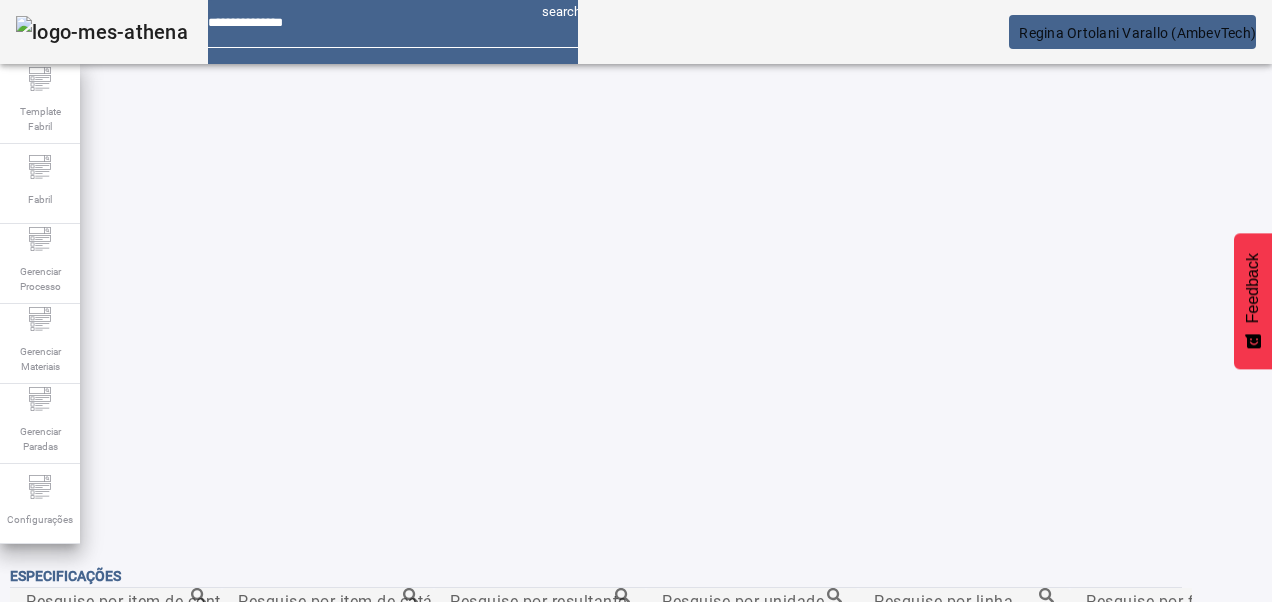 click on "Pesquise por item de controle" at bounding box center [137, 600] 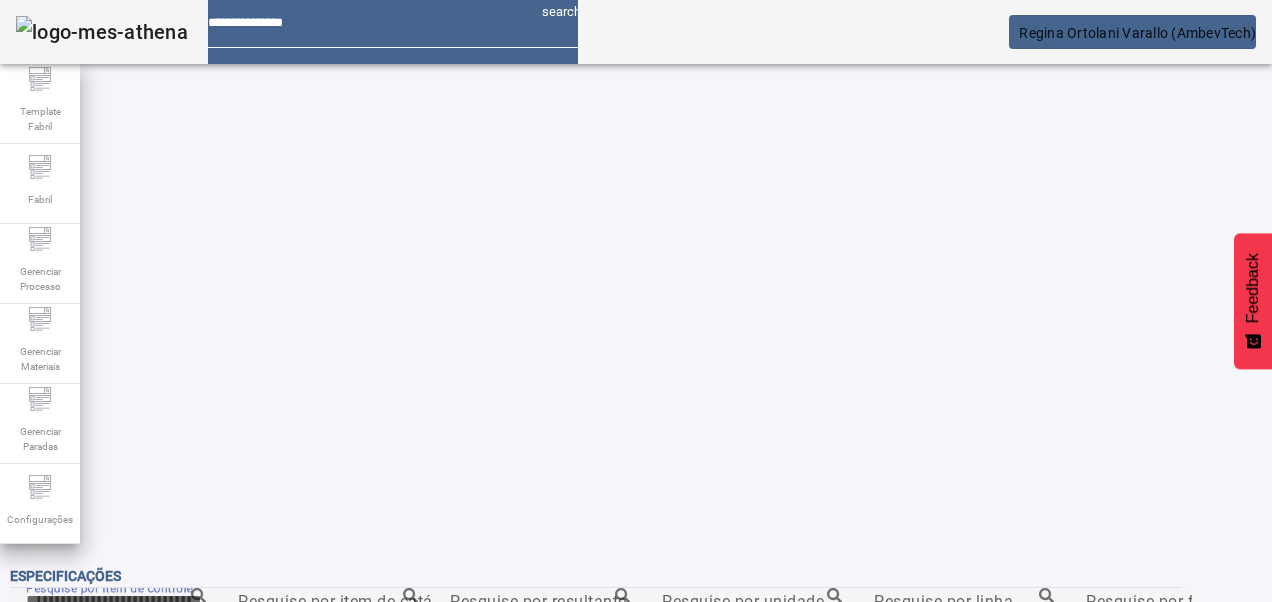 paste on "**********" 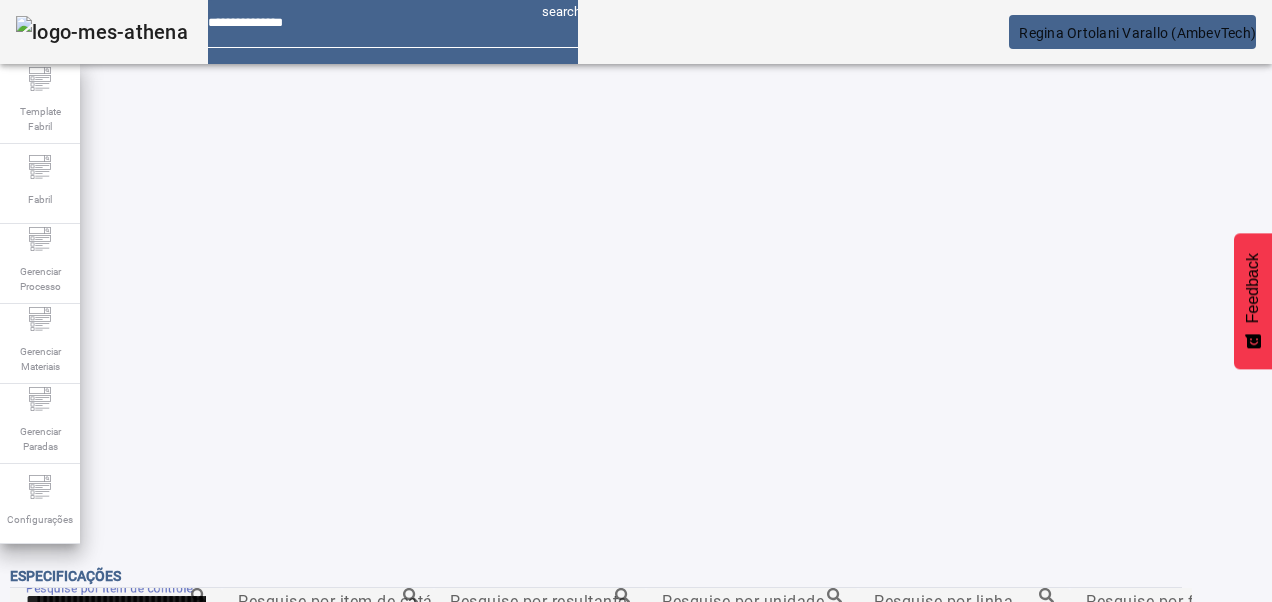 click 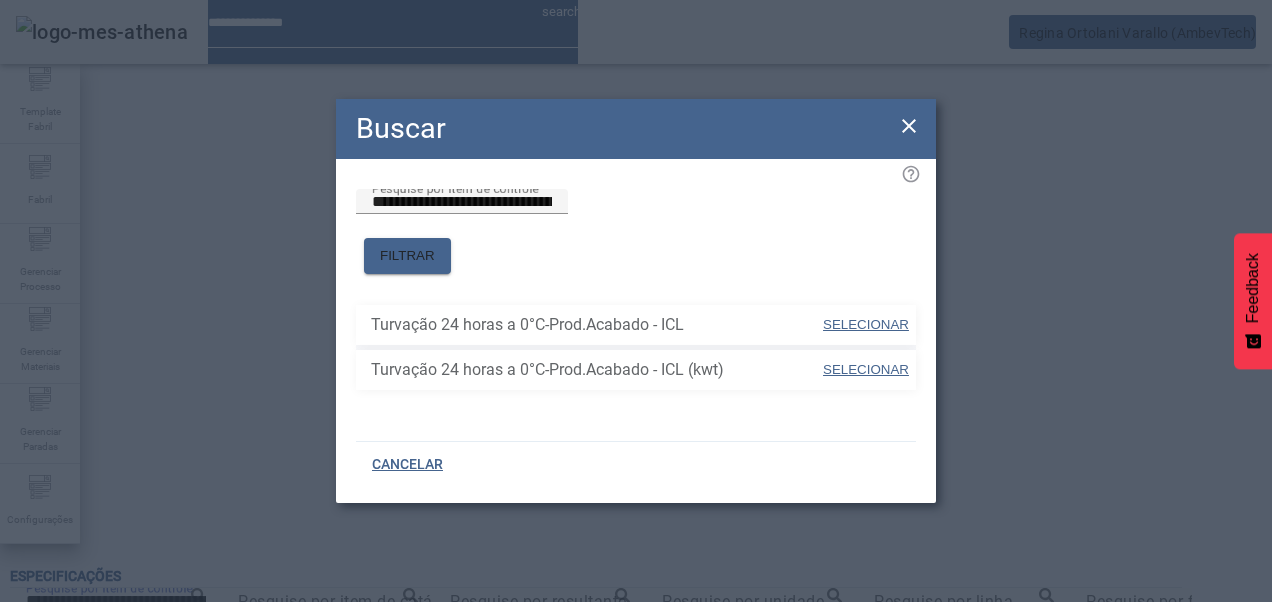 click on "SELECIONAR" at bounding box center (866, 324) 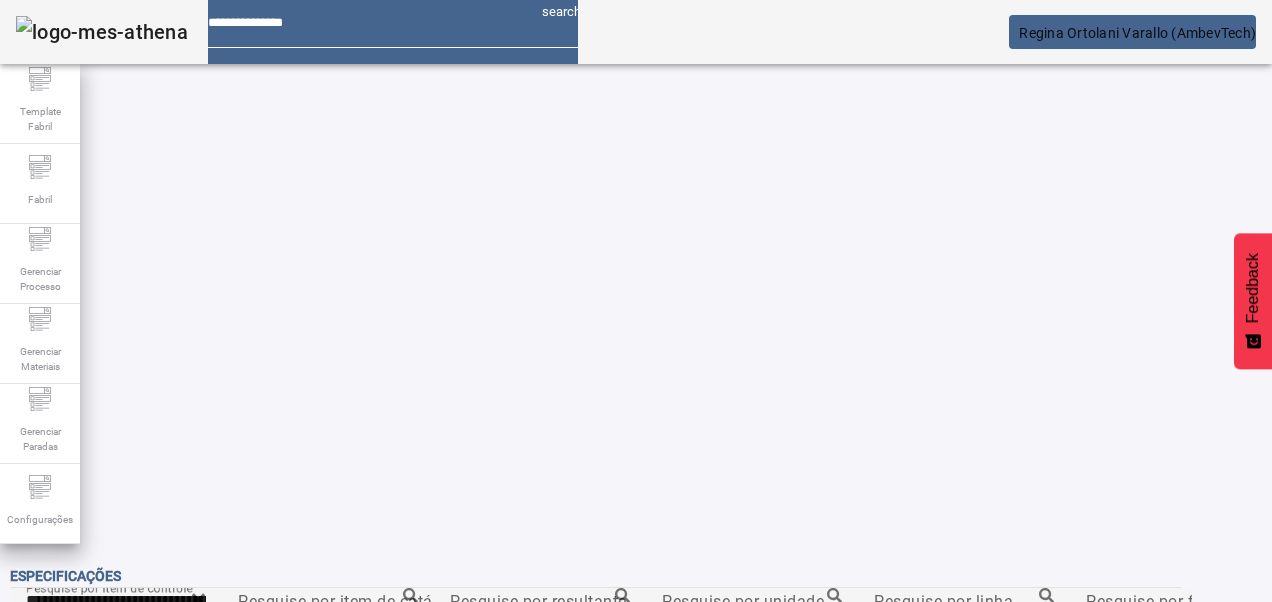 click on "FILTRAR" 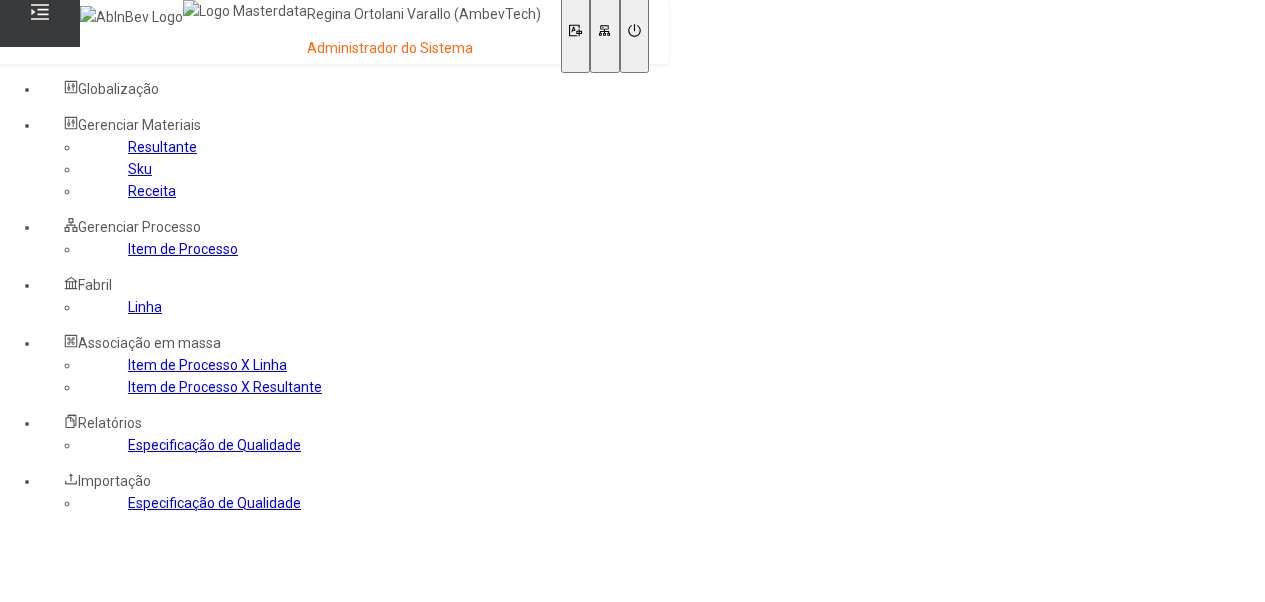 scroll, scrollTop: 0, scrollLeft: 0, axis: both 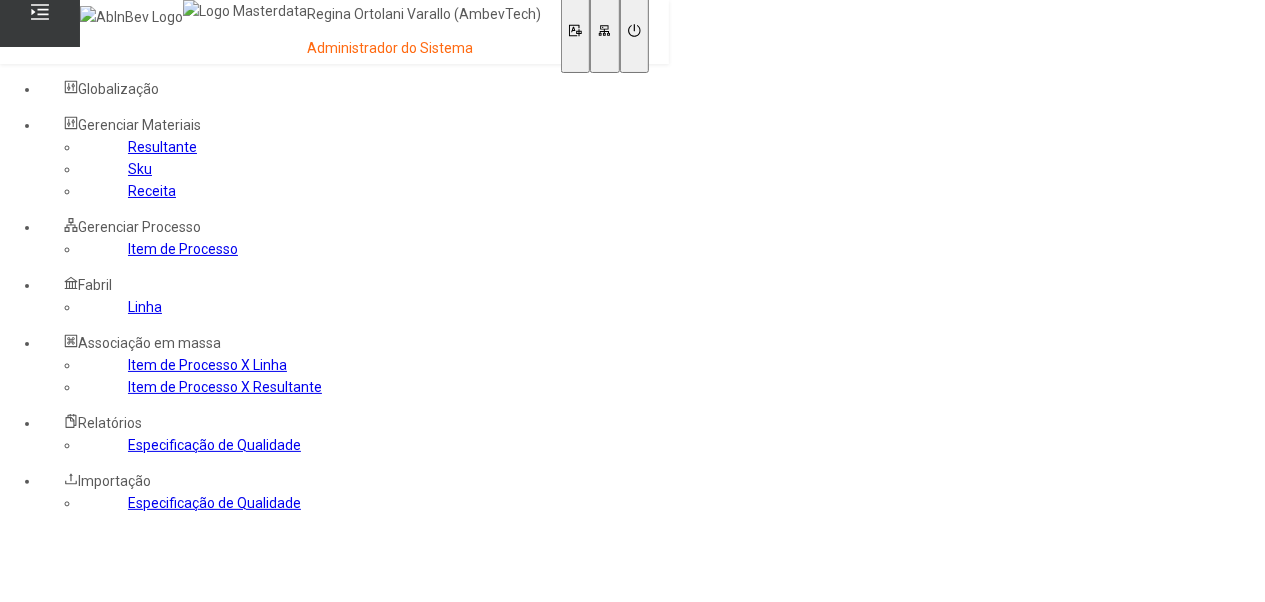 click on "Item de Processo" 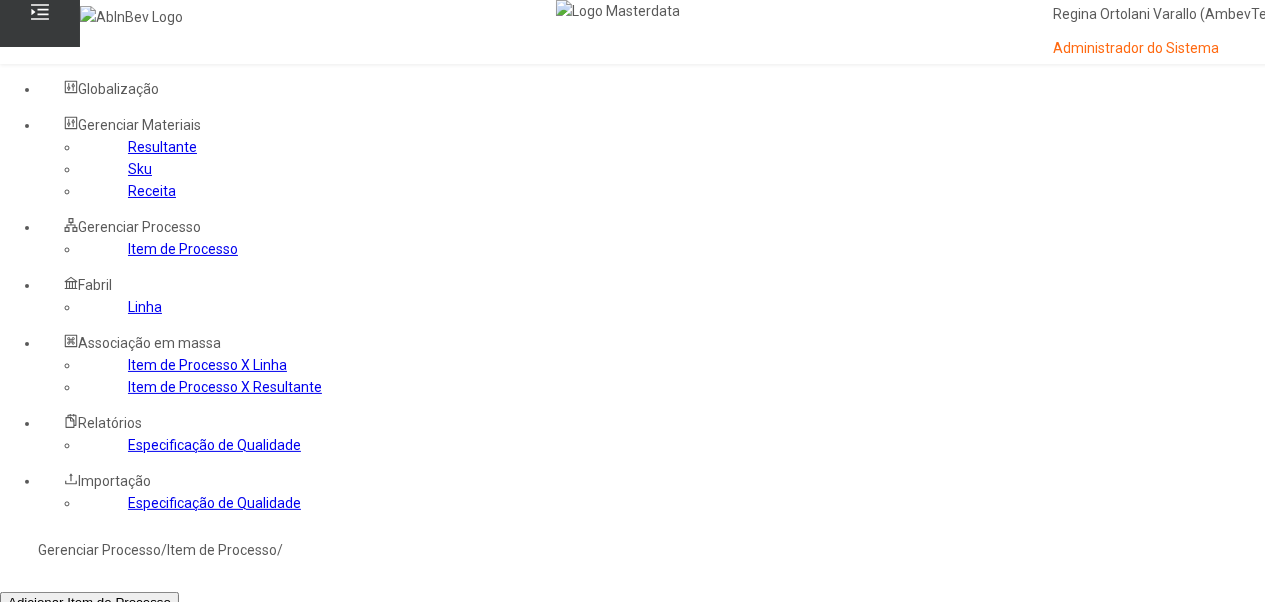 click 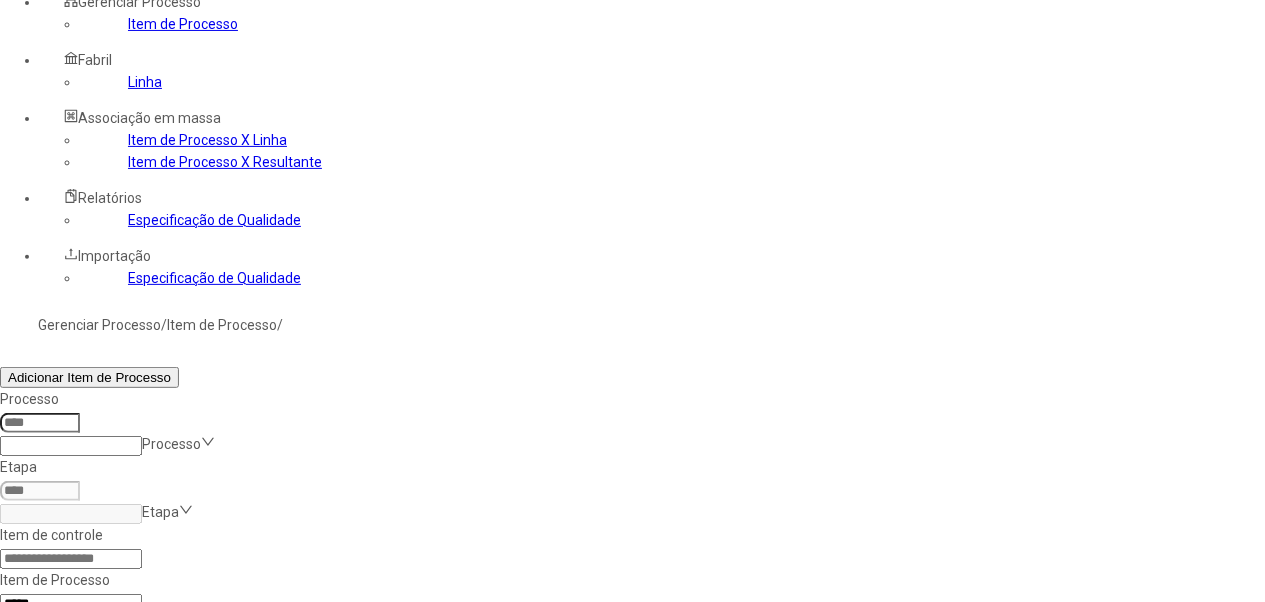 scroll, scrollTop: 230, scrollLeft: 0, axis: vertical 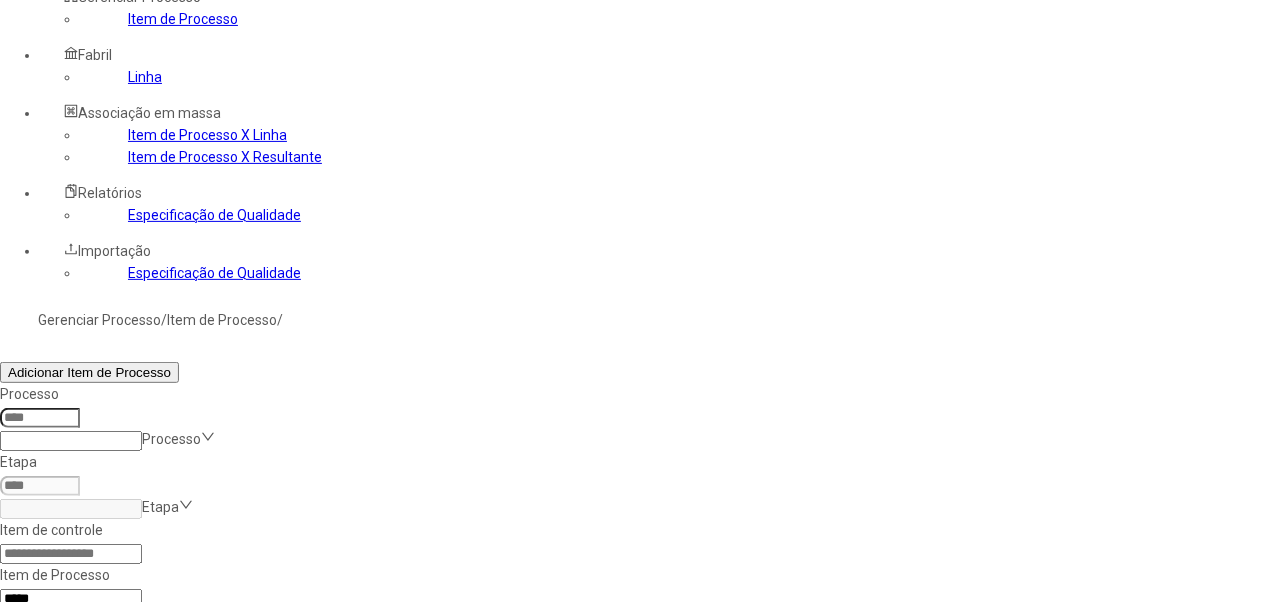 drag, startPoint x: 1182, startPoint y: 313, endPoint x: 1169, endPoint y: 316, distance: 13.341664 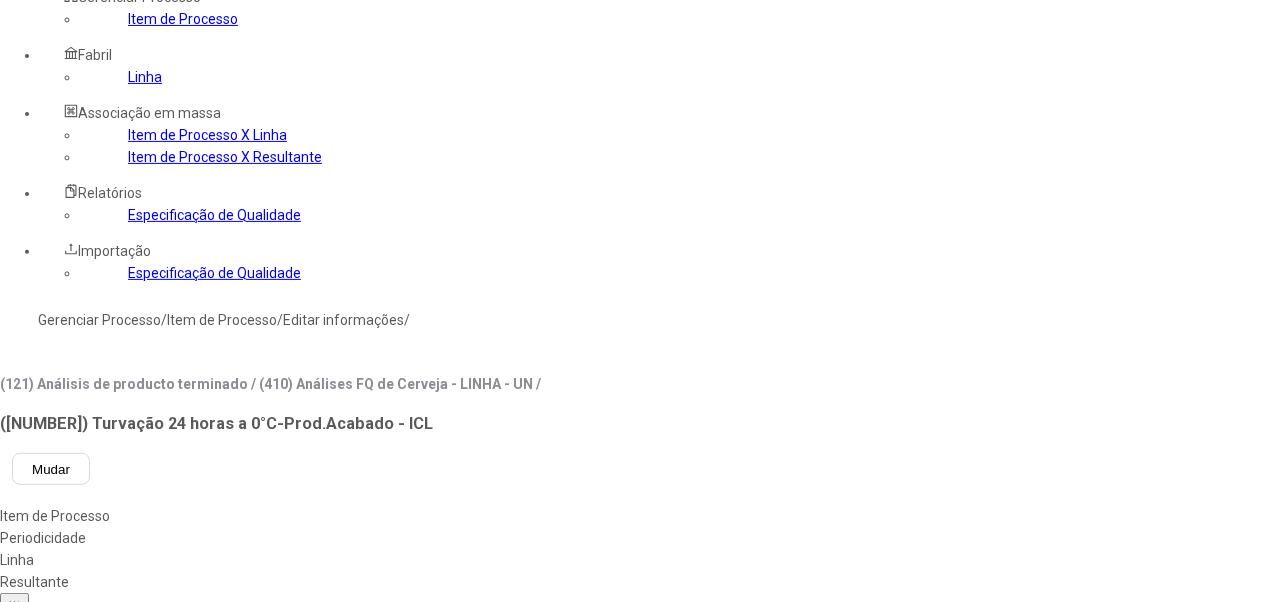 type on "***" 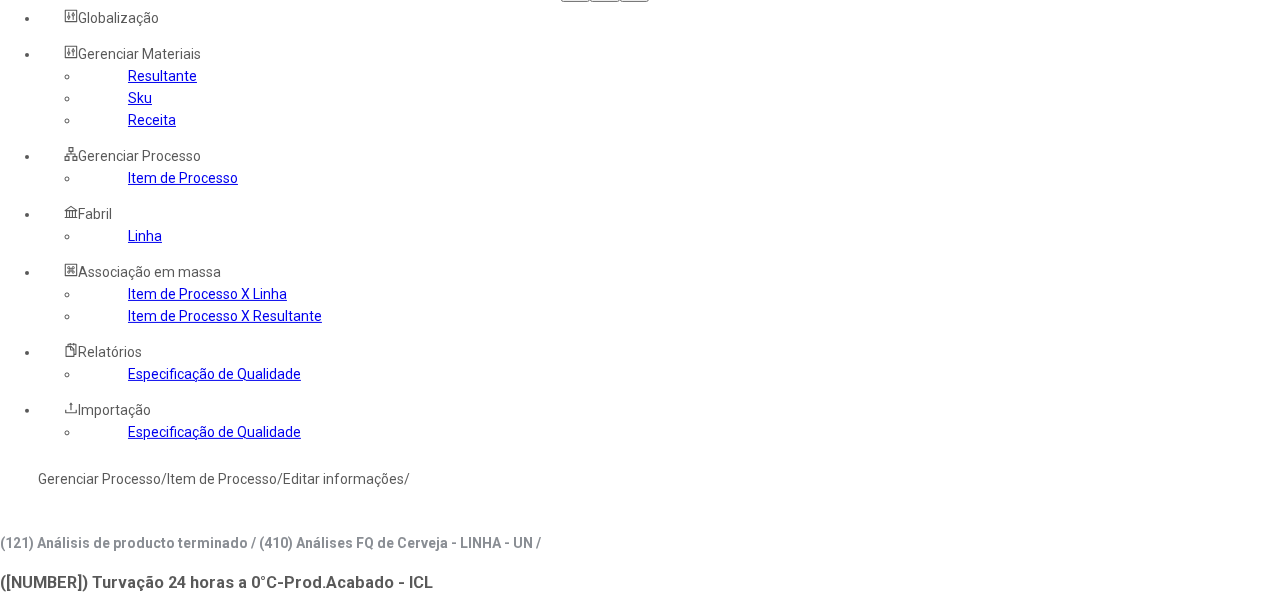 scroll, scrollTop: 30, scrollLeft: 0, axis: vertical 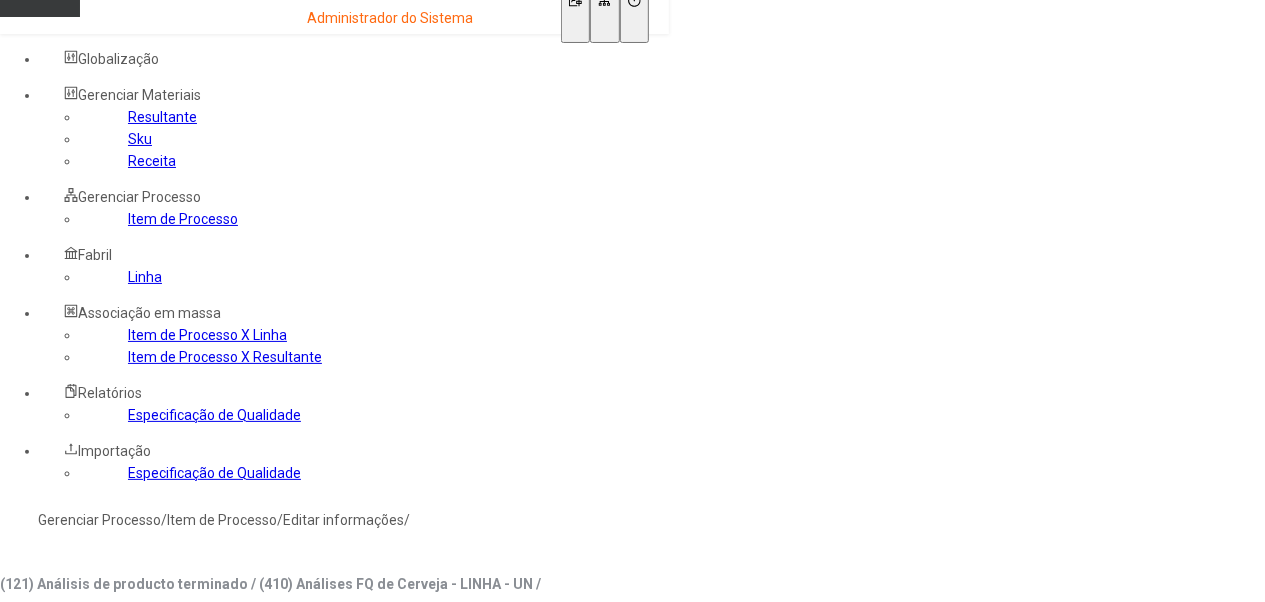 click on "Resultante" 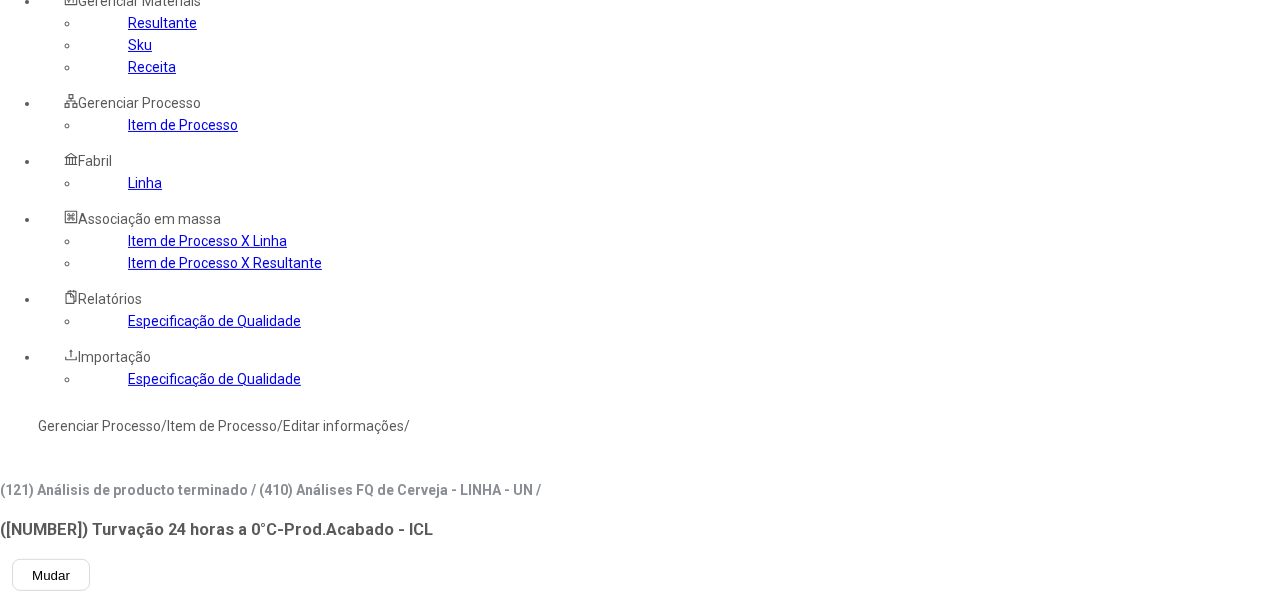 scroll, scrollTop: 230, scrollLeft: 0, axis: vertical 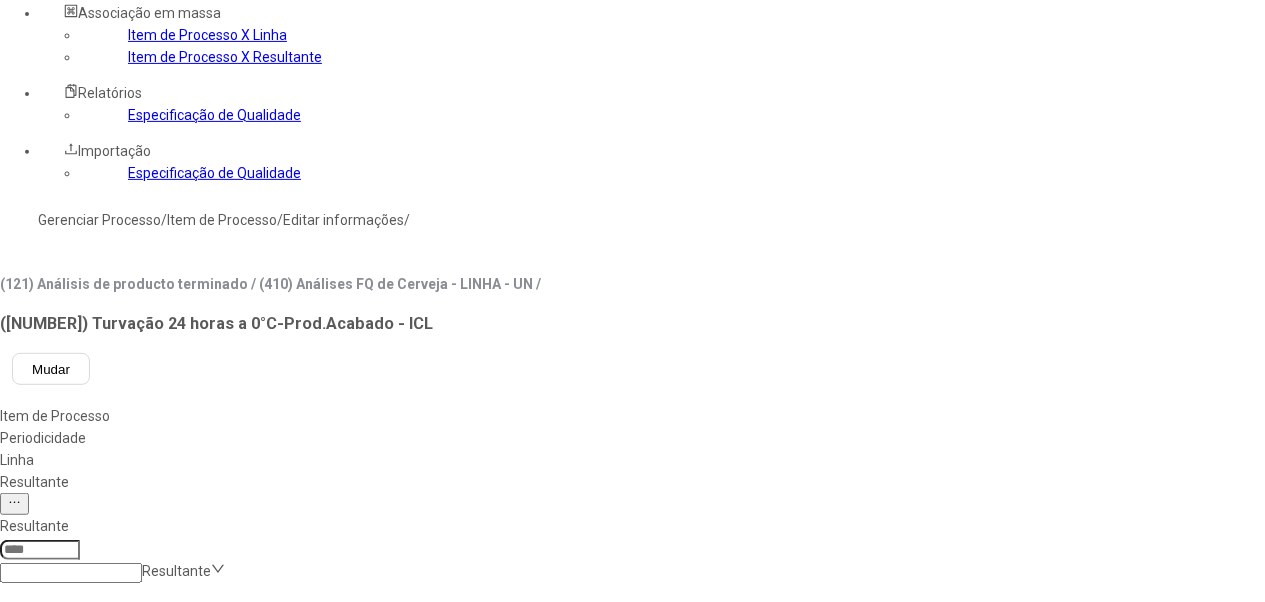 click 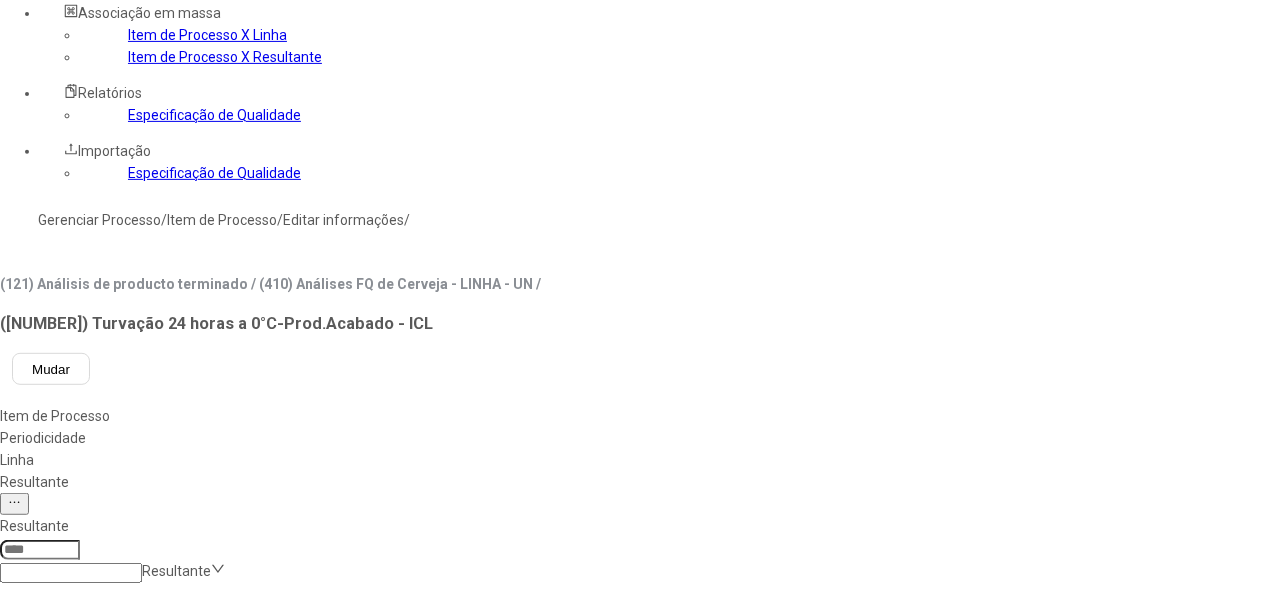 scroll, scrollTop: 2156, scrollLeft: 0, axis: vertical 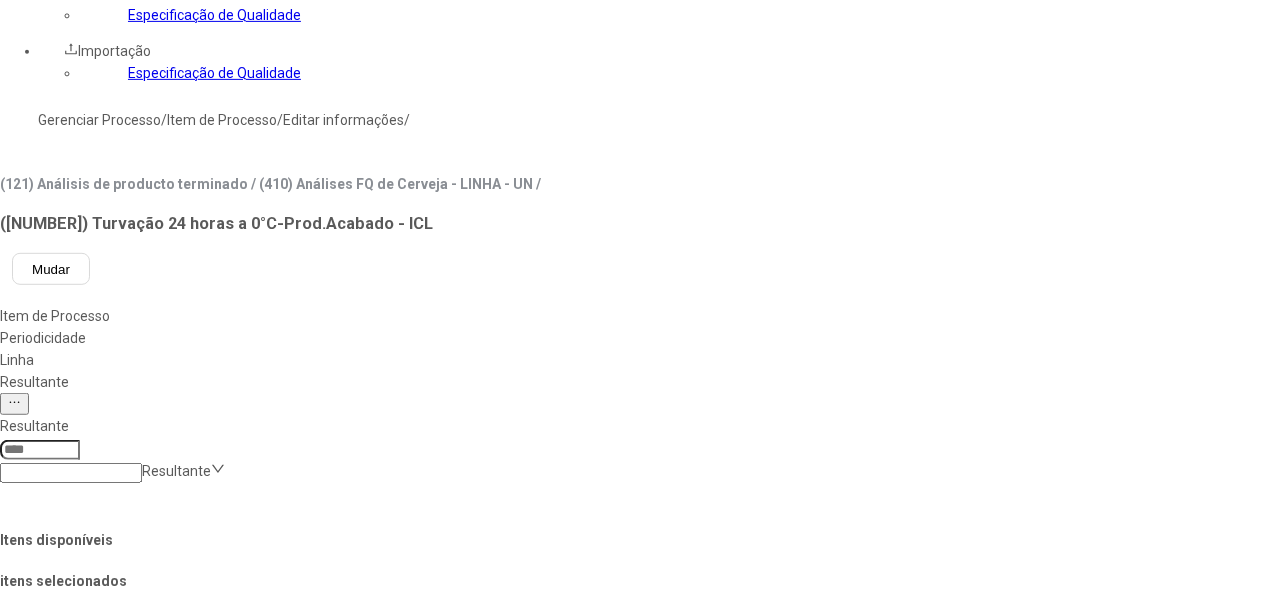 click 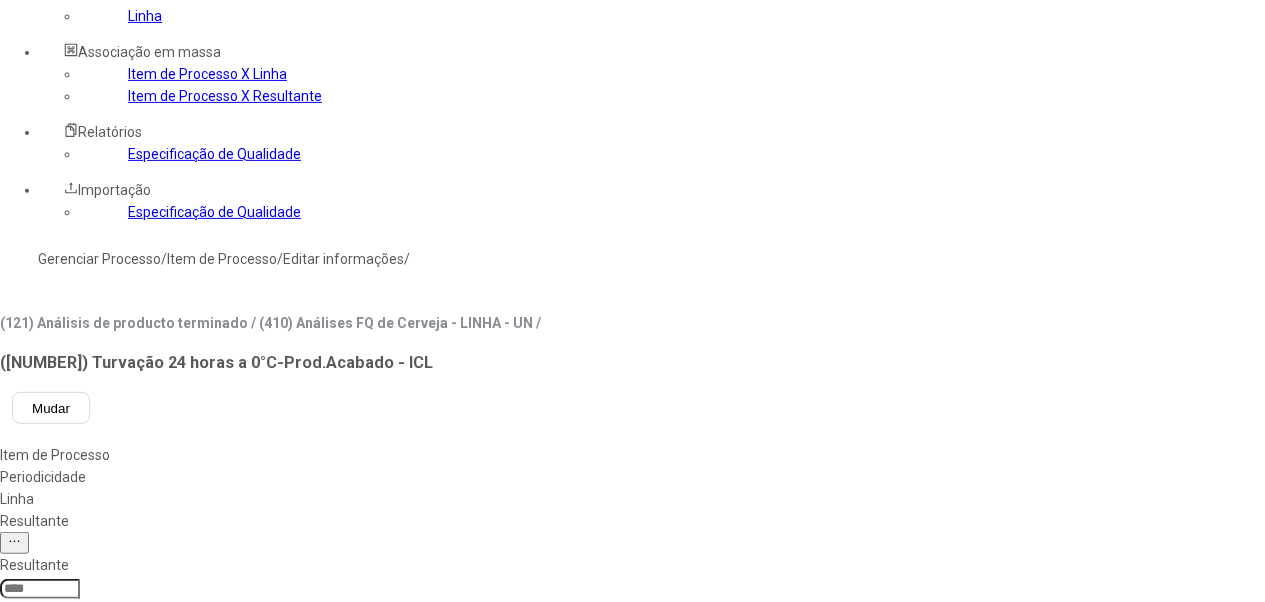 scroll, scrollTop: 400, scrollLeft: 0, axis: vertical 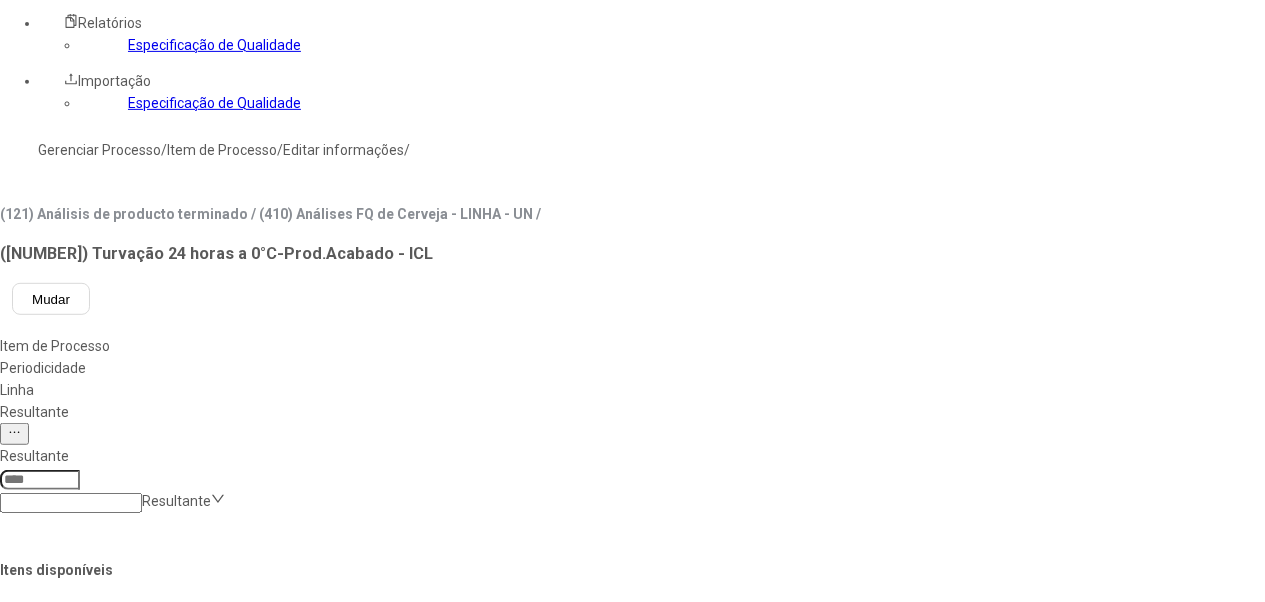 drag, startPoint x: 806, startPoint y: 84, endPoint x: 766, endPoint y: 94, distance: 41.231056 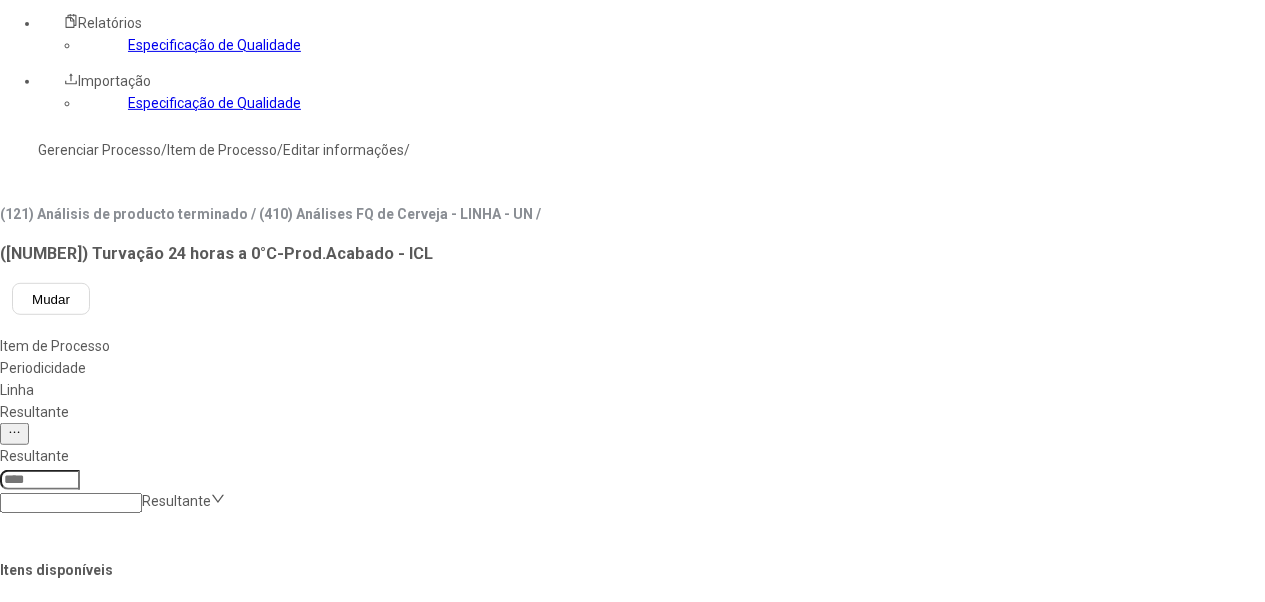 scroll, scrollTop: 2110, scrollLeft: 0, axis: vertical 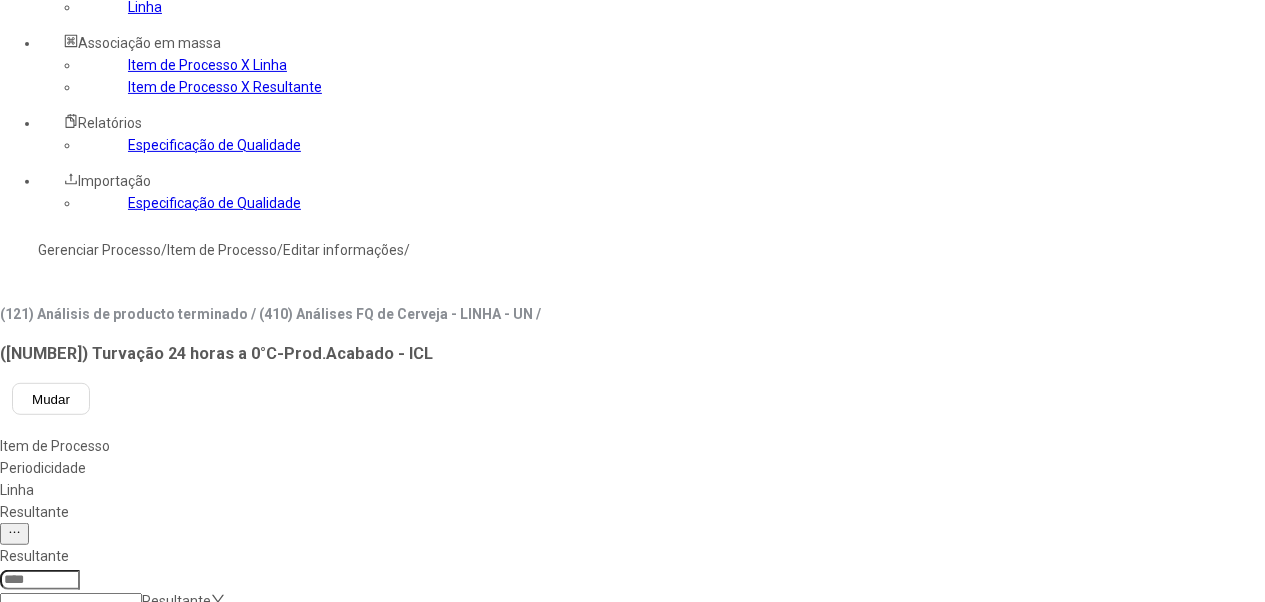 click 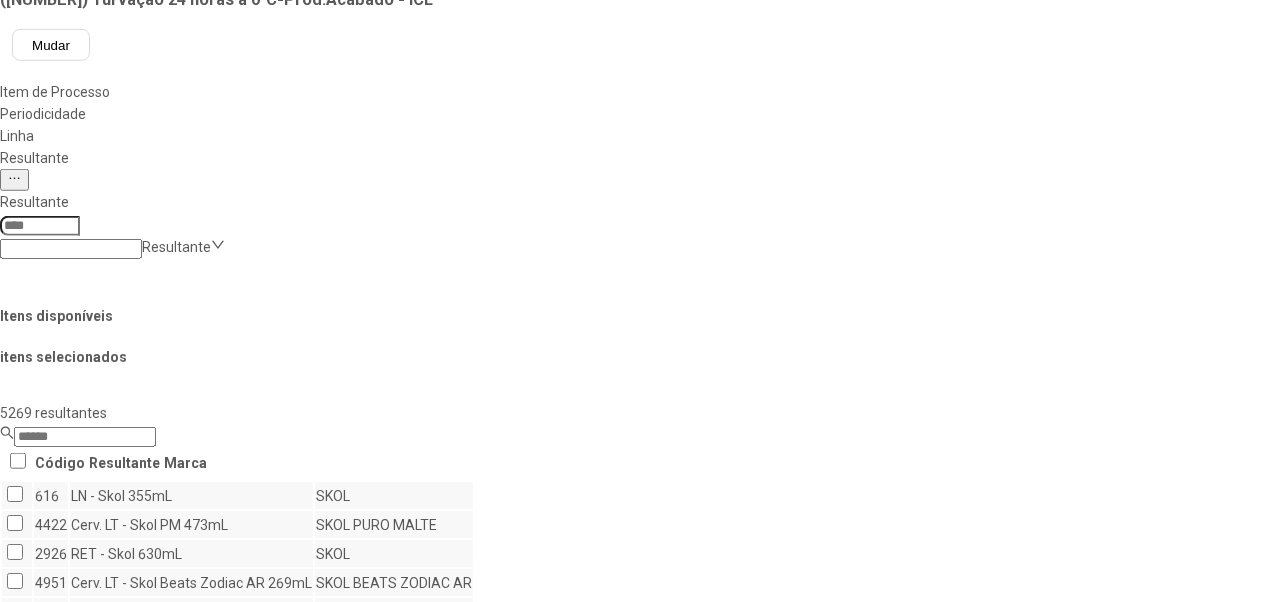 scroll, scrollTop: 800, scrollLeft: 0, axis: vertical 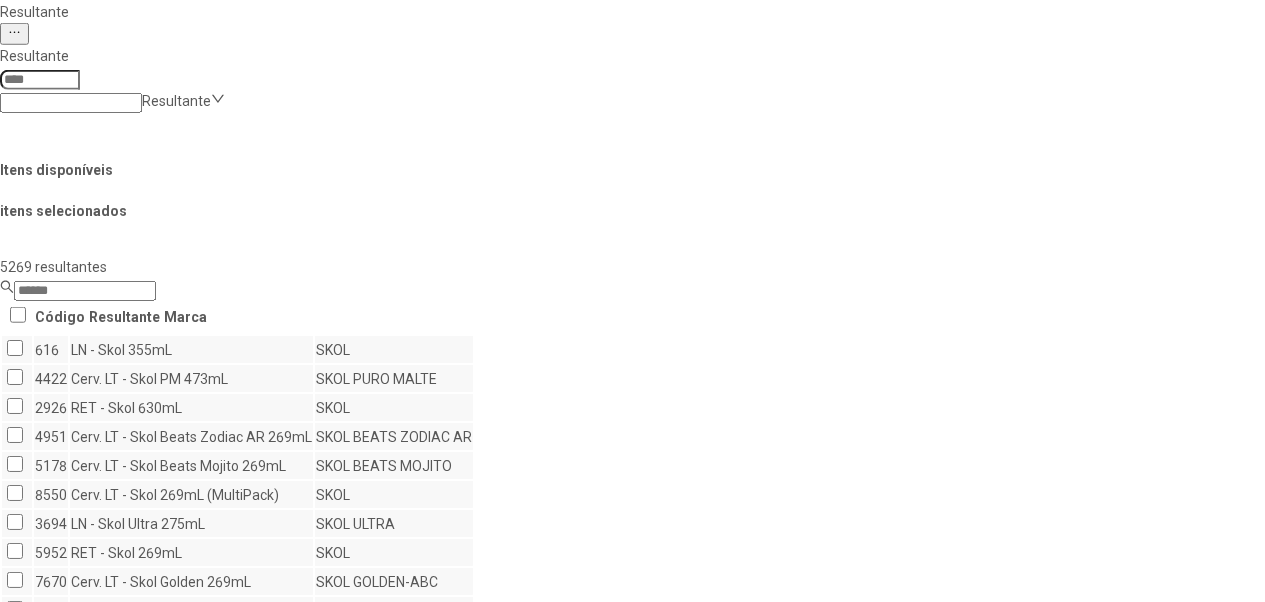 click on "Concluir associação" at bounding box center [124, 999] 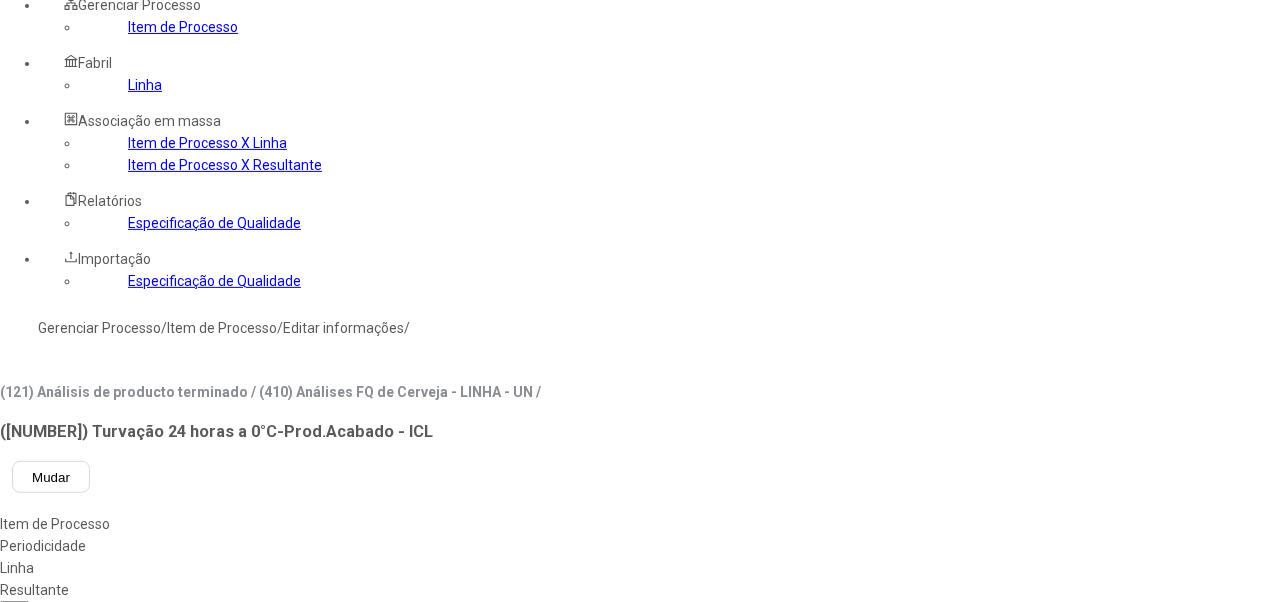 scroll, scrollTop: 200, scrollLeft: 0, axis: vertical 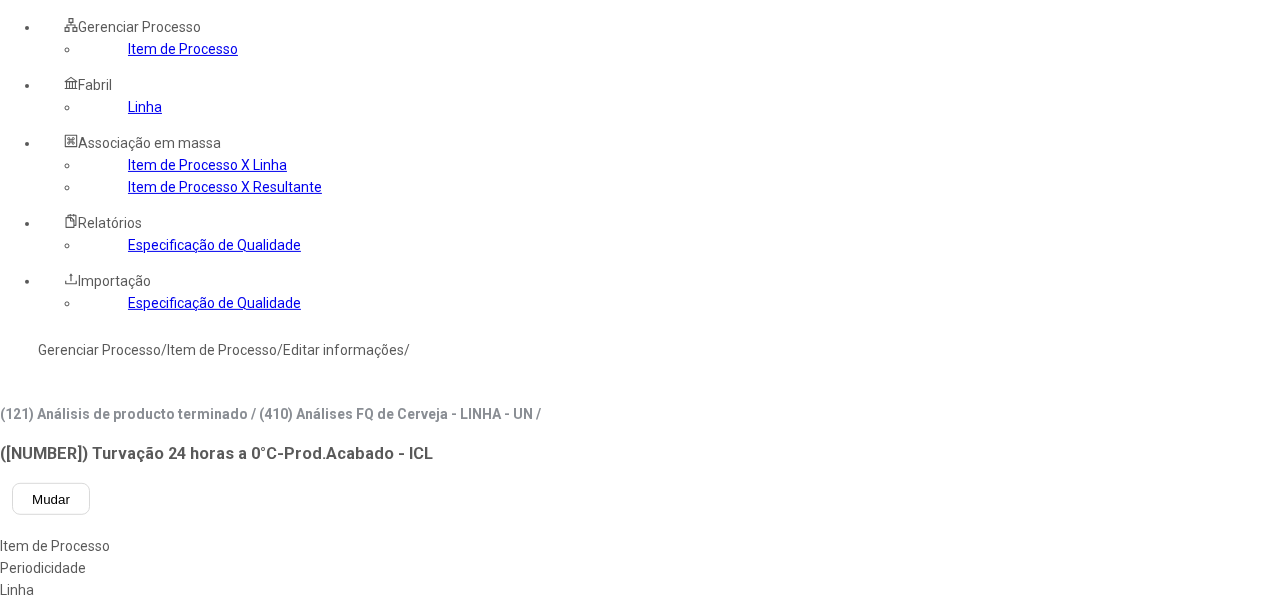 drag, startPoint x: 797, startPoint y: 284, endPoint x: 778, endPoint y: 282, distance: 19.104973 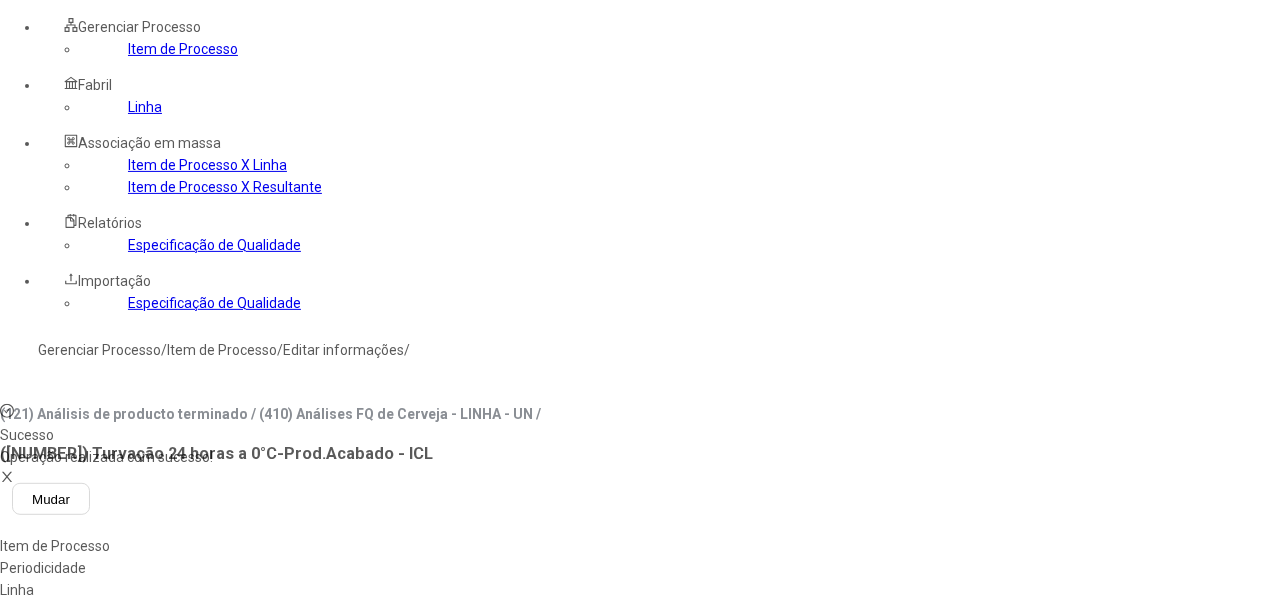 click 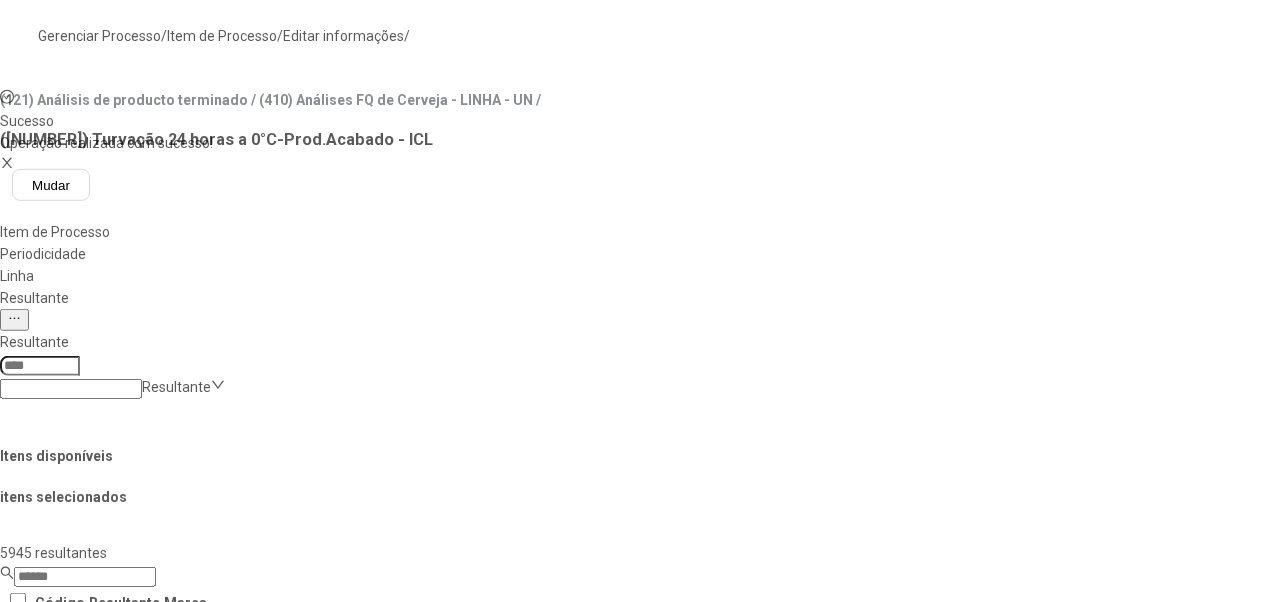 scroll, scrollTop: 700, scrollLeft: 0, axis: vertical 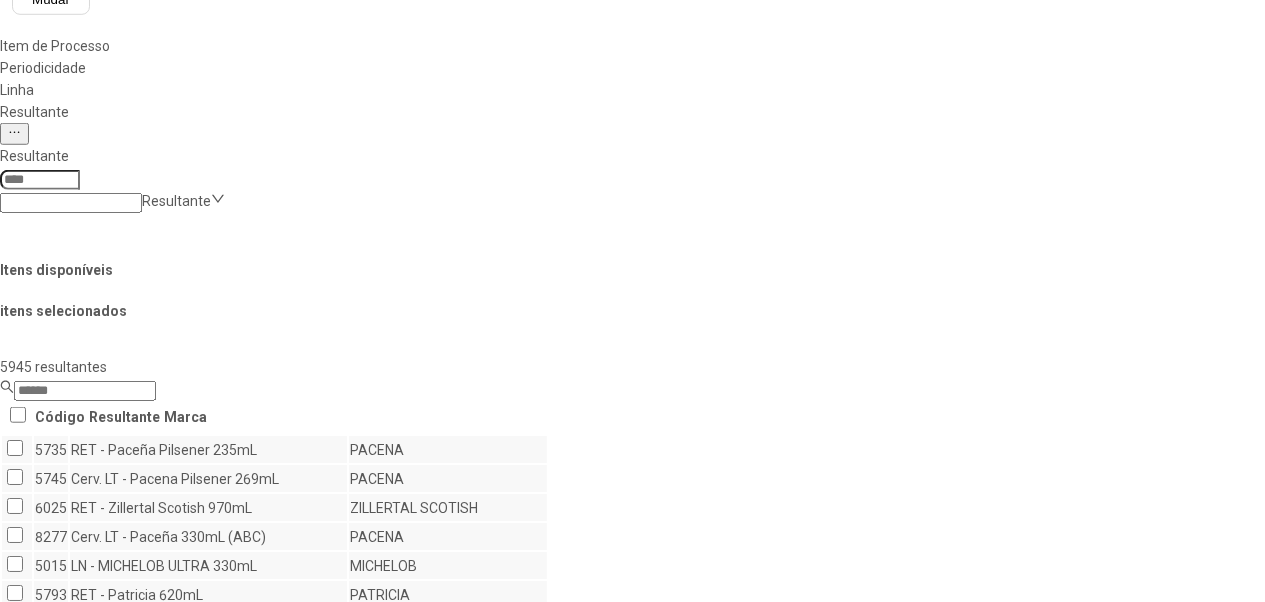 click on "Concluir associação" at bounding box center [124, 1099] 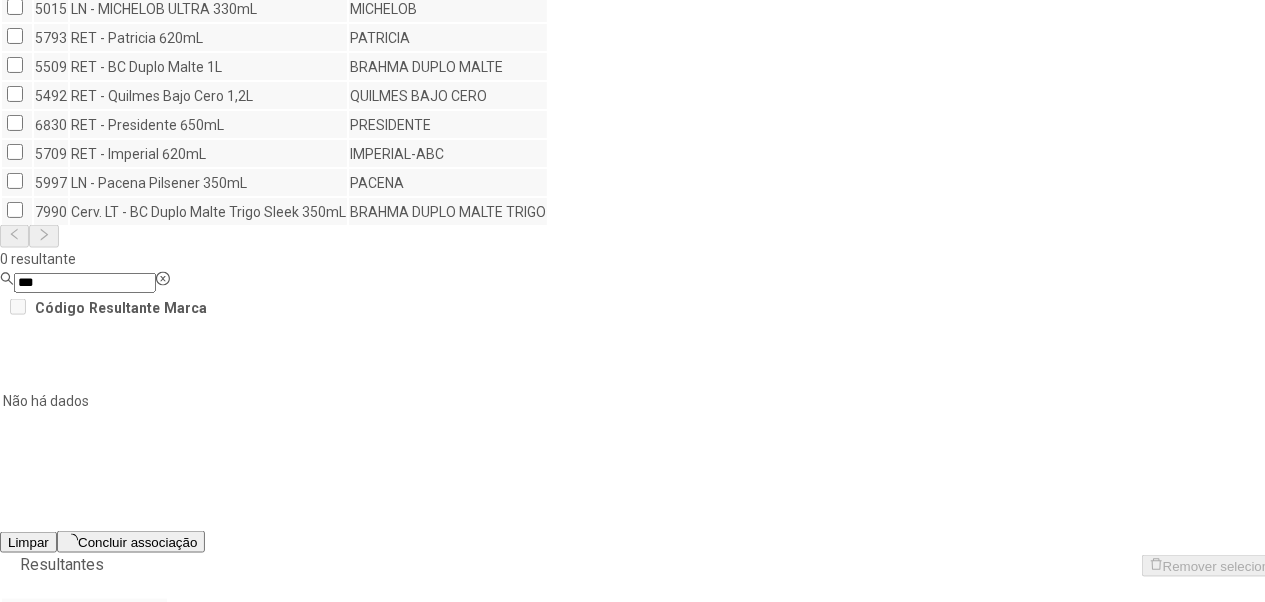 scroll, scrollTop: 1297, scrollLeft: 0, axis: vertical 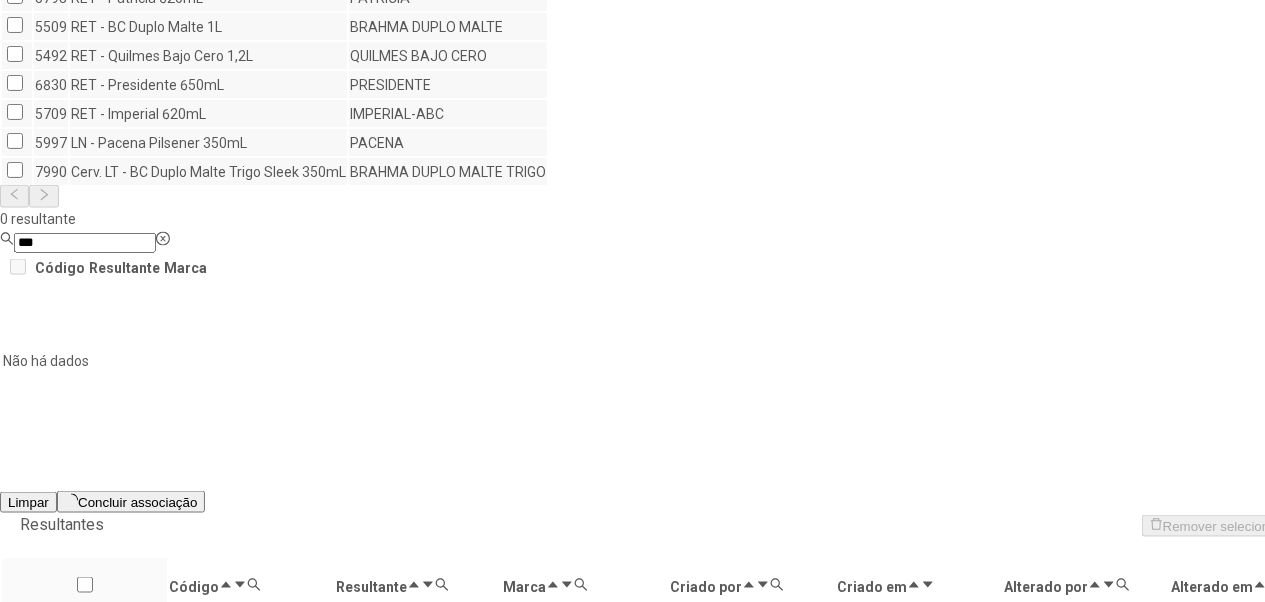 click on "2" 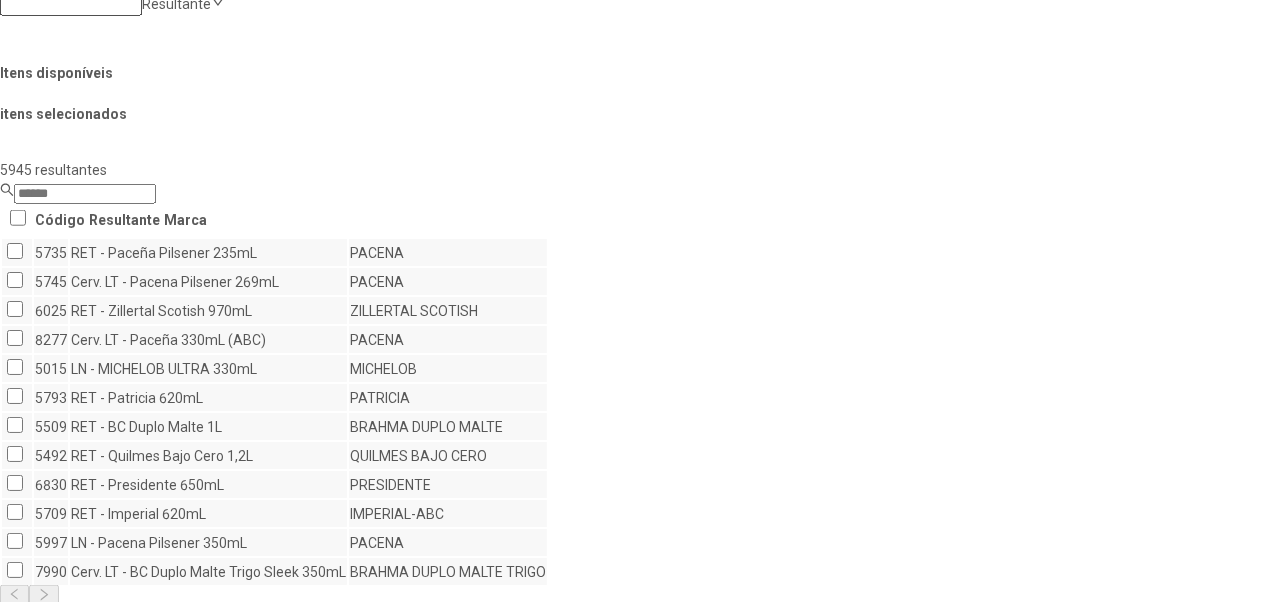 scroll, scrollTop: 1297, scrollLeft: 0, axis: vertical 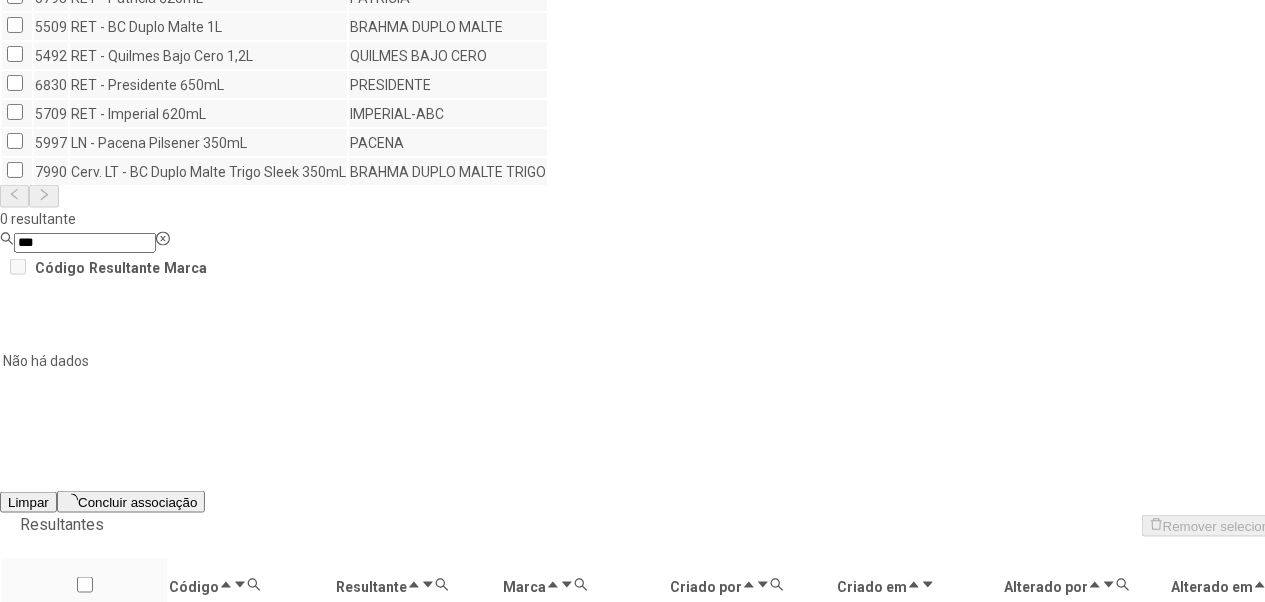 click on "5" 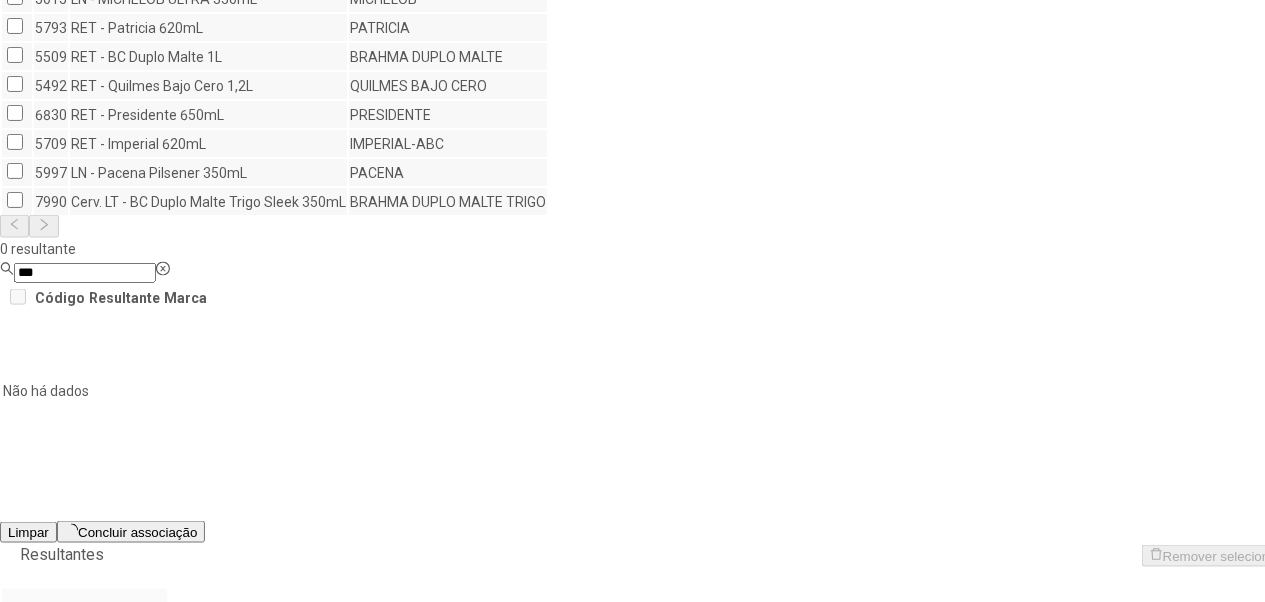 scroll, scrollTop: 1302, scrollLeft: 0, axis: vertical 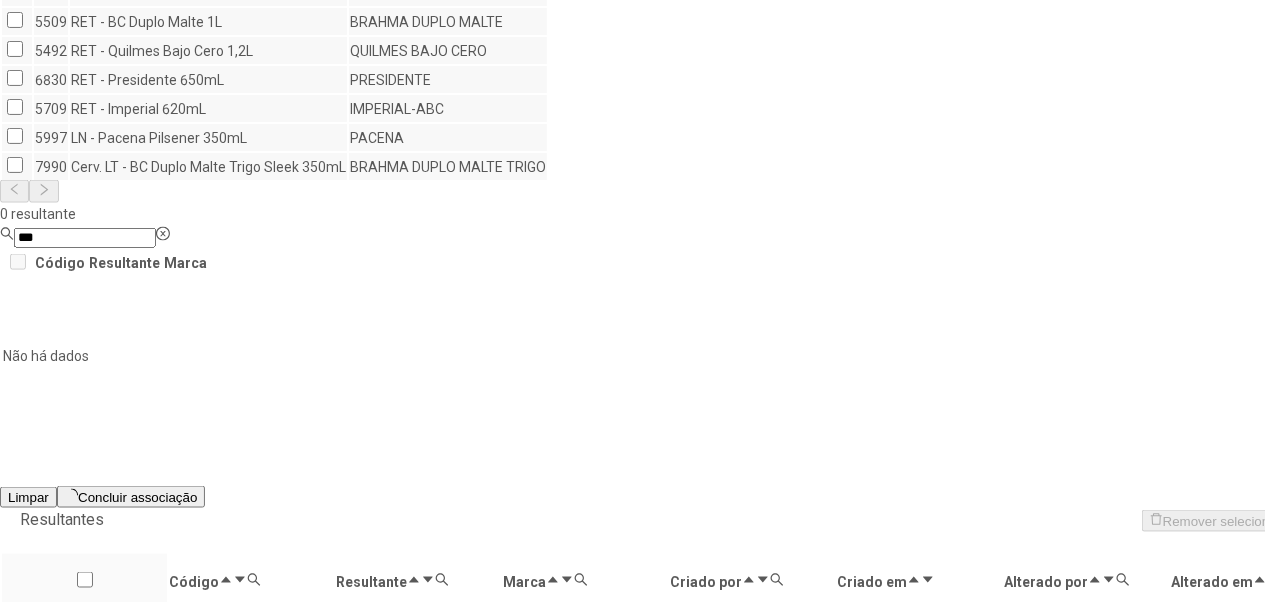 click on "68" 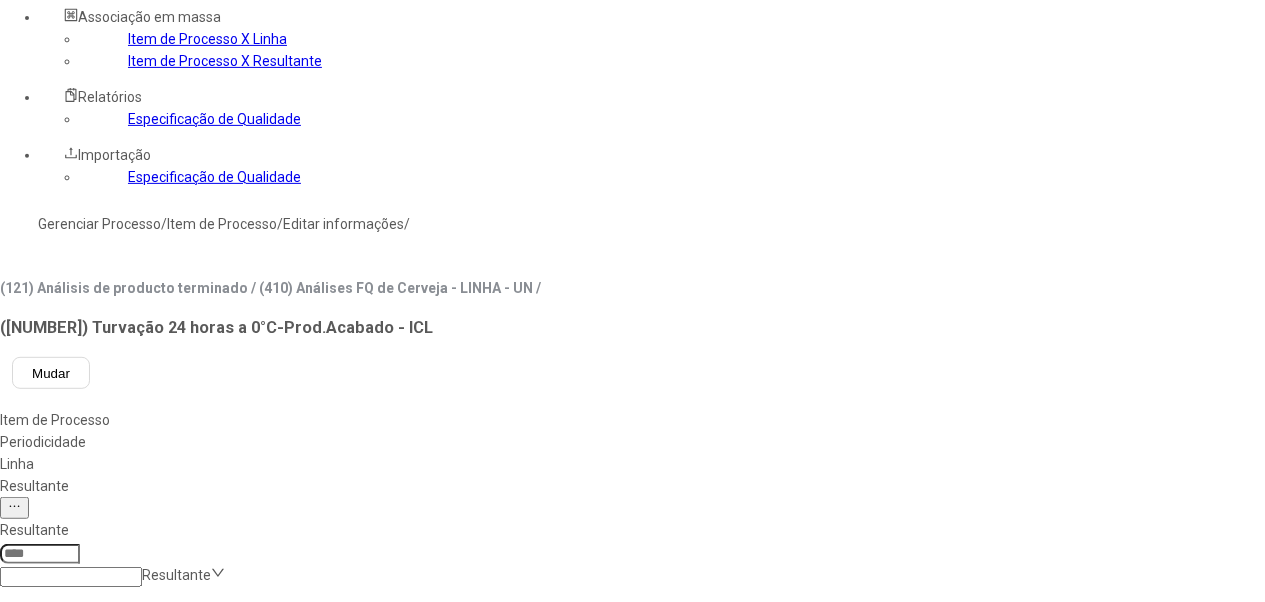 scroll, scrollTop: 102, scrollLeft: 0, axis: vertical 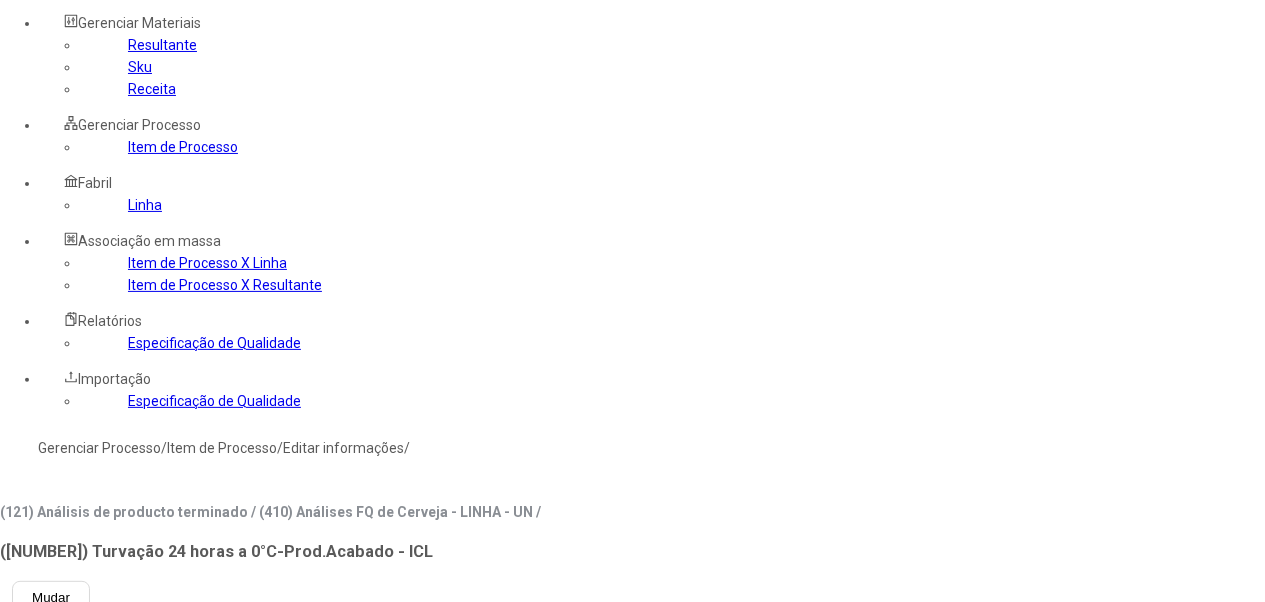 drag, startPoint x: 924, startPoint y: 380, endPoint x: 717, endPoint y: 398, distance: 207.78113 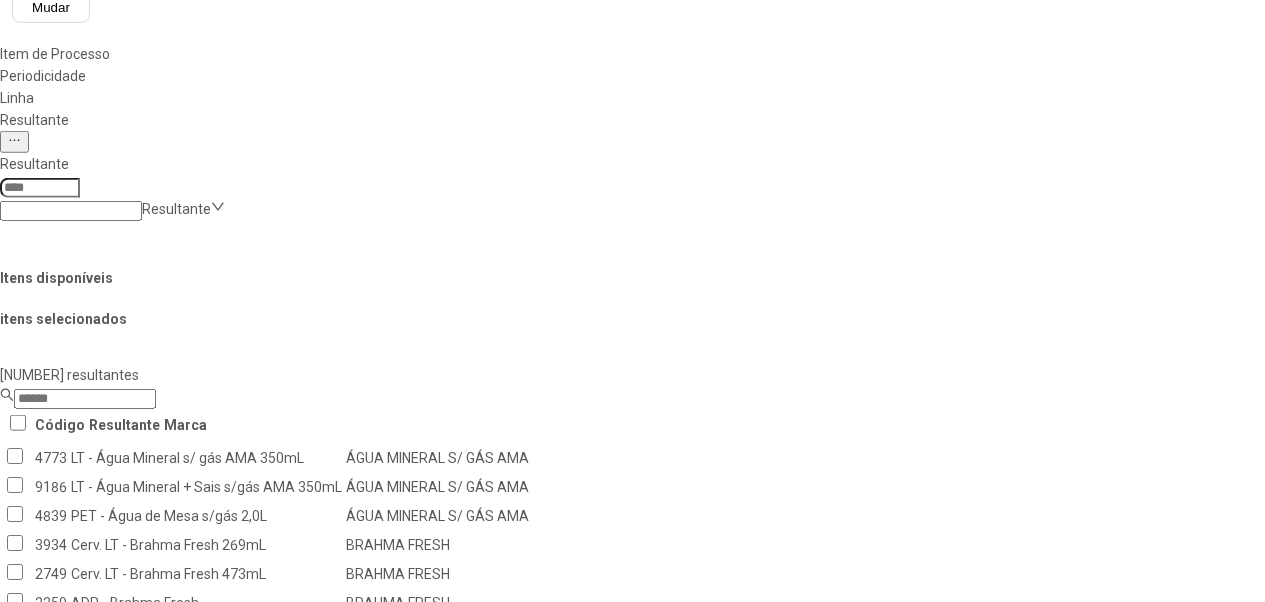 scroll, scrollTop: 702, scrollLeft: 0, axis: vertical 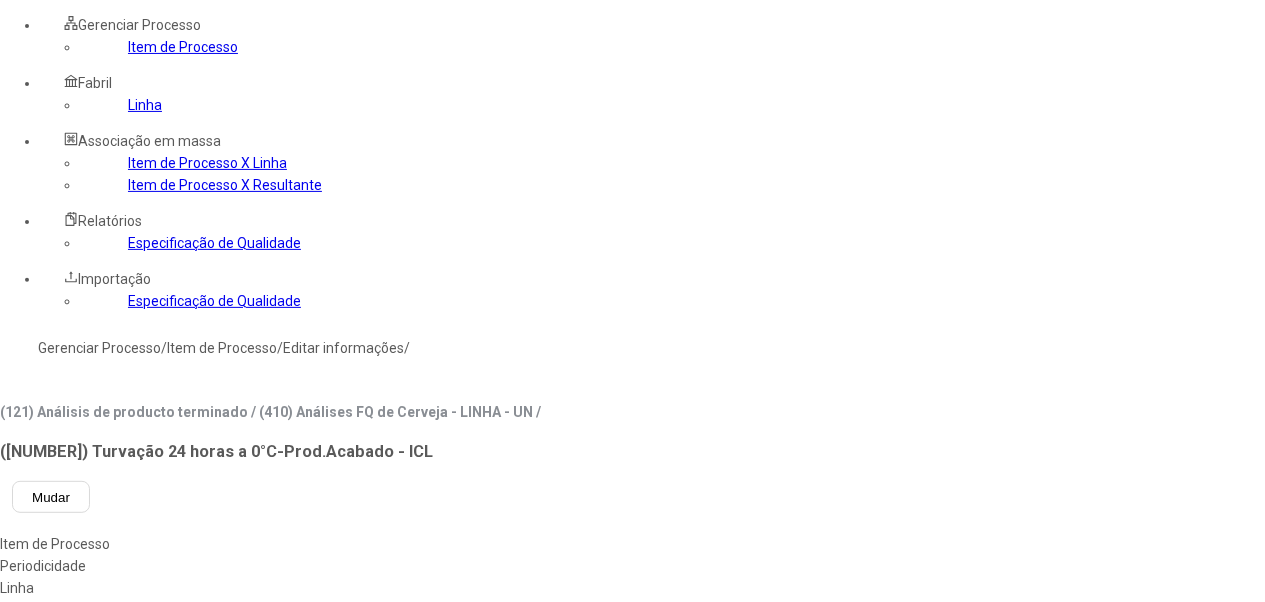 type 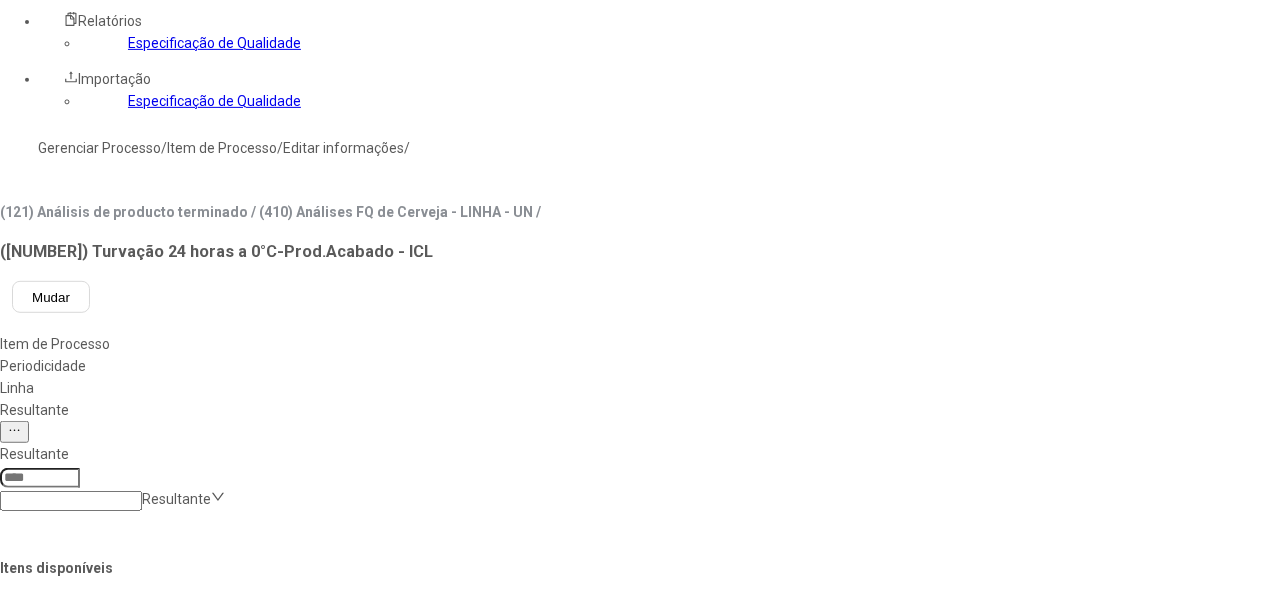 scroll, scrollTop: 502, scrollLeft: 0, axis: vertical 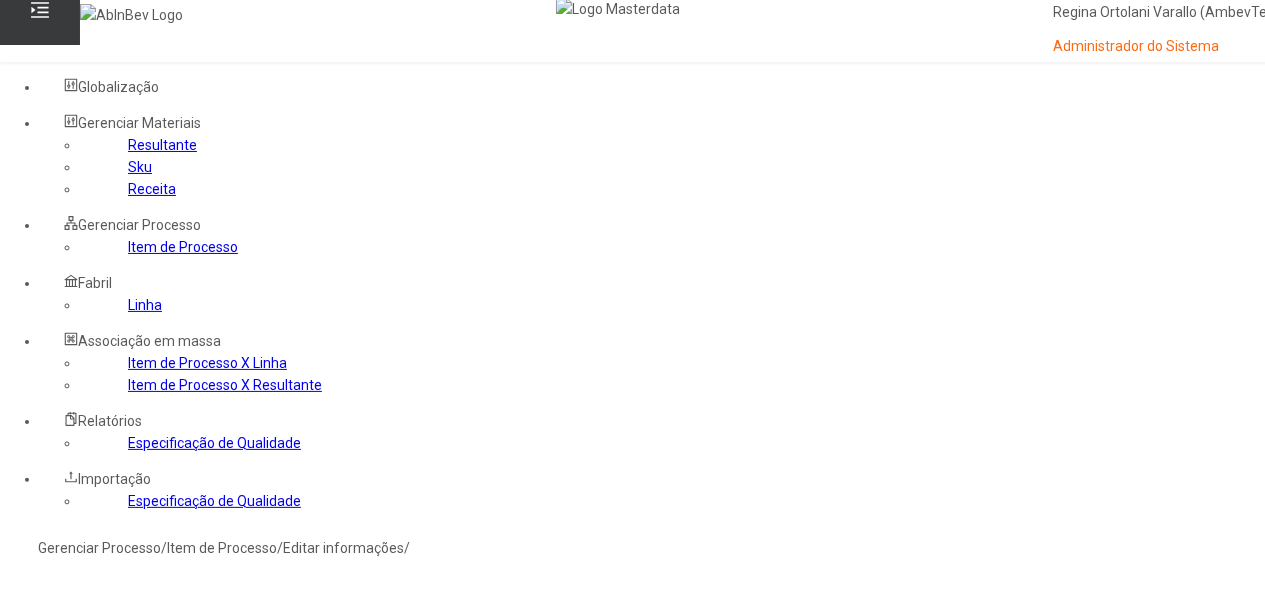 click on "Linha" 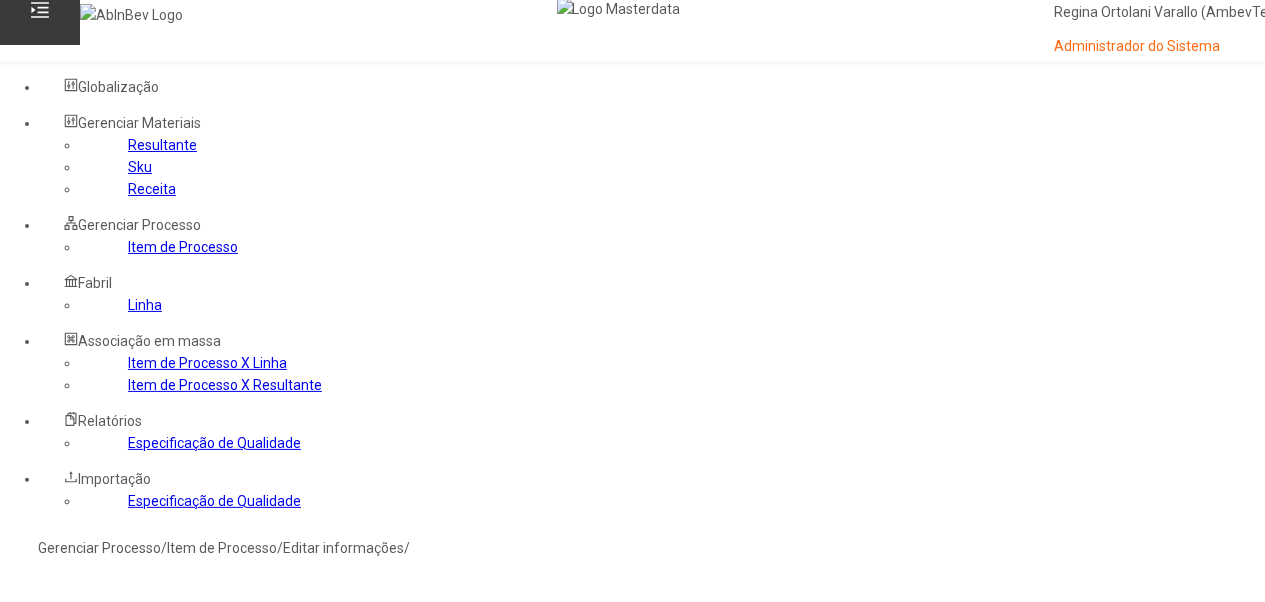 click on "Resultante" 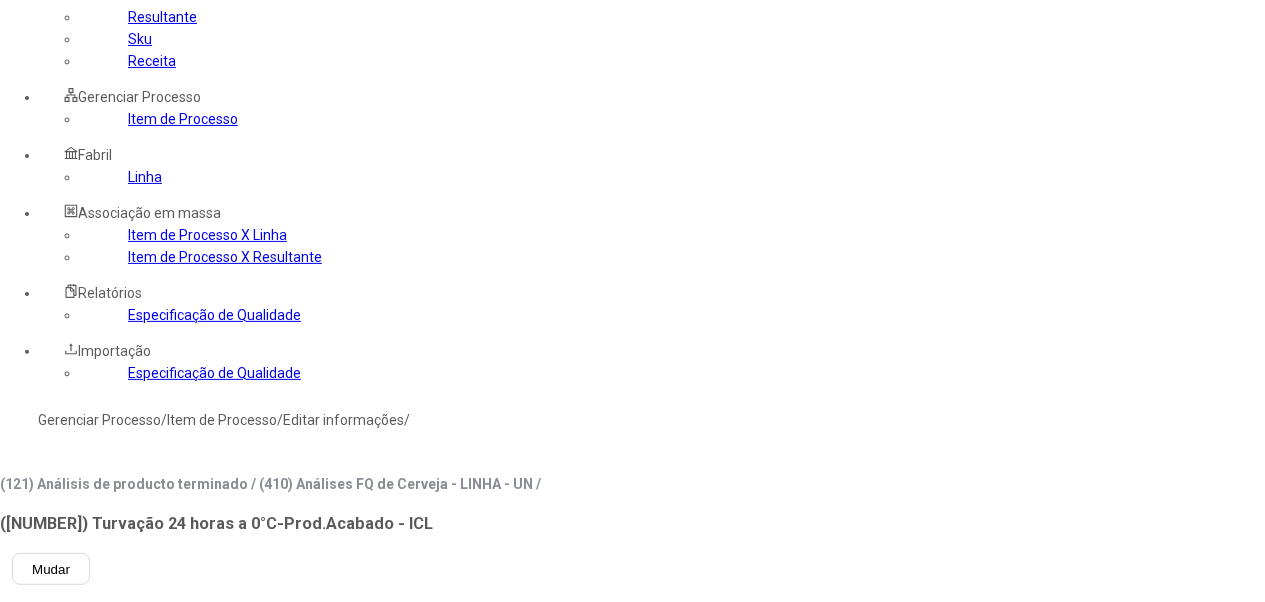 scroll, scrollTop: 202, scrollLeft: 0, axis: vertical 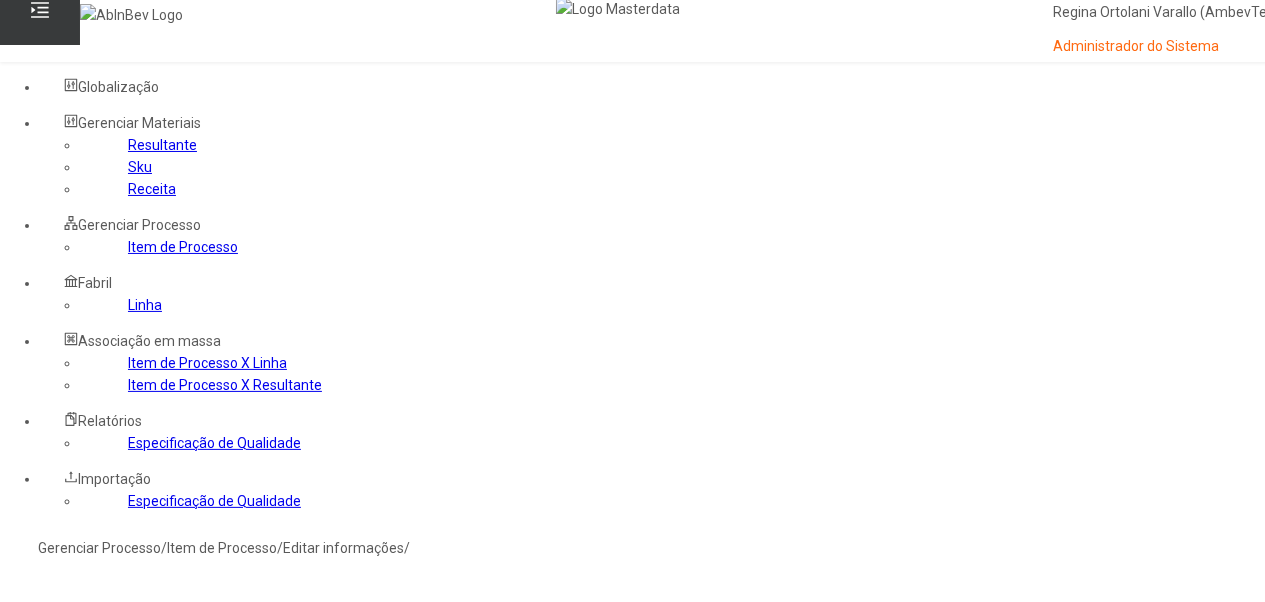 drag, startPoint x: 681, startPoint y: 195, endPoint x: 338, endPoint y: 201, distance: 343.05246 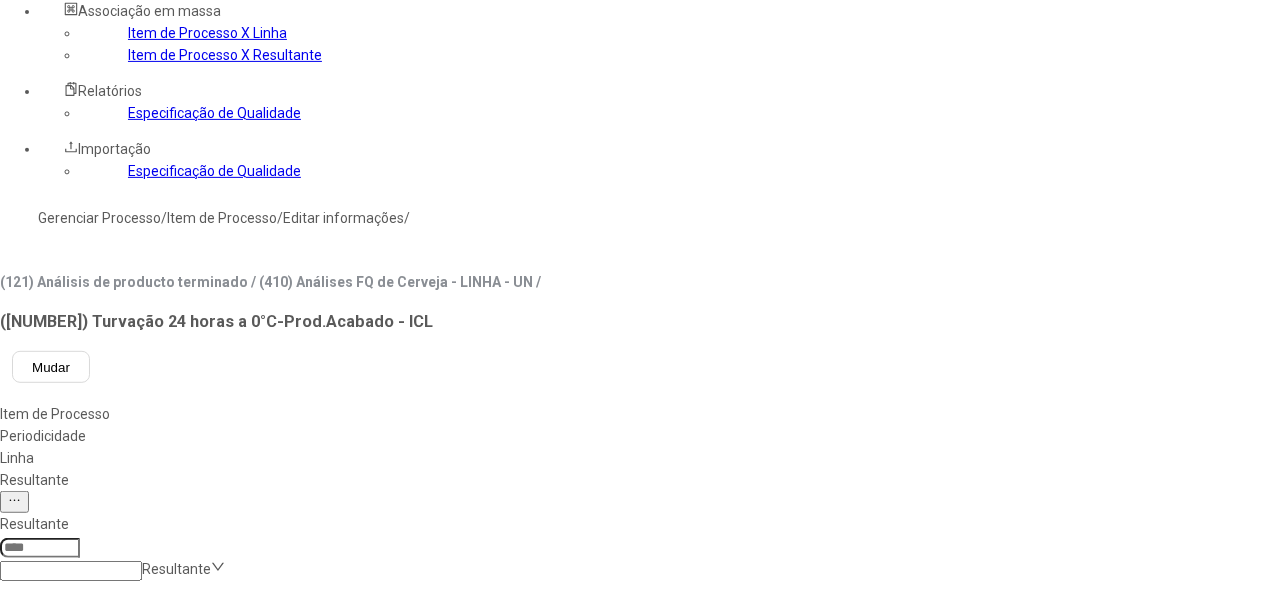 scroll, scrollTop: 302, scrollLeft: 0, axis: vertical 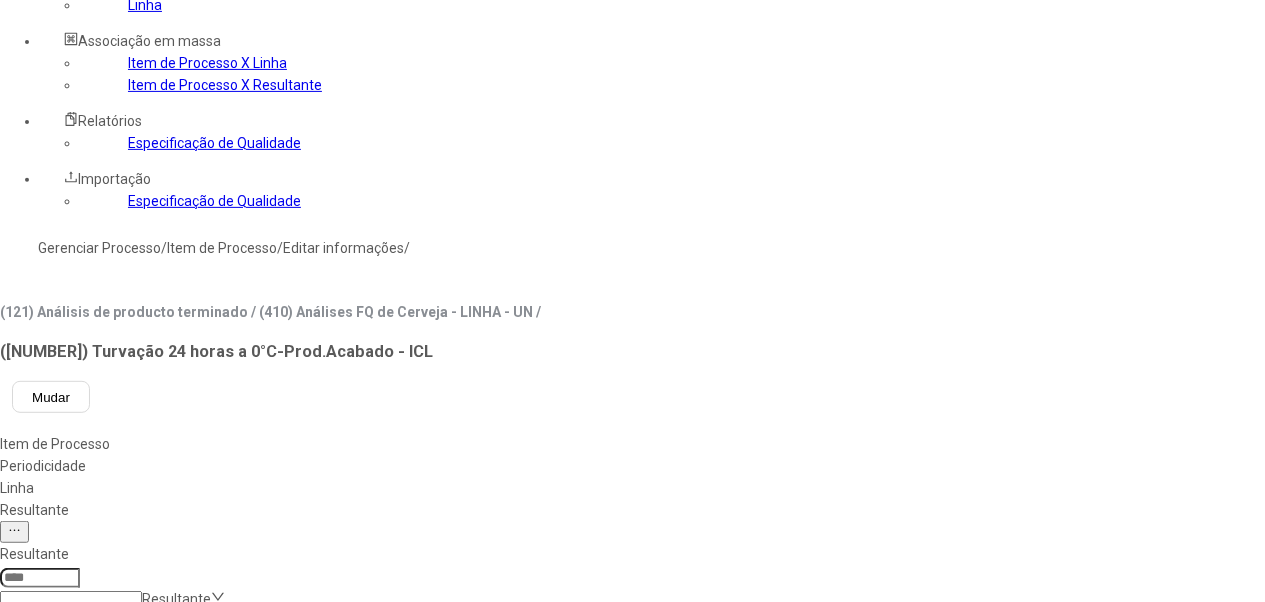 type on "*" 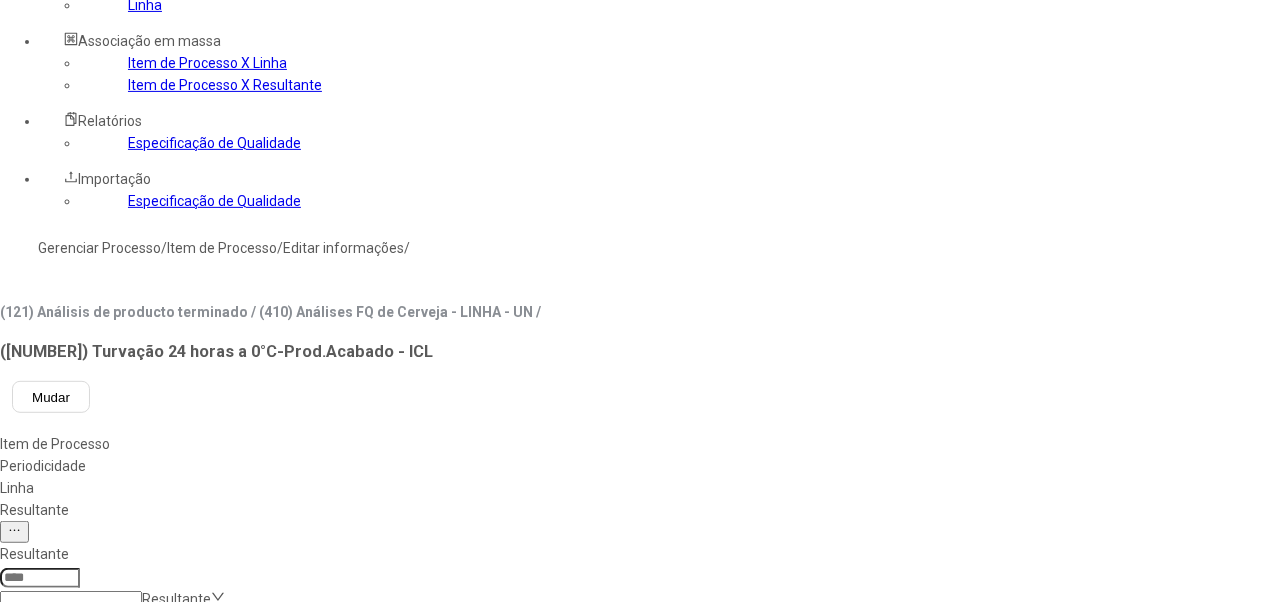 click 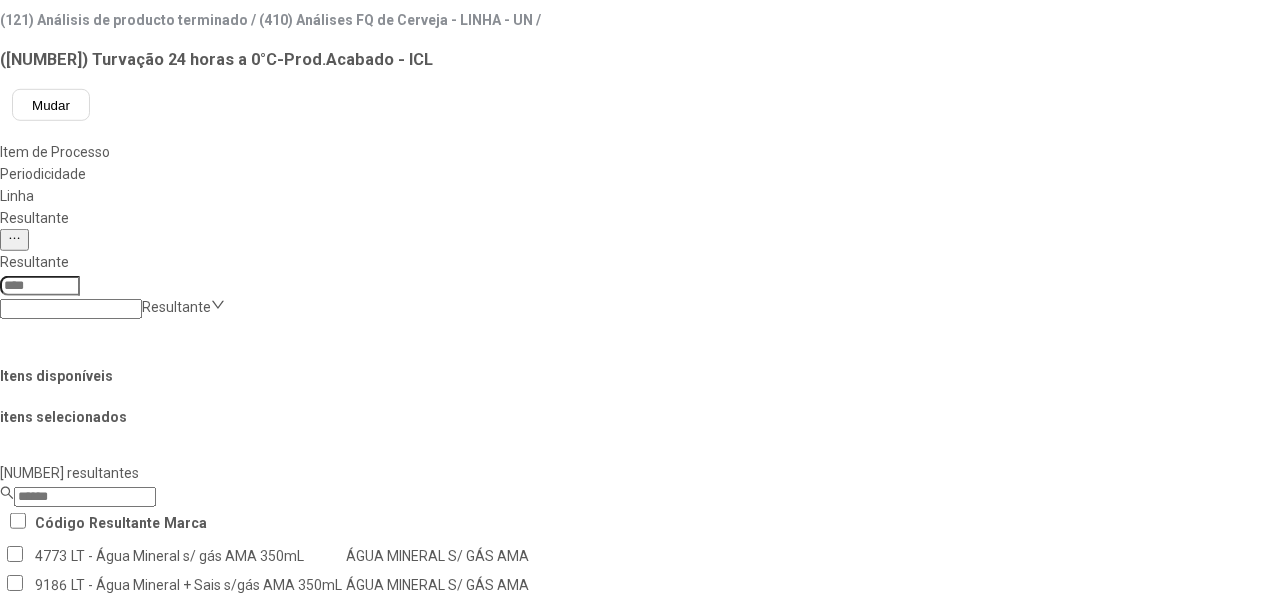scroll, scrollTop: 202, scrollLeft: 0, axis: vertical 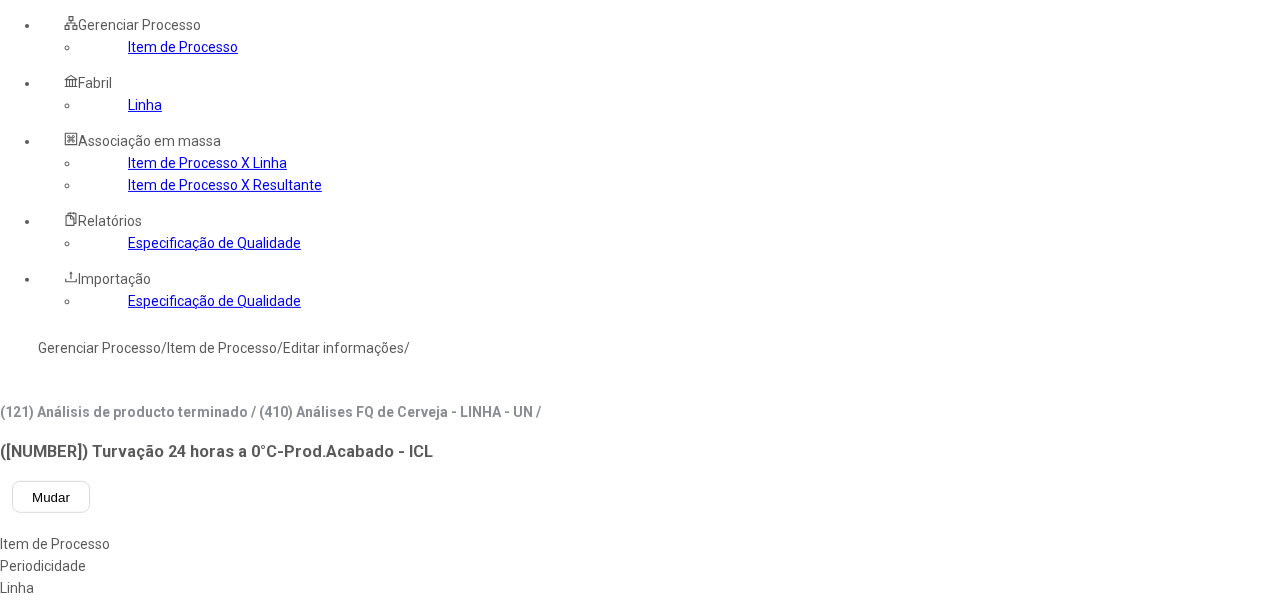 drag, startPoint x: 762, startPoint y: 274, endPoint x: 694, endPoint y: 268, distance: 68.26419 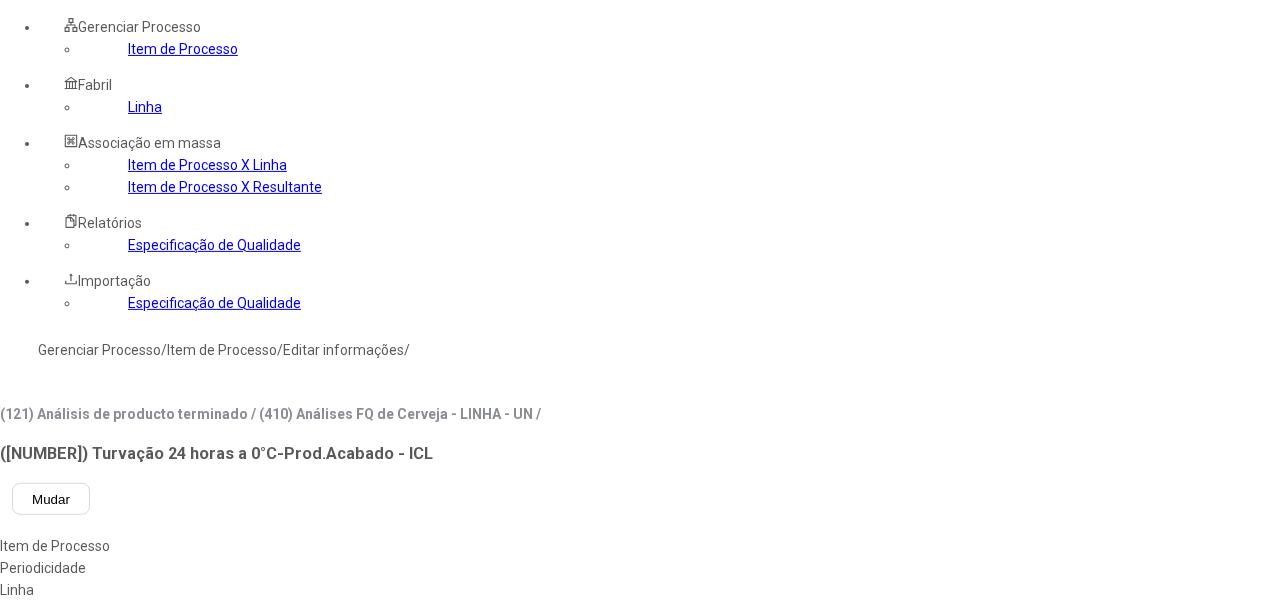 scroll, scrollTop: 400, scrollLeft: 0, axis: vertical 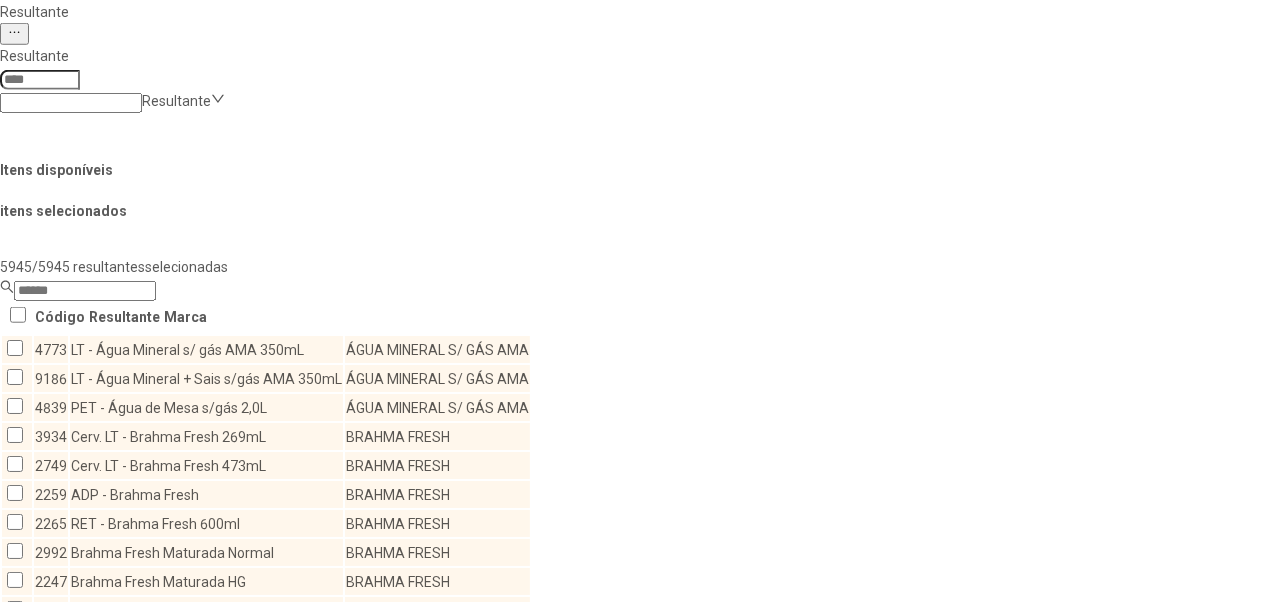 click 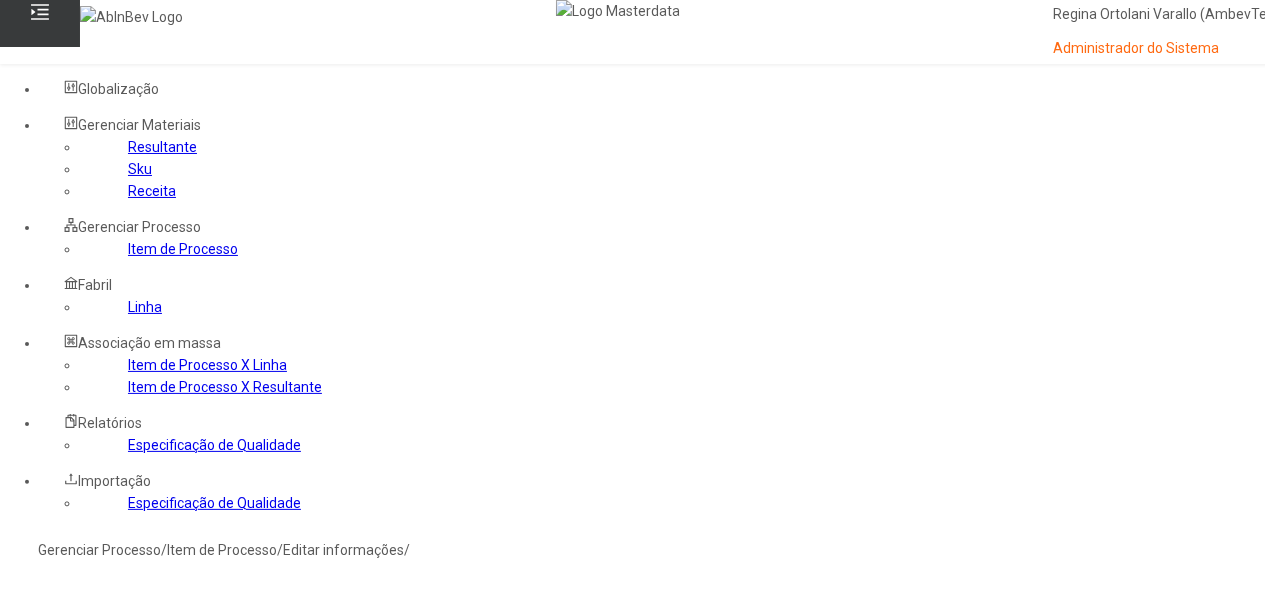 click on "Sim" at bounding box center (88, 679) 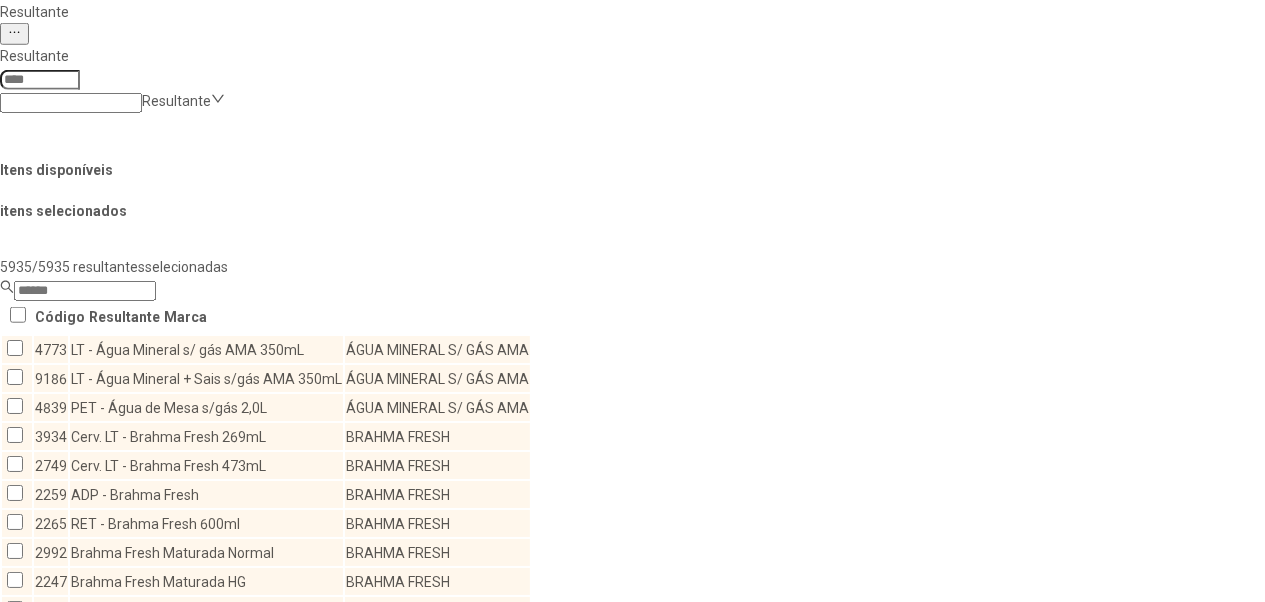 click 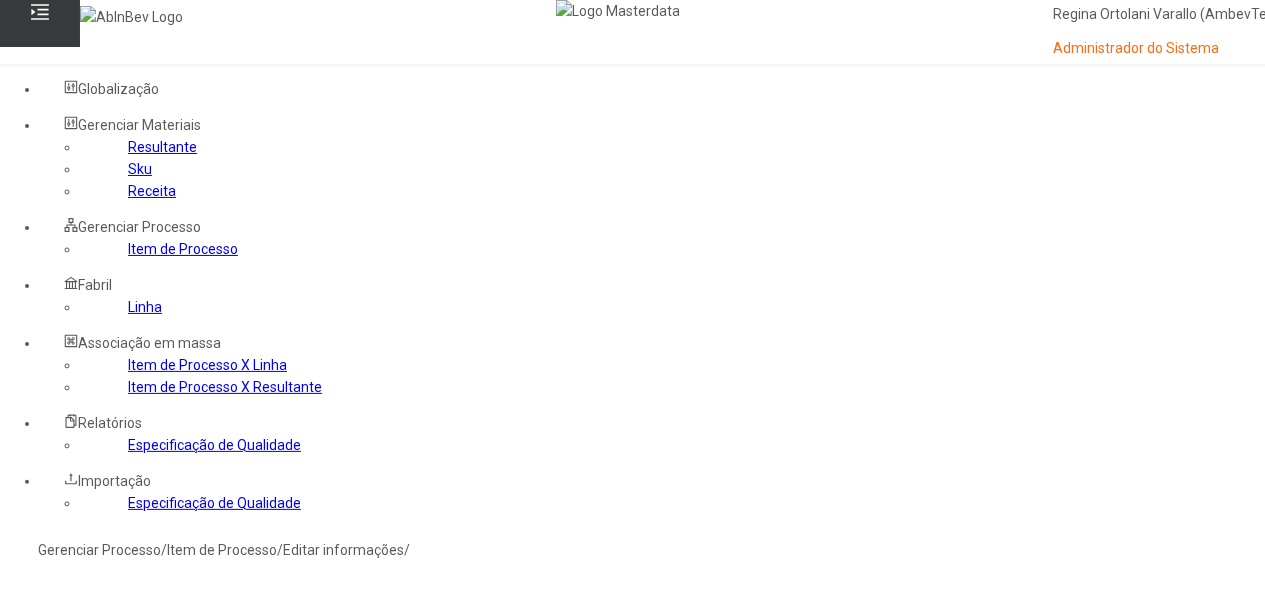 click on "Sim" at bounding box center (88, 767) 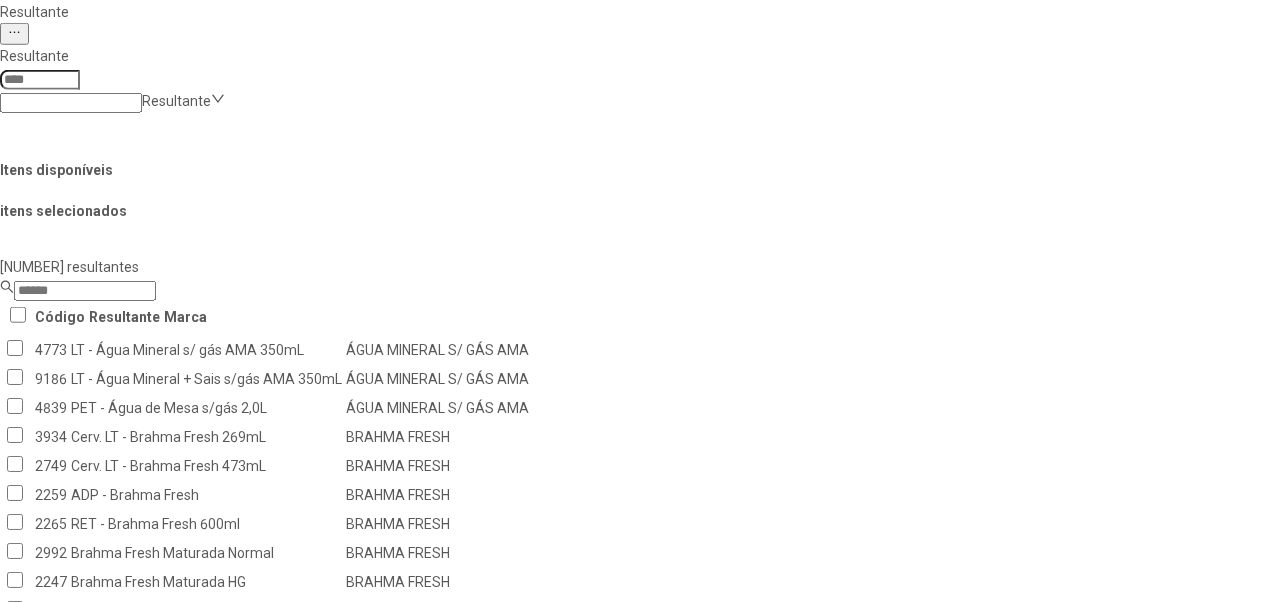 click 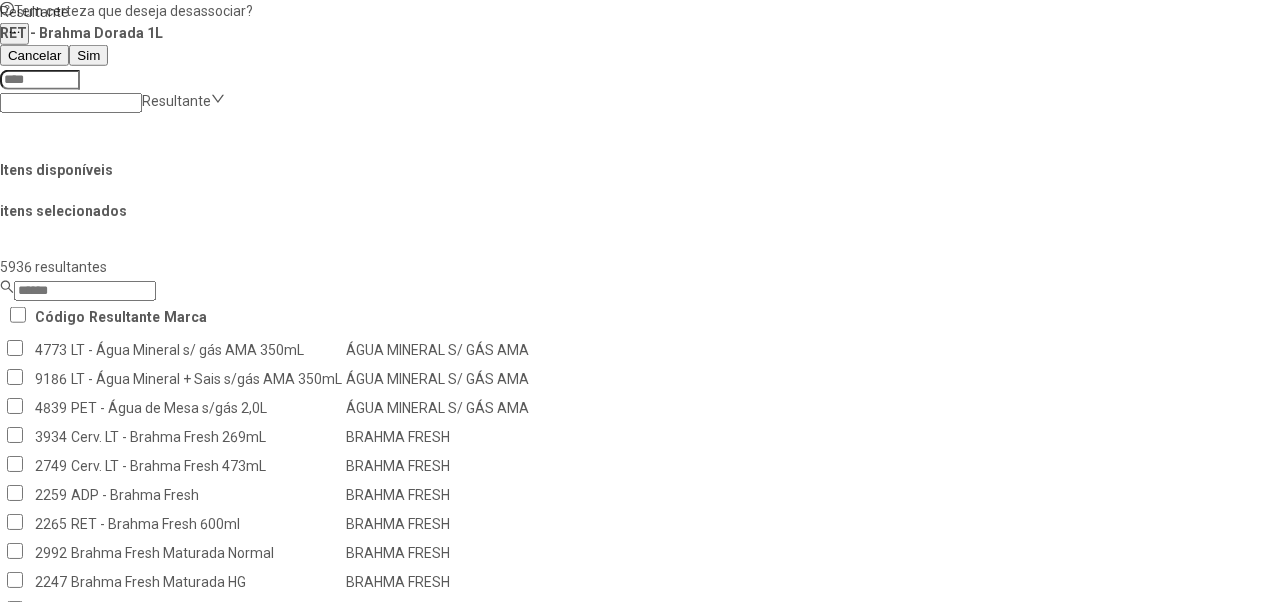 scroll, scrollTop: 0, scrollLeft: 0, axis: both 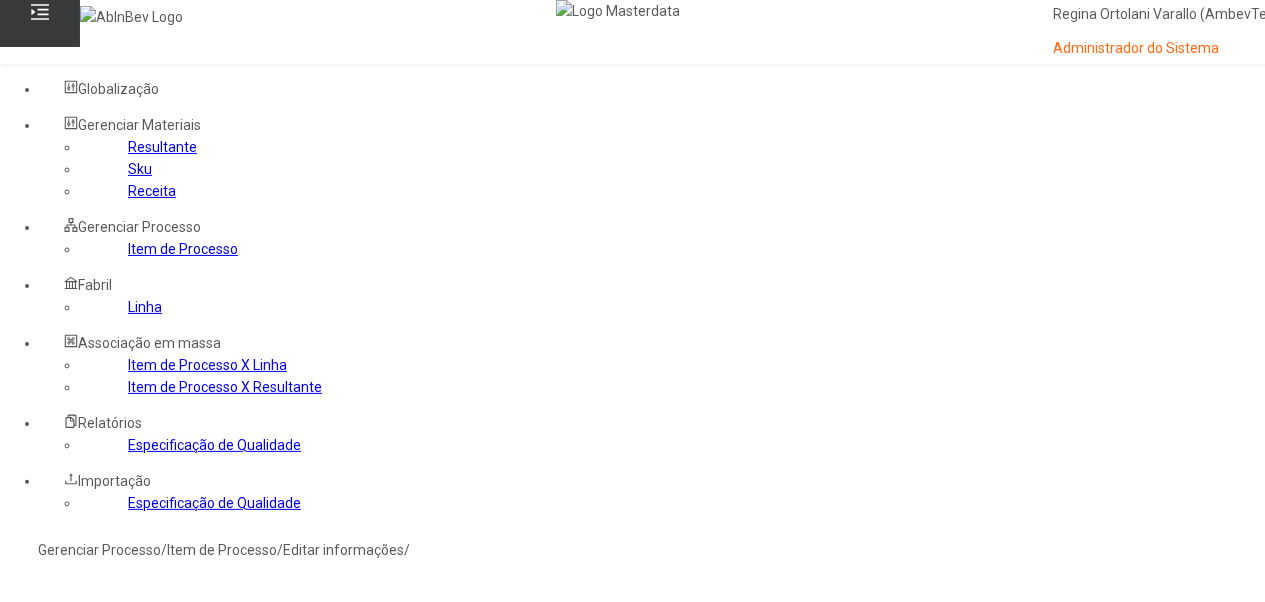 click on "Sim" at bounding box center (88, 855) 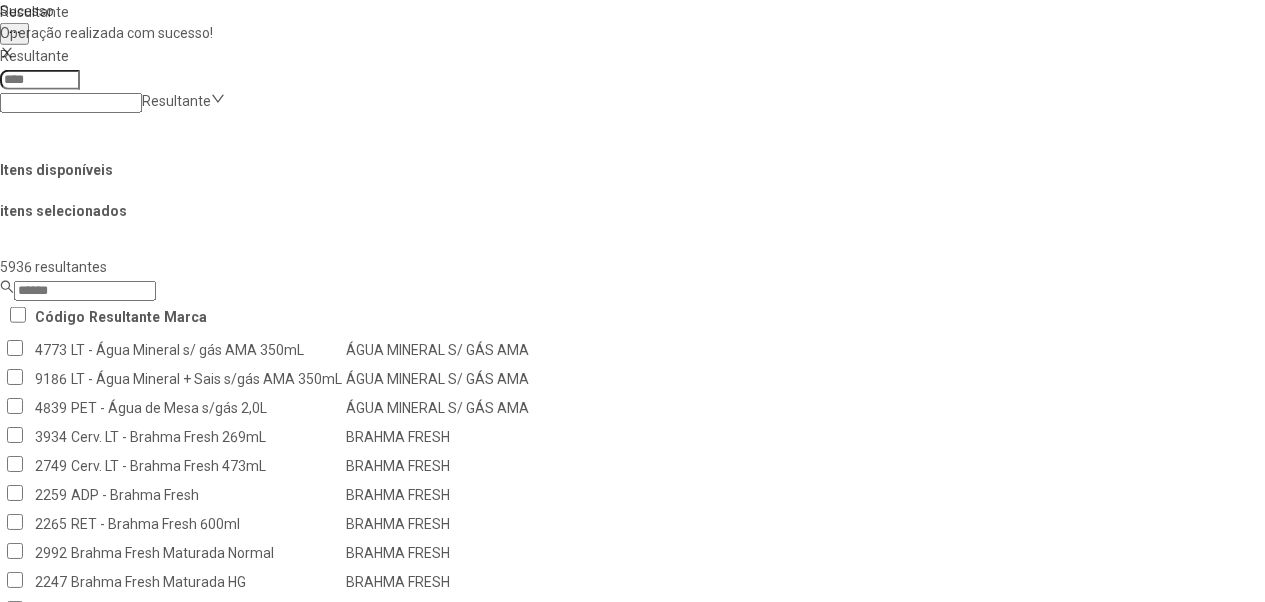 click 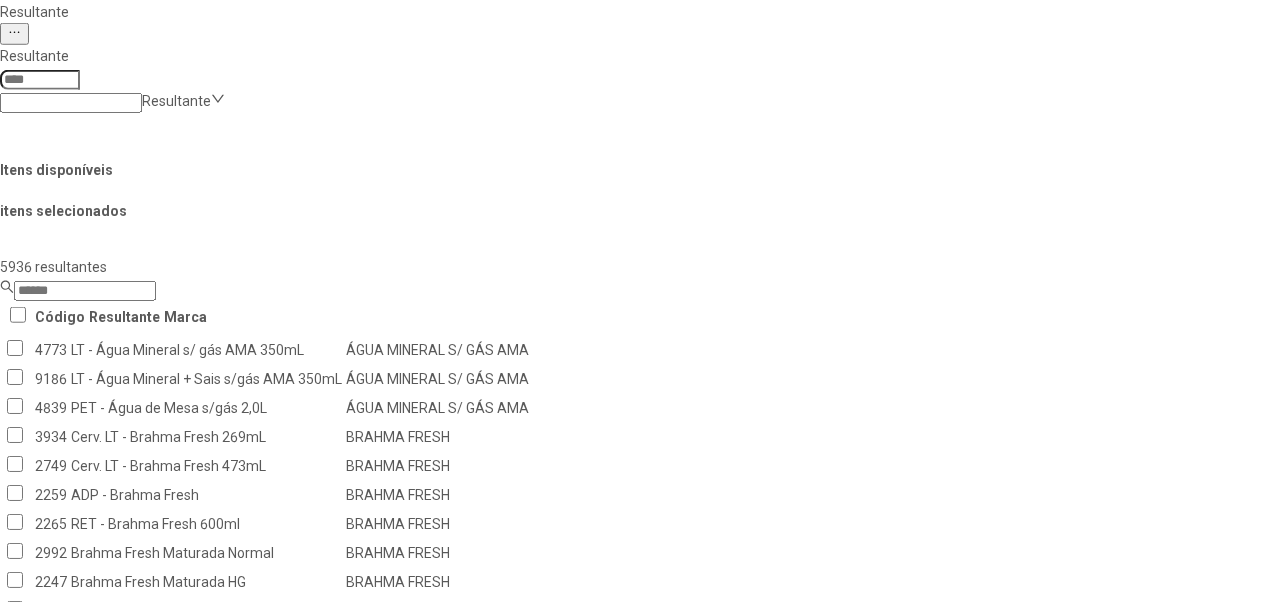 click at bounding box center (7, -121) 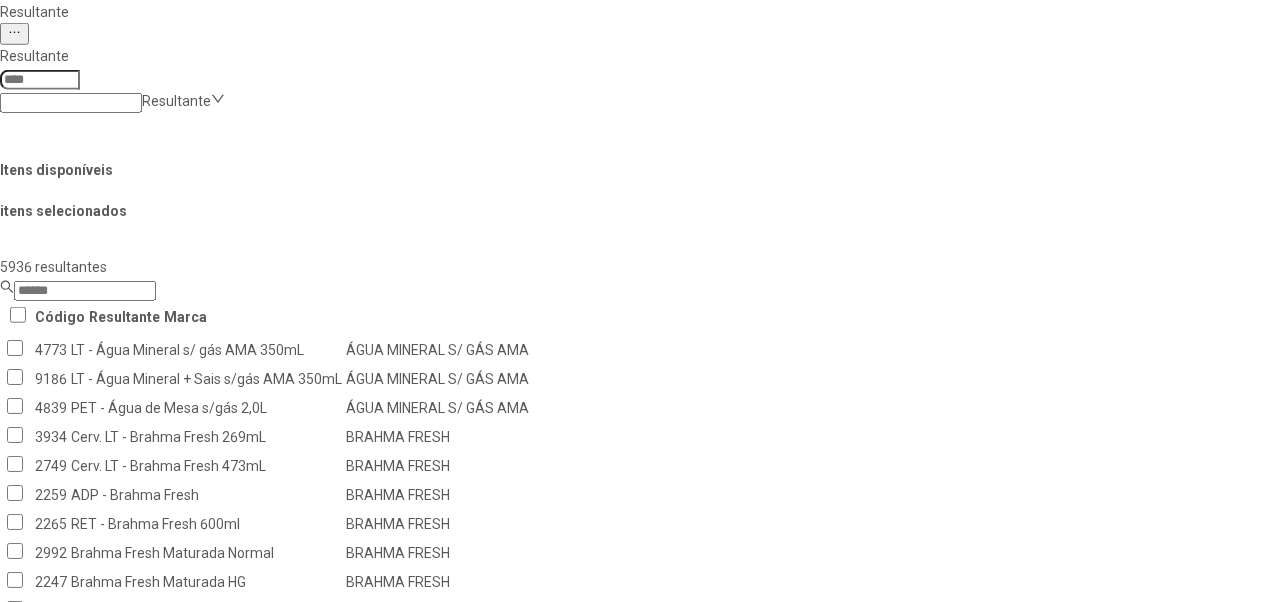 click on "Sucesso Operação realizada com sucesso!" at bounding box center [632, -154] 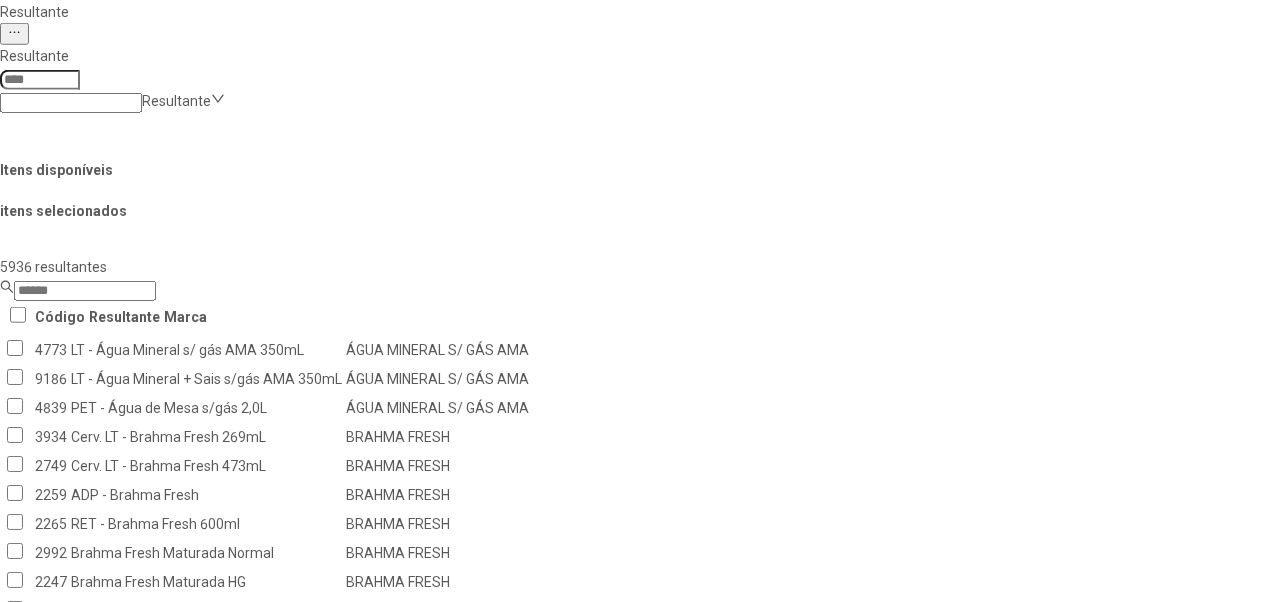 scroll, scrollTop: 0, scrollLeft: 0, axis: both 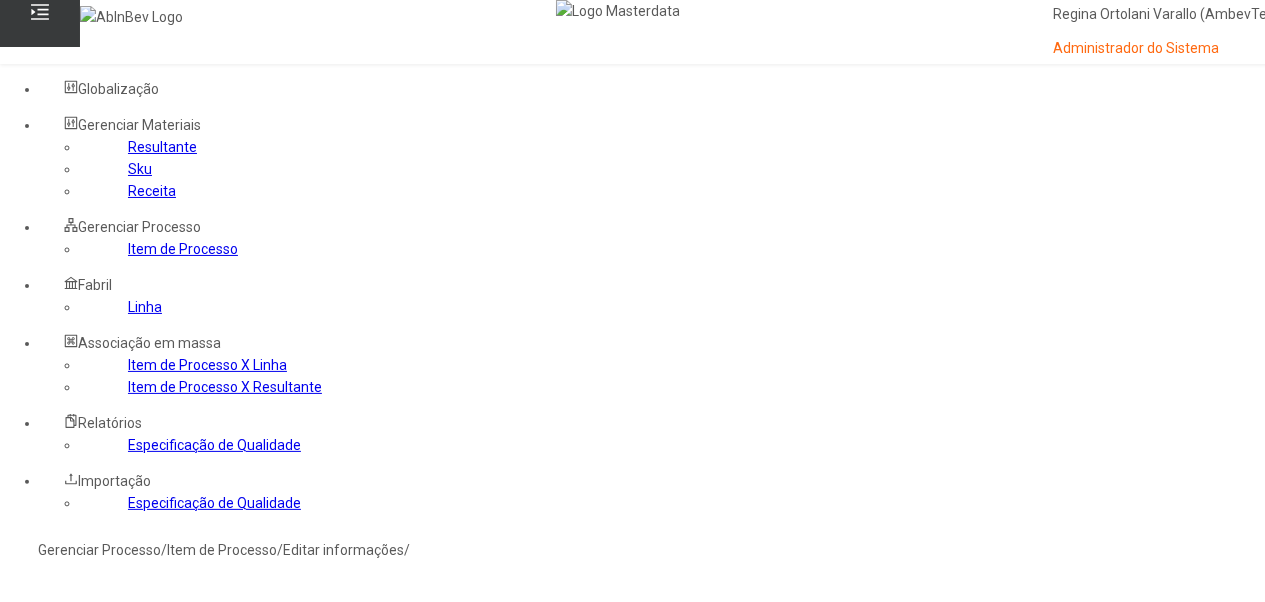 click on "Sim" at bounding box center [88, 767] 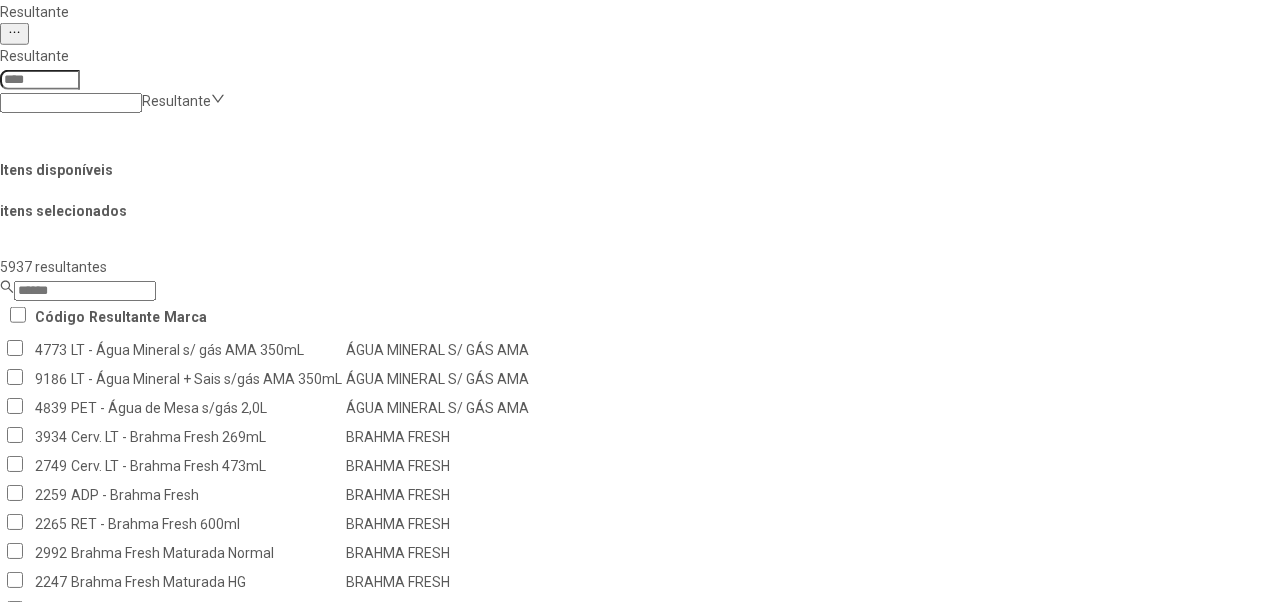 click 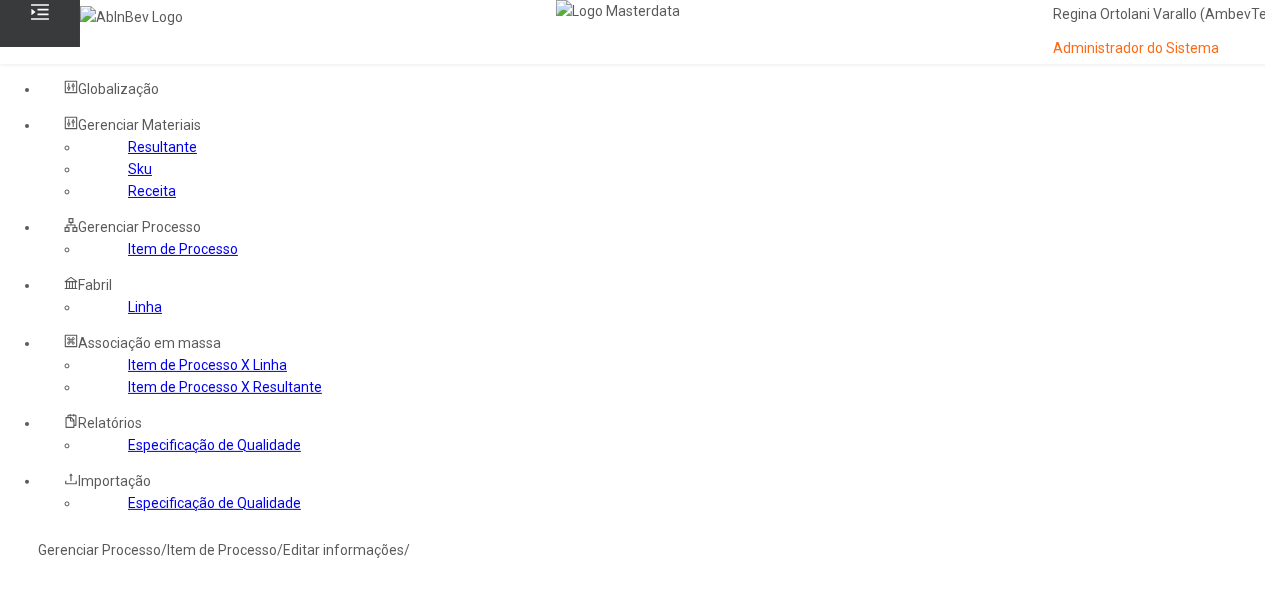 click on "Tem certeza que deseja desassociar? LN - Quilmes Clasica 340mL Expo B  Cancelar   Sim" at bounding box center [208, 745] 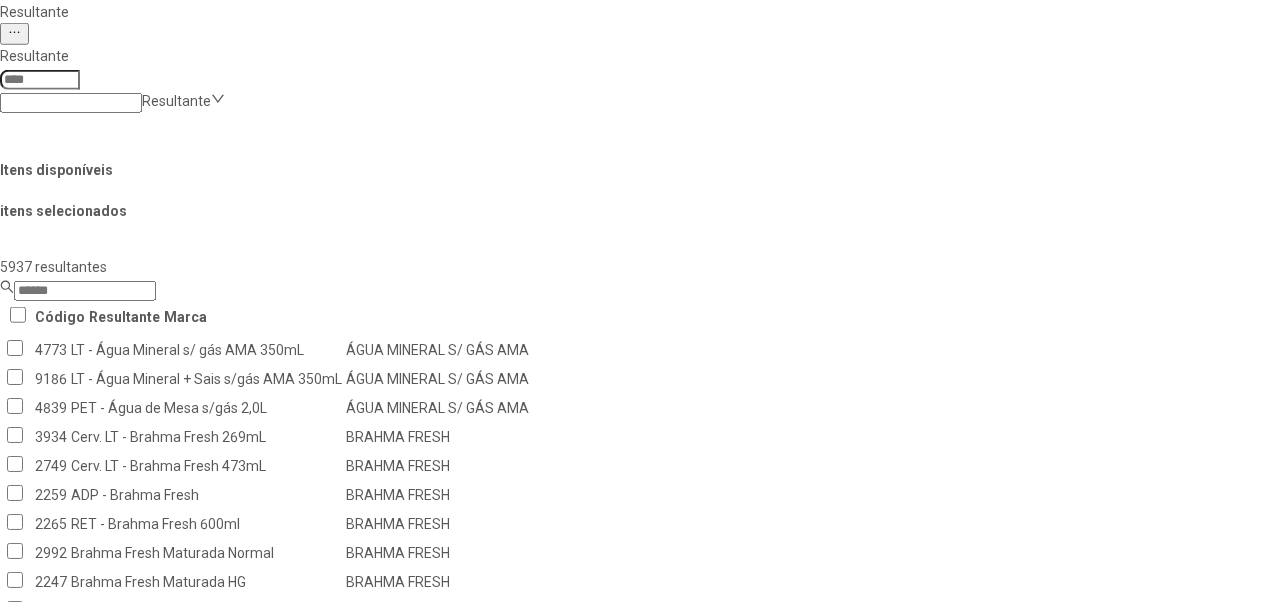 click 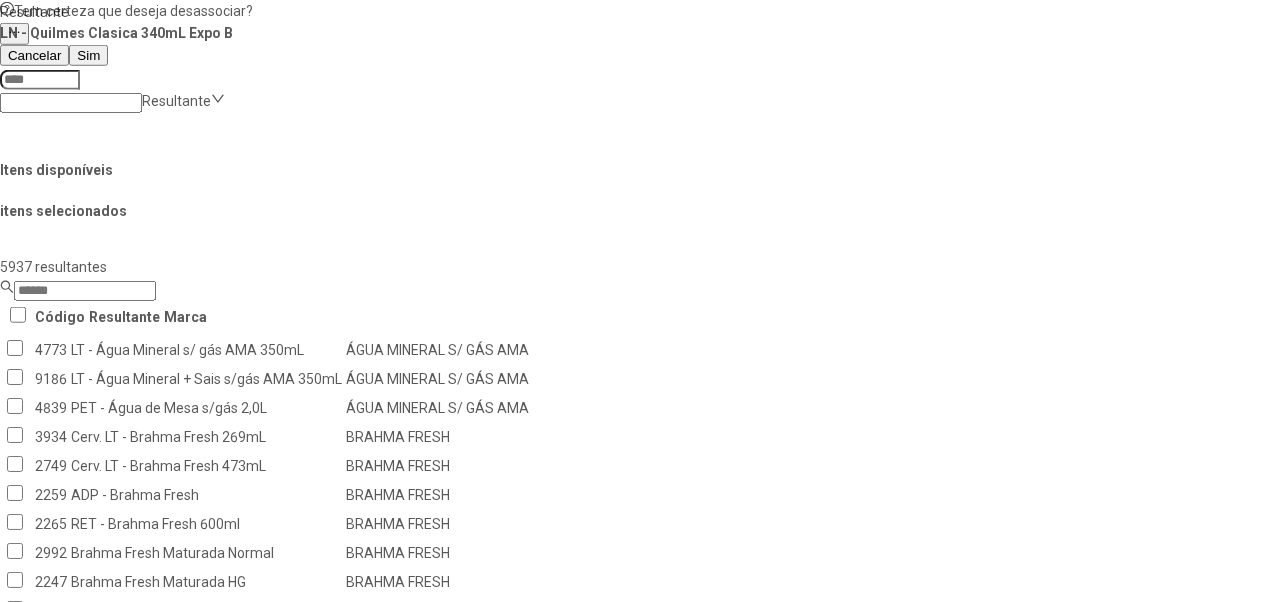 scroll, scrollTop: 0, scrollLeft: 0, axis: both 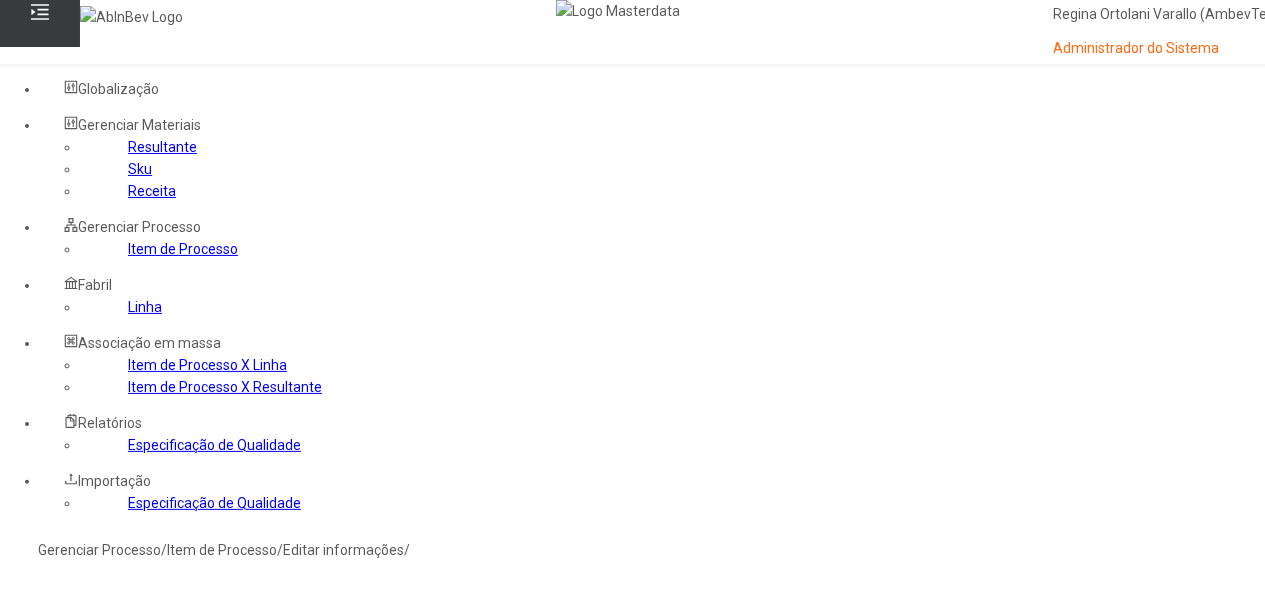 click on "Tem certeza que deseja desassociar? LN - Quilmes Clasica 340mL Expo B  Cancelar   Sim" at bounding box center (208, 833) 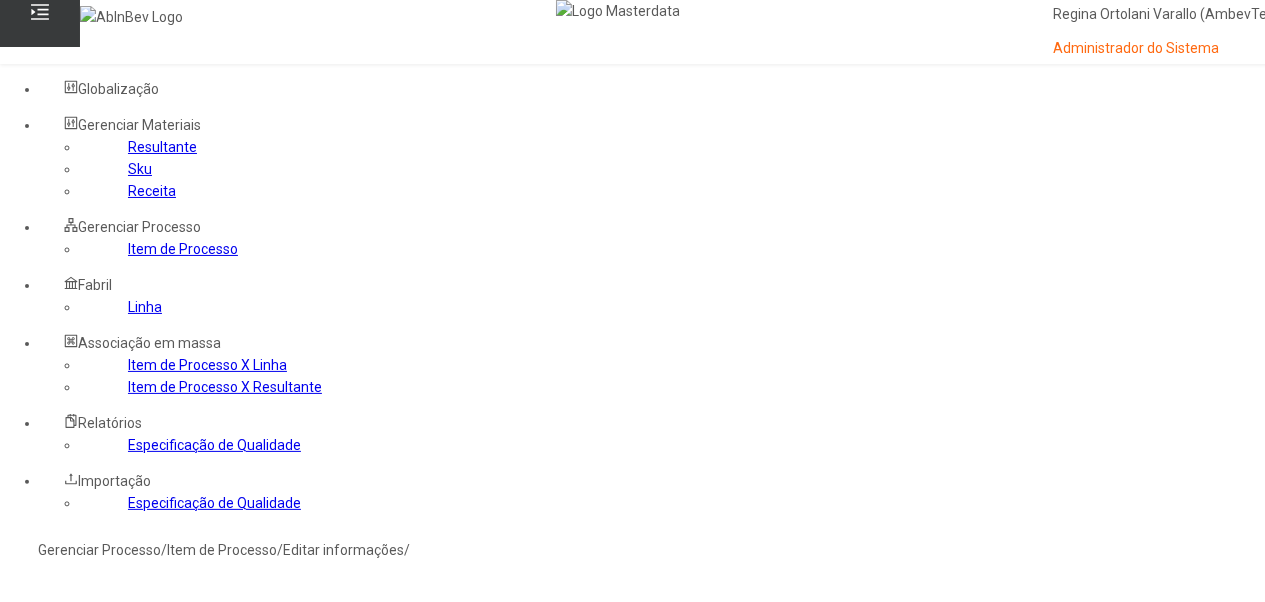 click on "Sim" at bounding box center (88, 855) 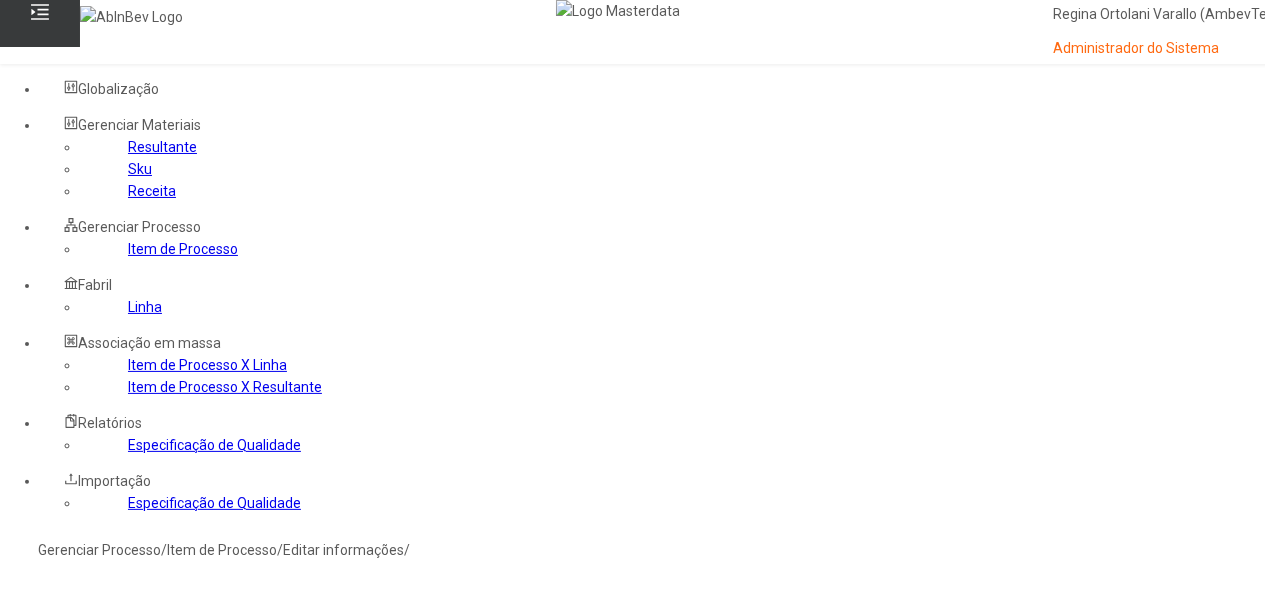 scroll, scrollTop: 800, scrollLeft: 0, axis: vertical 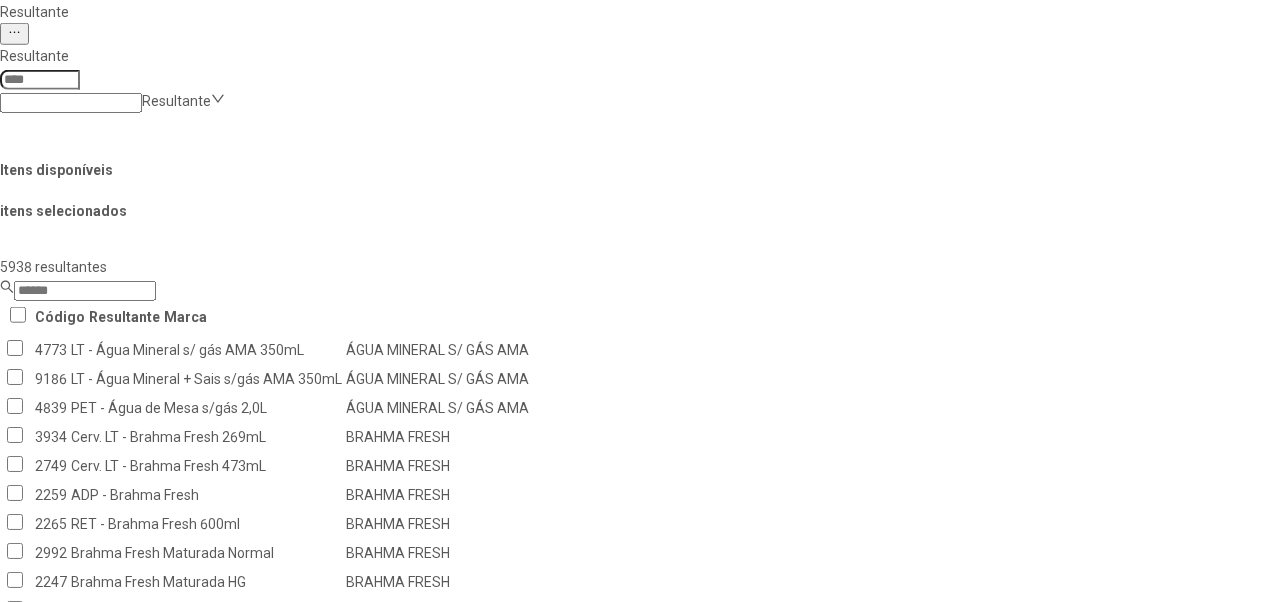 click on "Remover selecionado(s)" at bounding box center (1235, 1191) 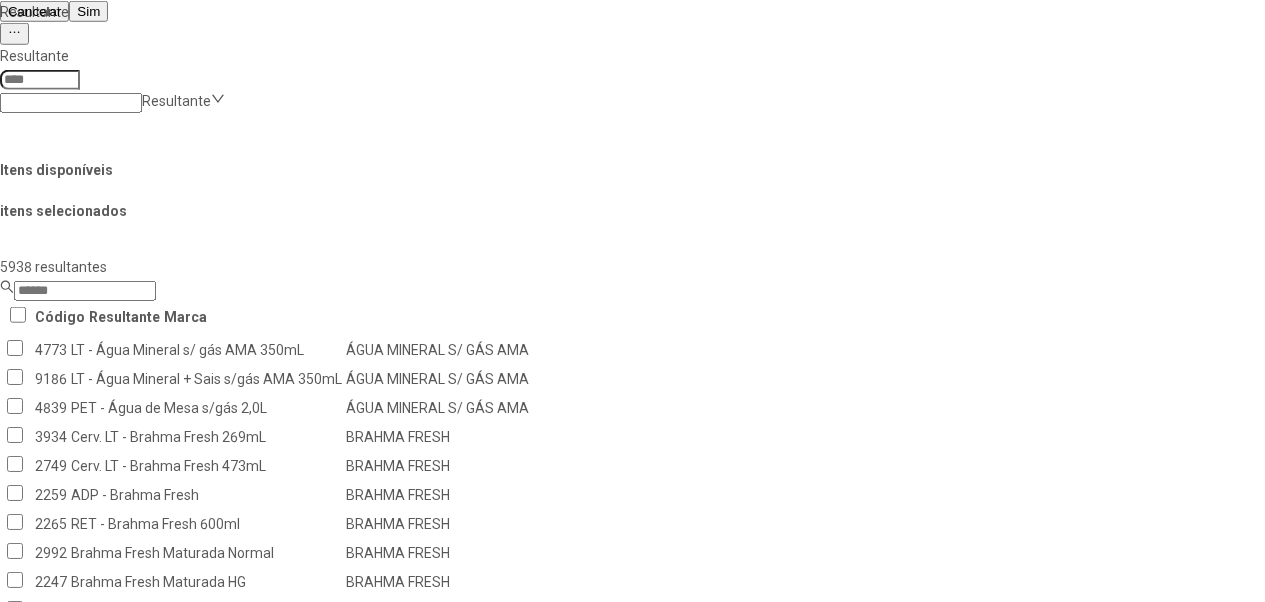 scroll, scrollTop: 0, scrollLeft: 0, axis: both 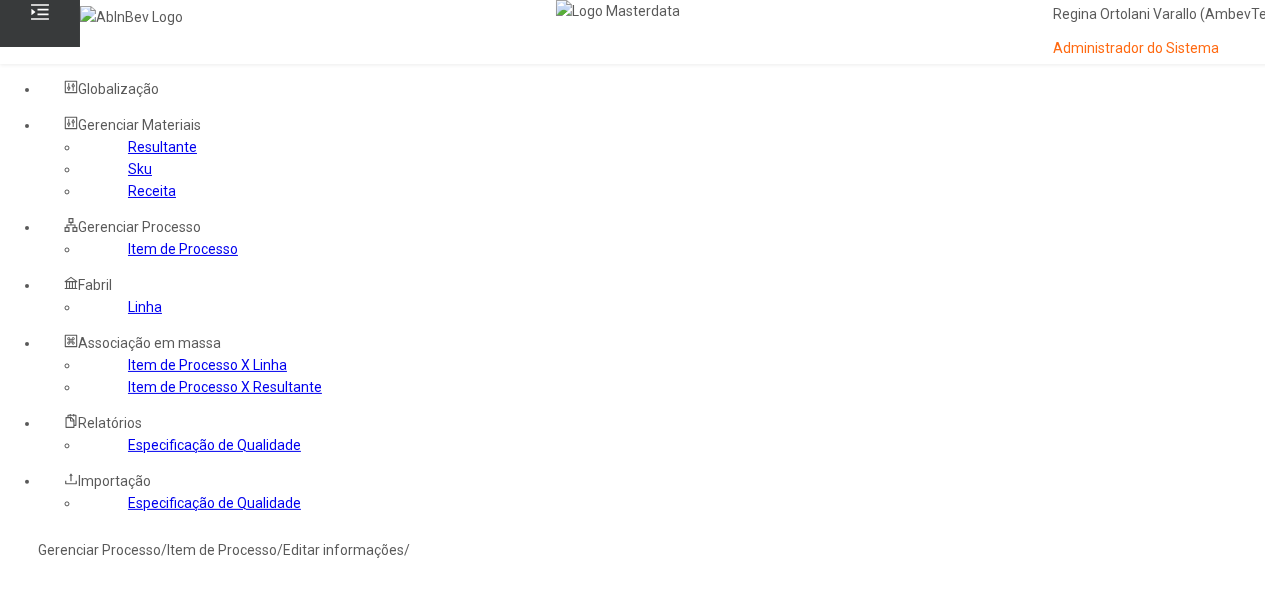 click on "Sim" at bounding box center [88, 811] 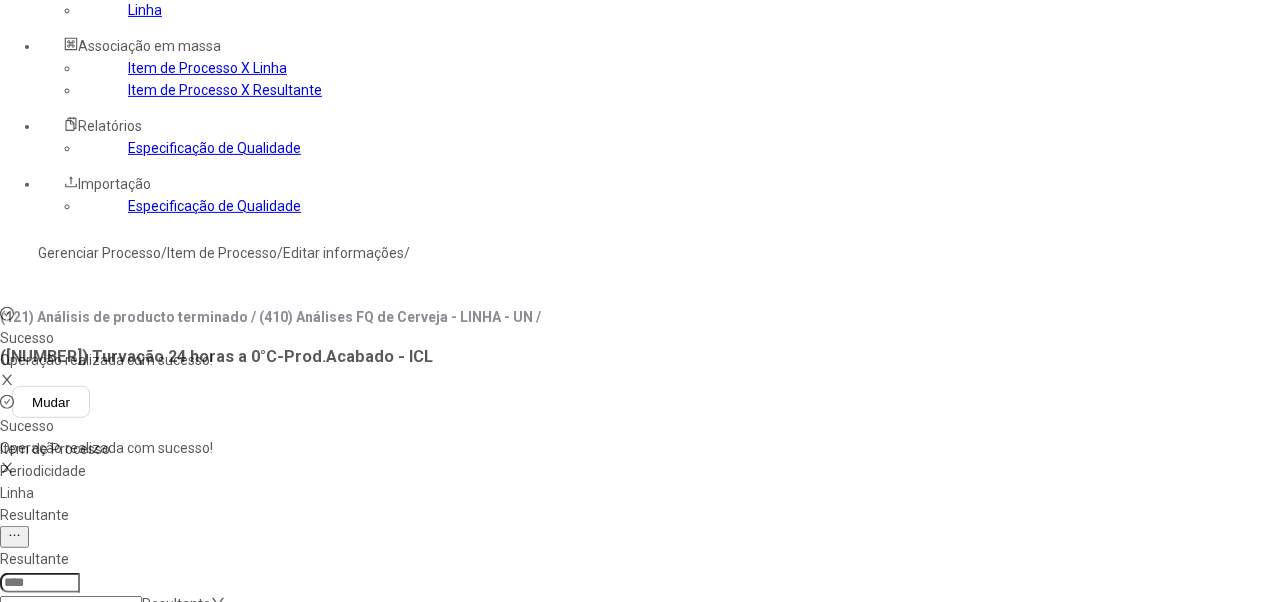 scroll, scrollTop: 200, scrollLeft: 0, axis: vertical 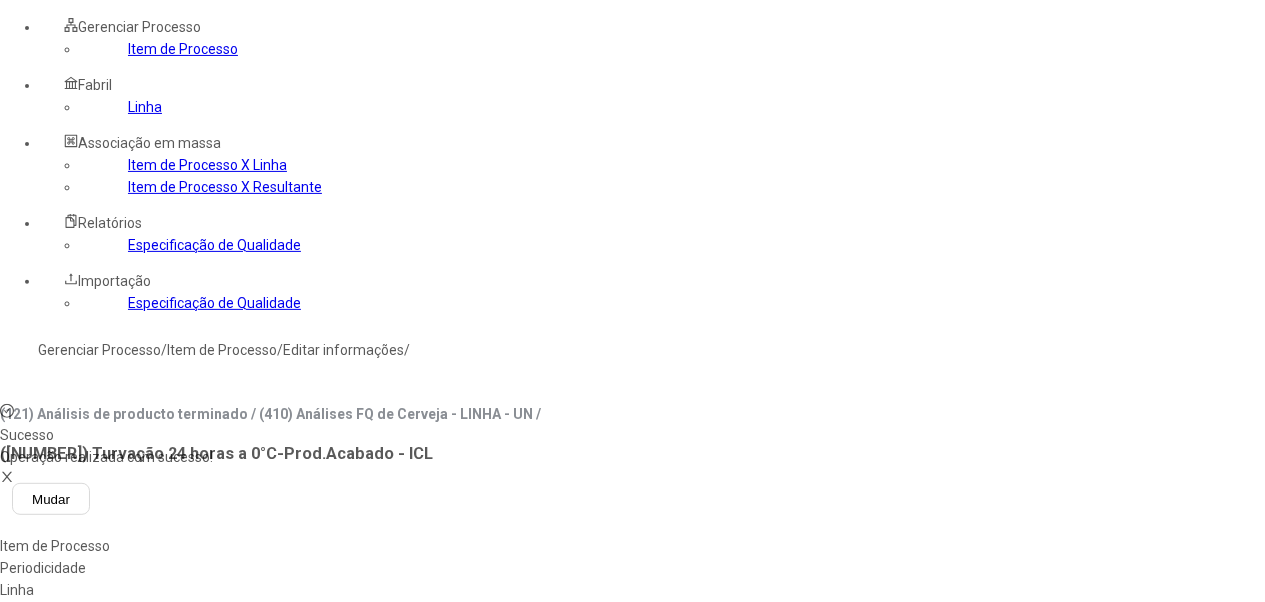 click 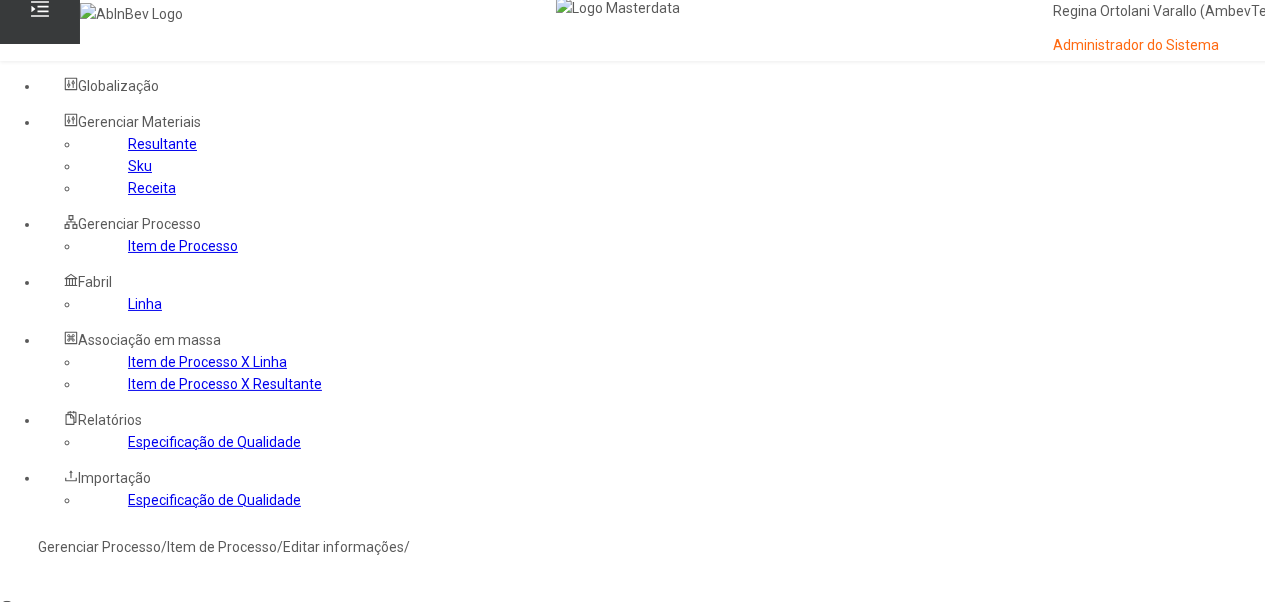 scroll, scrollTop: 0, scrollLeft: 0, axis: both 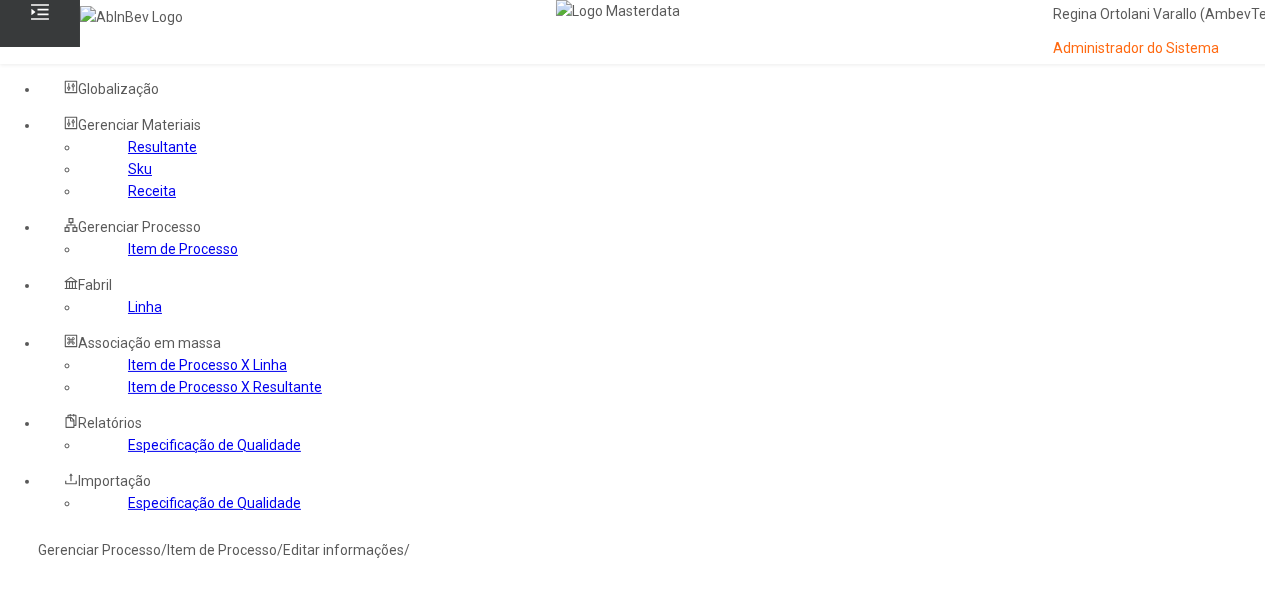 type on "*********" 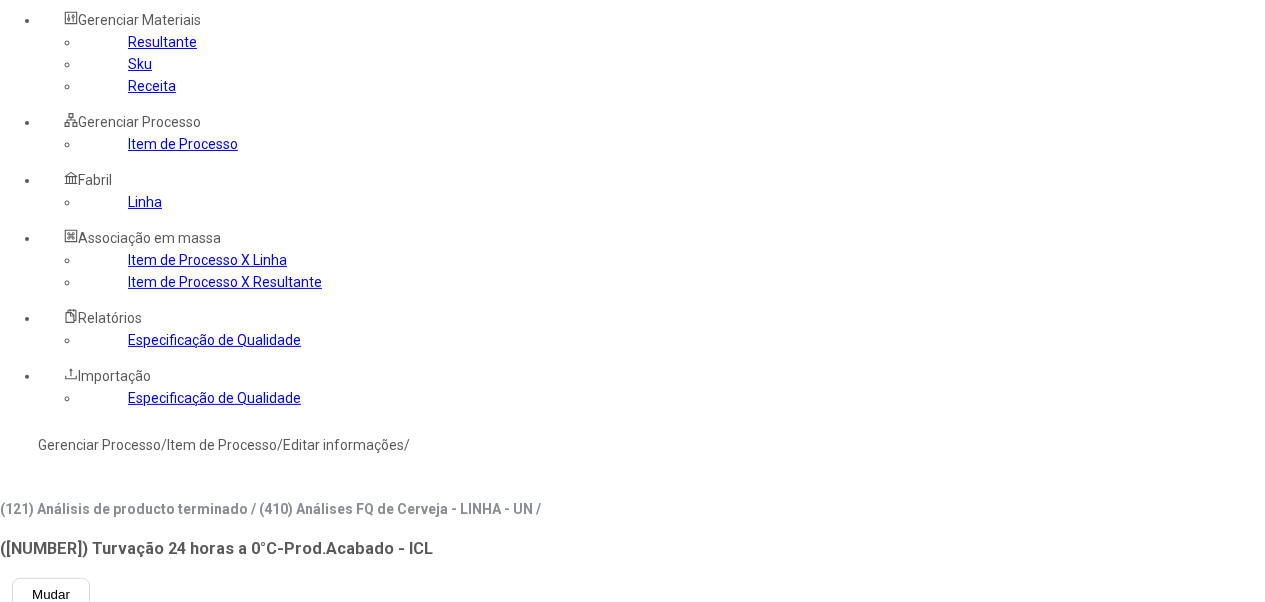 scroll, scrollTop: 300, scrollLeft: 0, axis: vertical 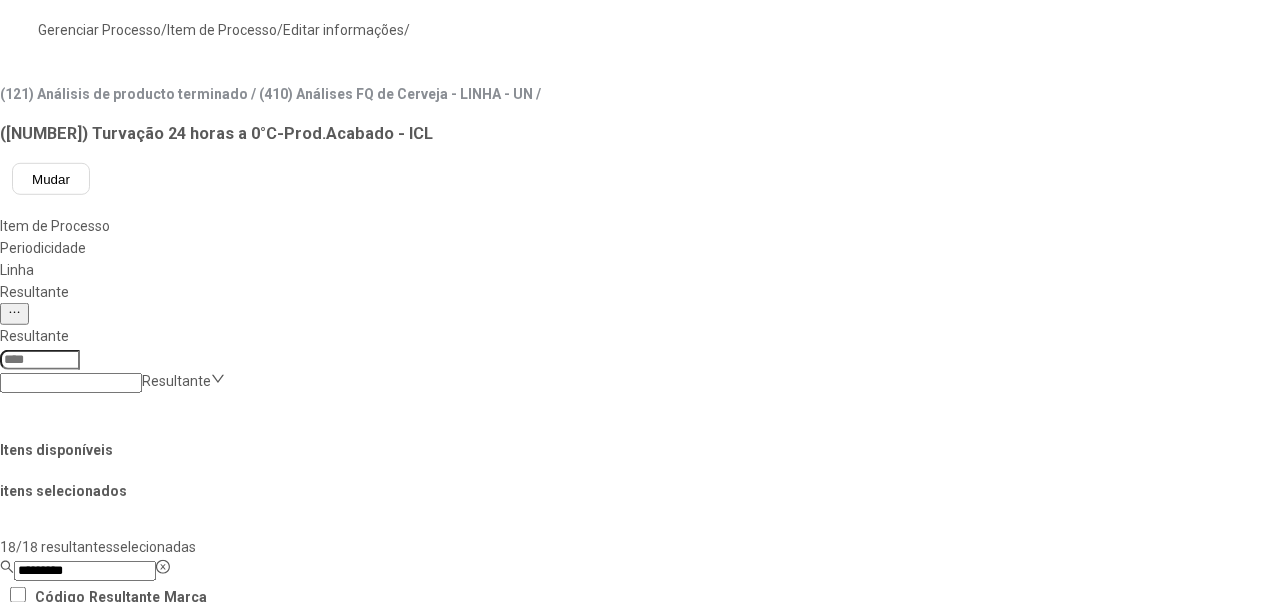 click 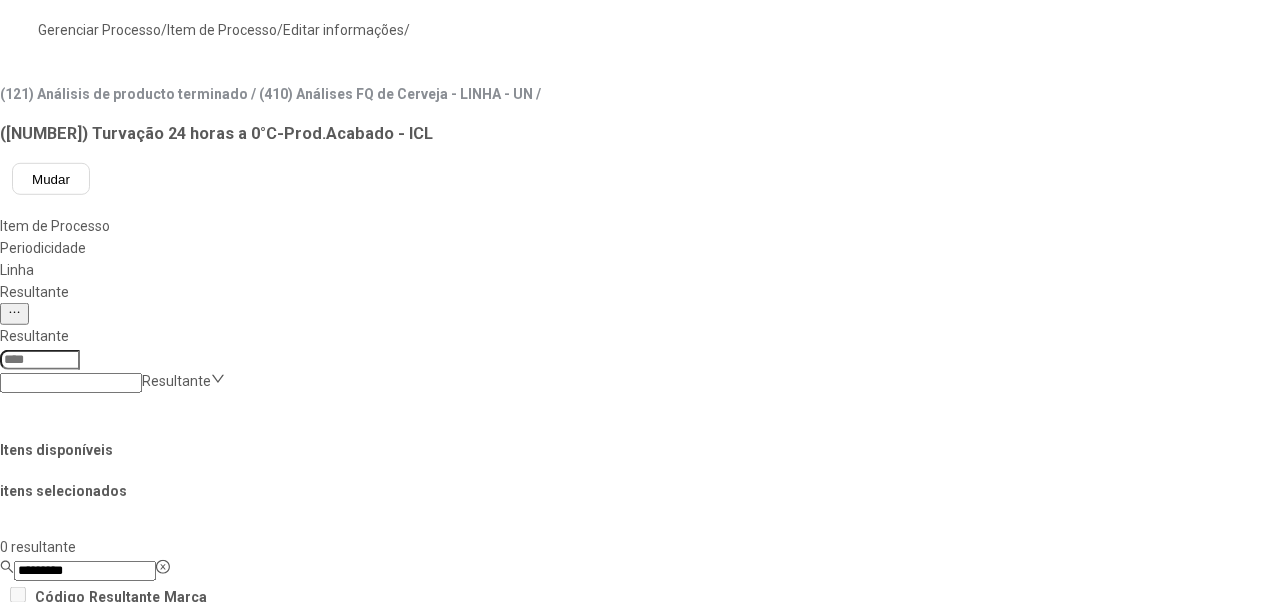 click on "Concluir associação" at bounding box center (124, 1279) 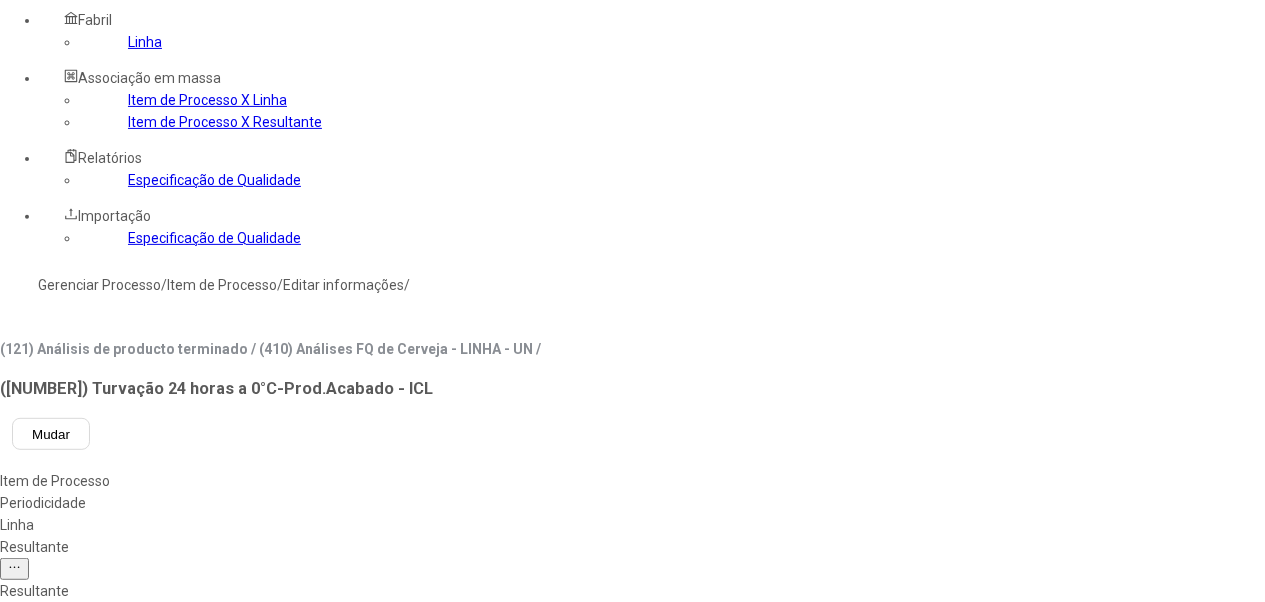 scroll, scrollTop: 120, scrollLeft: 0, axis: vertical 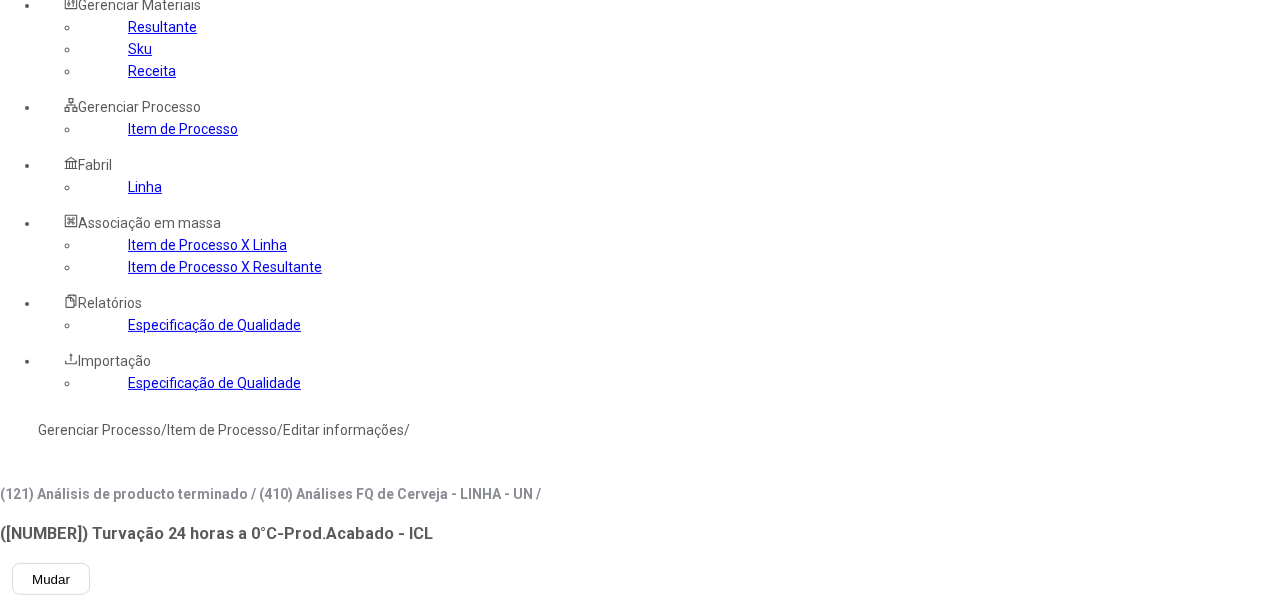 drag, startPoint x: 356, startPoint y: 370, endPoint x: 310, endPoint y: 360, distance: 47.07441 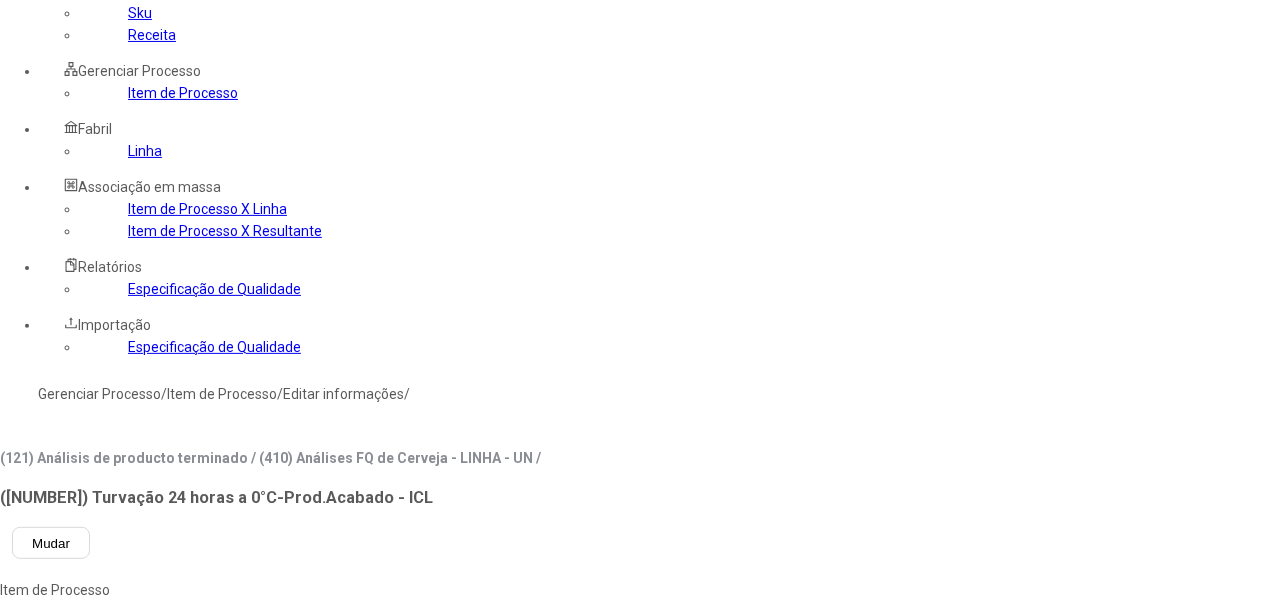 scroll, scrollTop: 520, scrollLeft: 0, axis: vertical 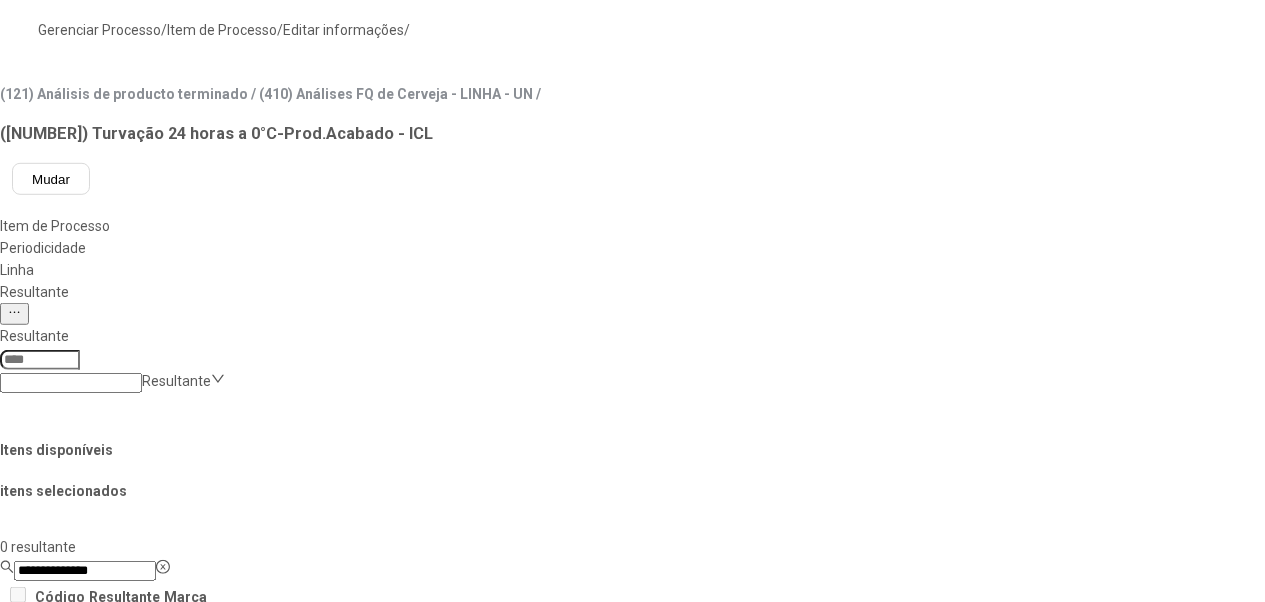 click on "Concluir associação" at bounding box center (124, 1279) 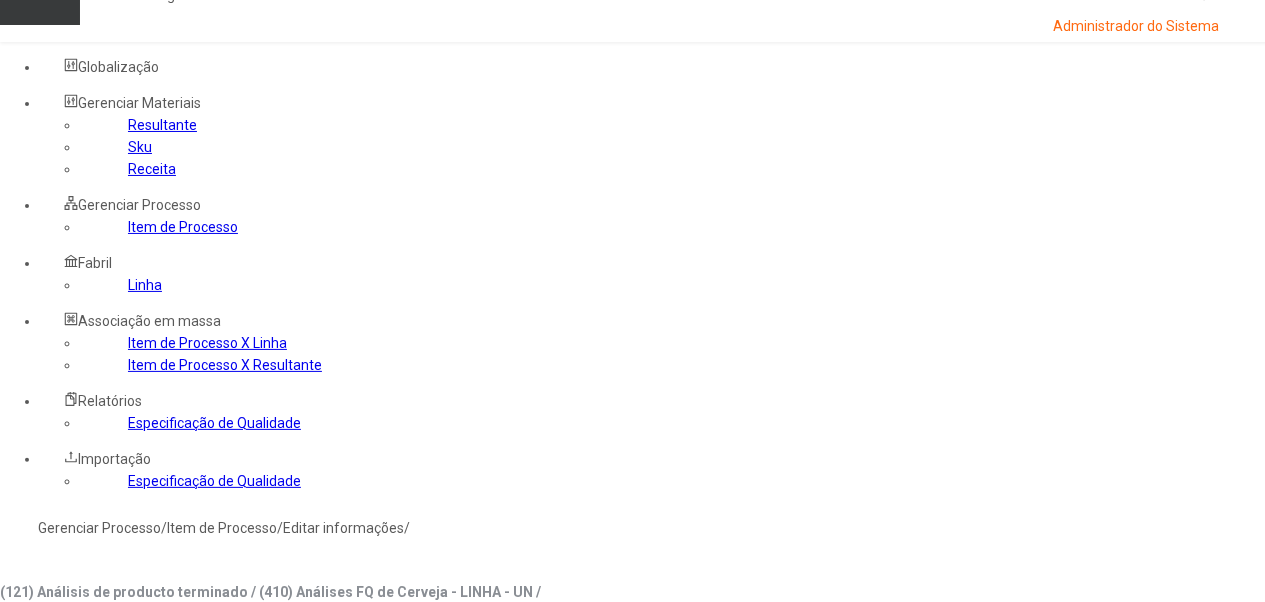 scroll, scrollTop: 20, scrollLeft: 0, axis: vertical 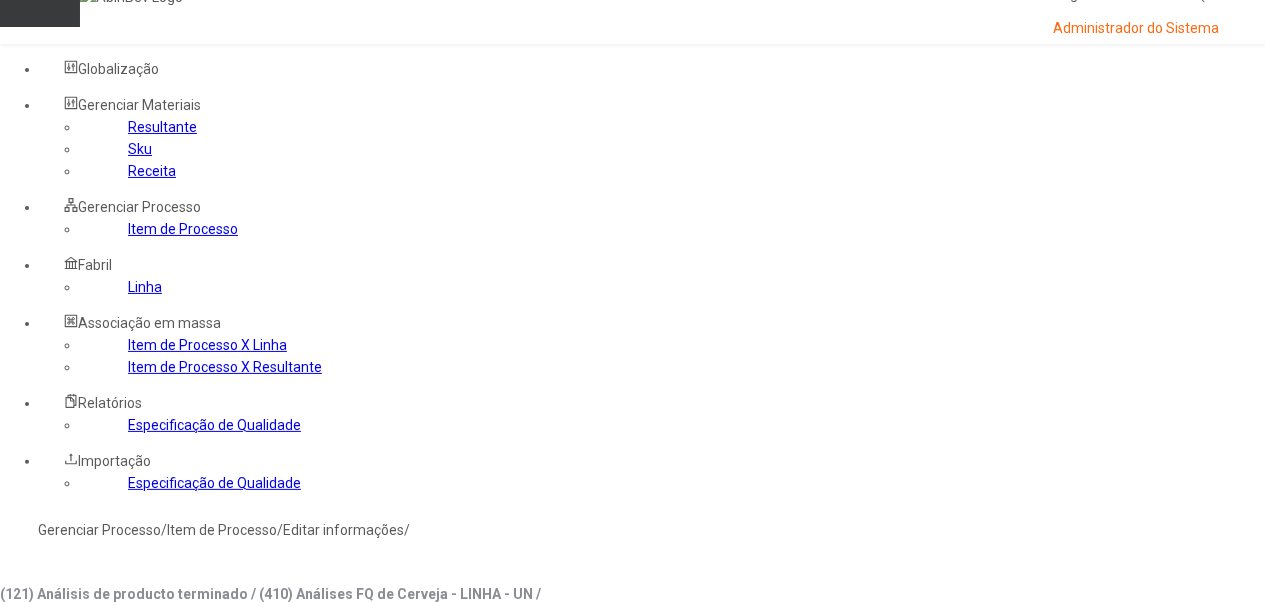 drag, startPoint x: 382, startPoint y: 470, endPoint x: 285, endPoint y: 460, distance: 97.5141 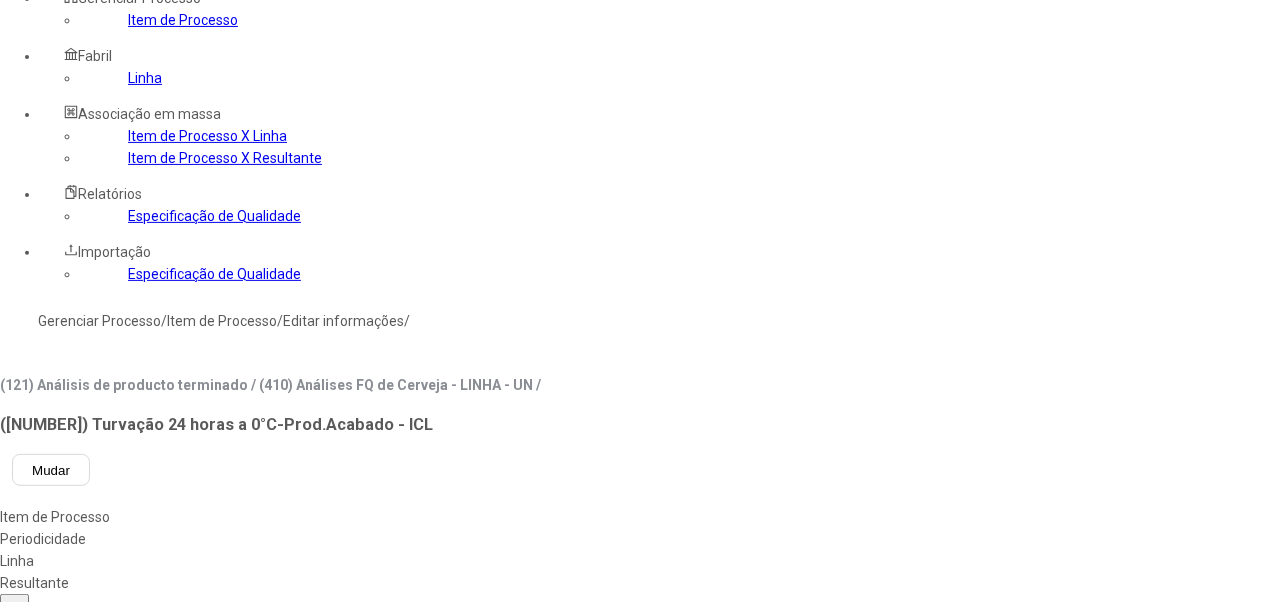 scroll, scrollTop: 320, scrollLeft: 0, axis: vertical 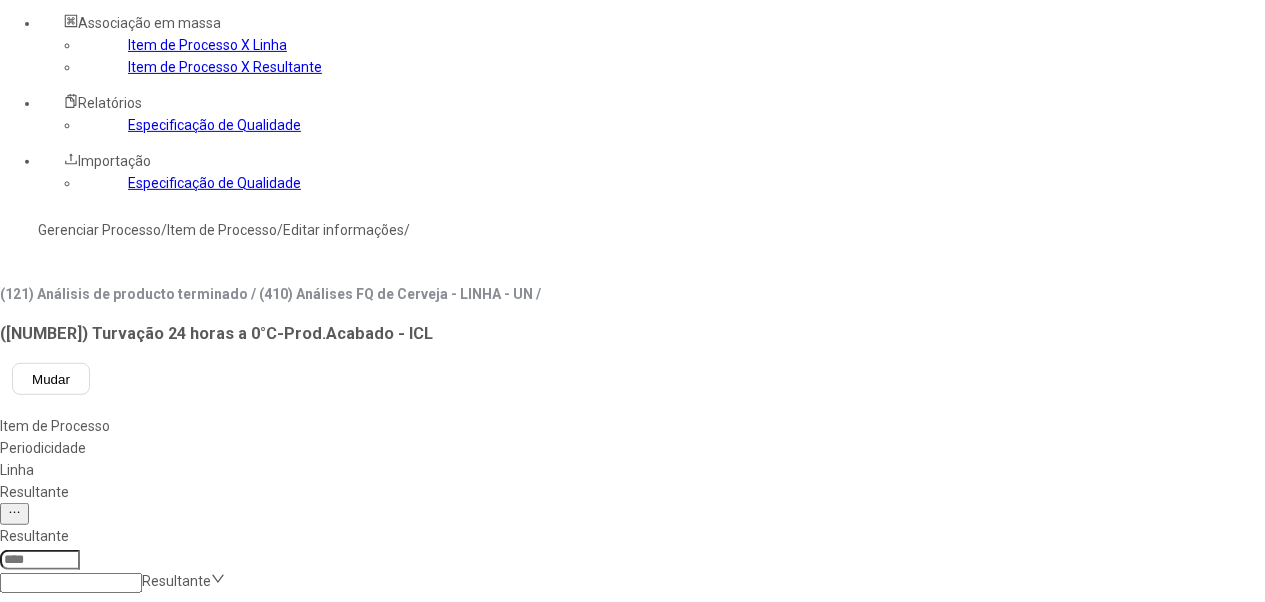 click 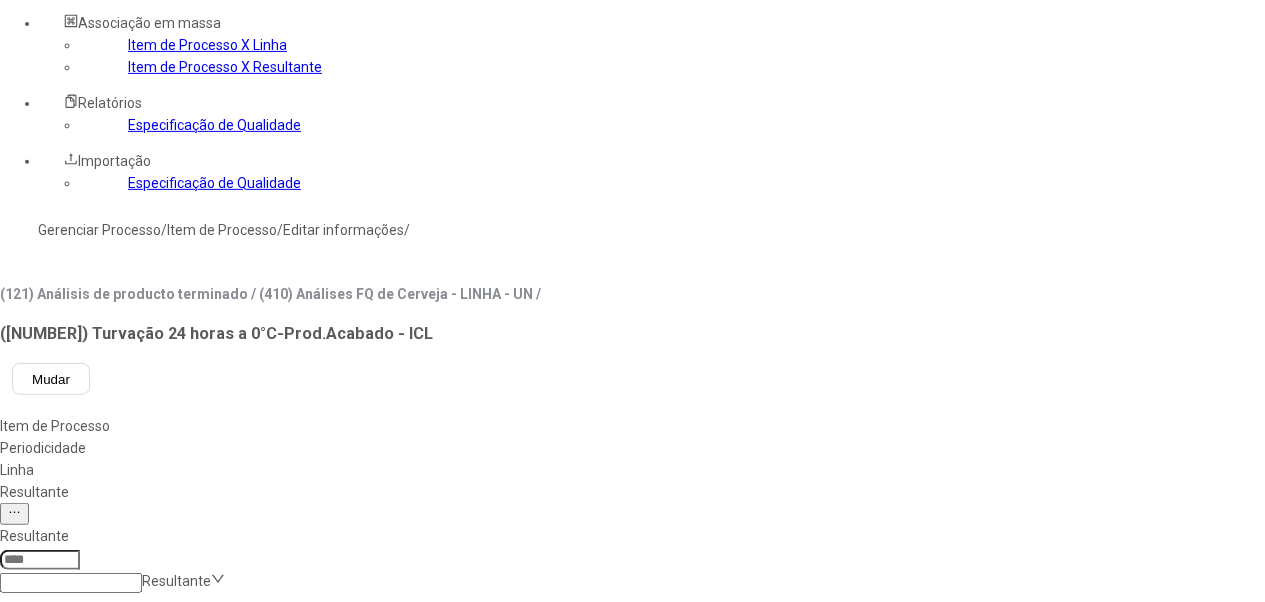 scroll, scrollTop: 700, scrollLeft: 0, axis: vertical 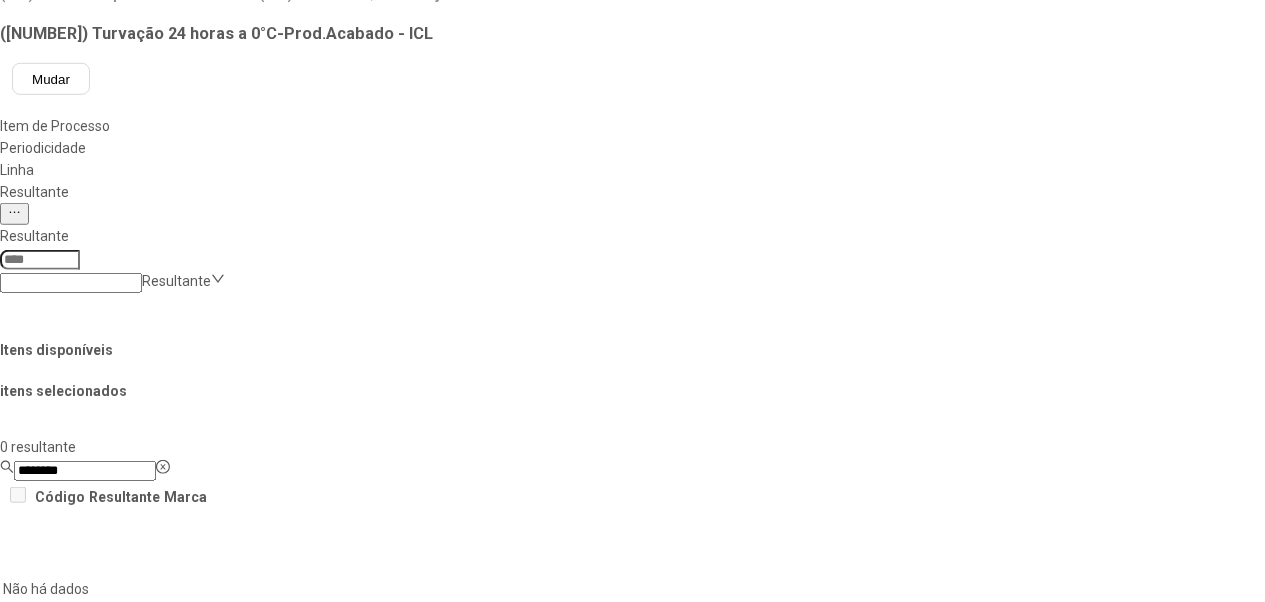 click on "Concluir associação" at bounding box center (124, 1179) 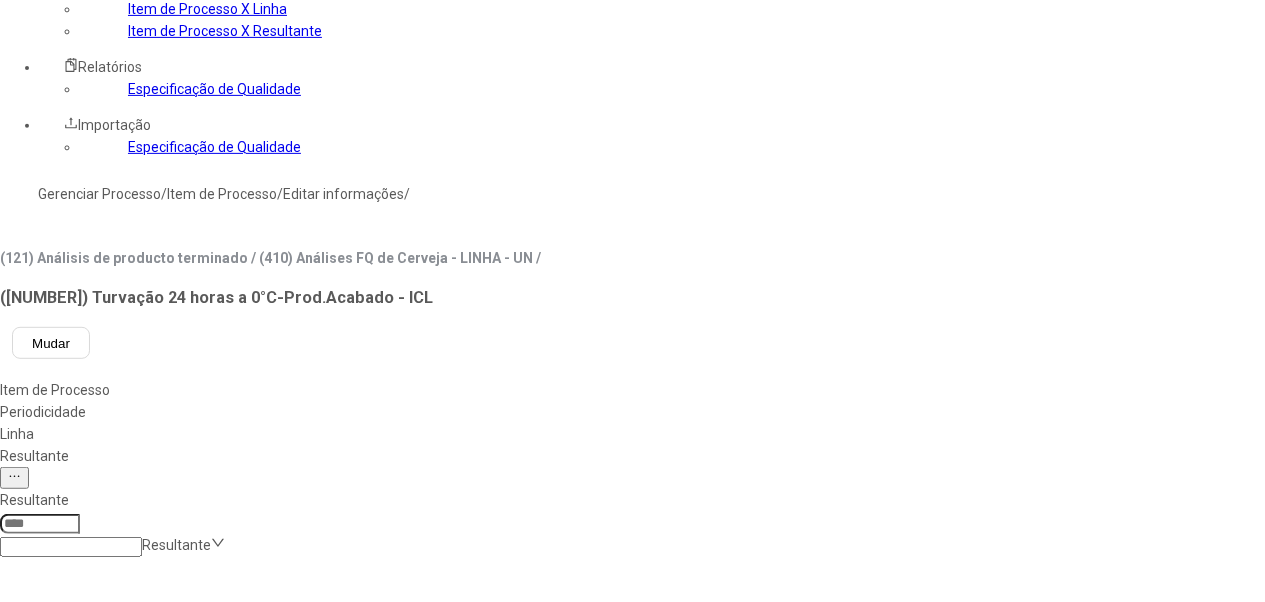 scroll, scrollTop: 120, scrollLeft: 0, axis: vertical 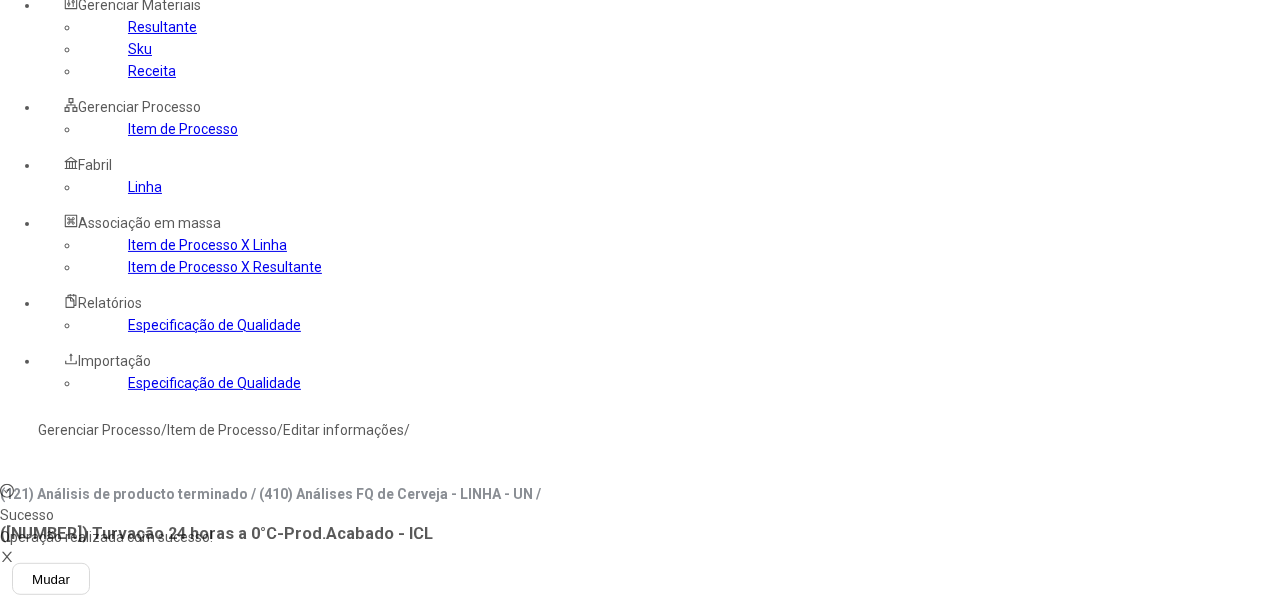 drag, startPoint x: 366, startPoint y: 367, endPoint x: 490, endPoint y: 362, distance: 124.10077 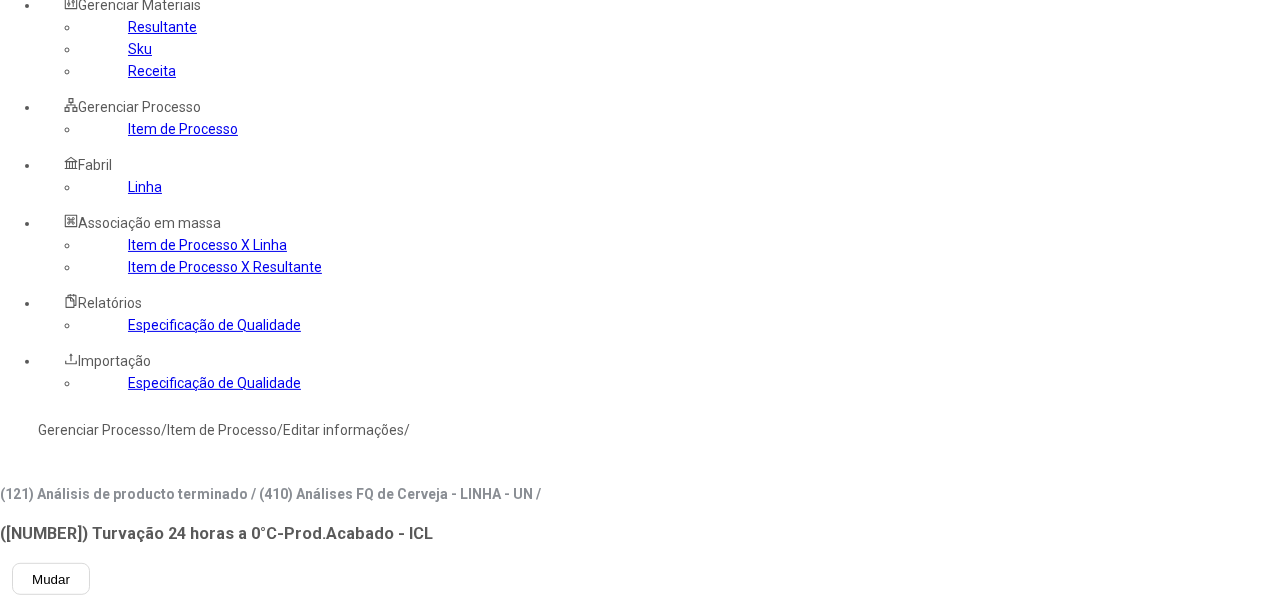 drag, startPoint x: 757, startPoint y: 559, endPoint x: 775, endPoint y: 556, distance: 18.248287 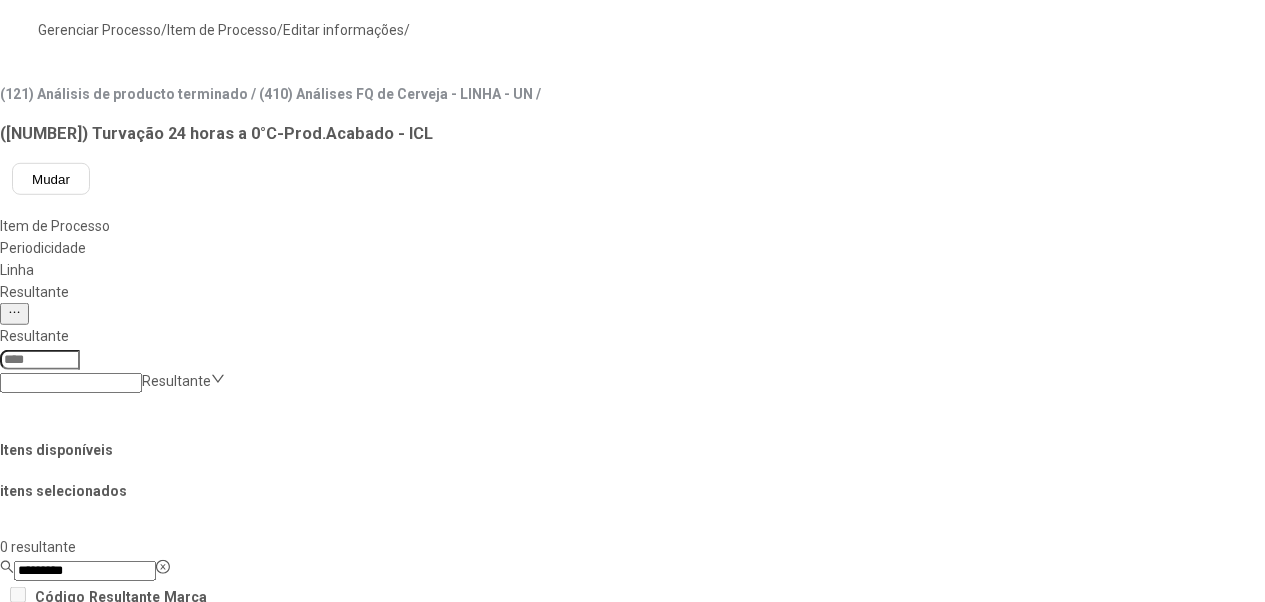 click on "Concluir associação" at bounding box center [124, 1279] 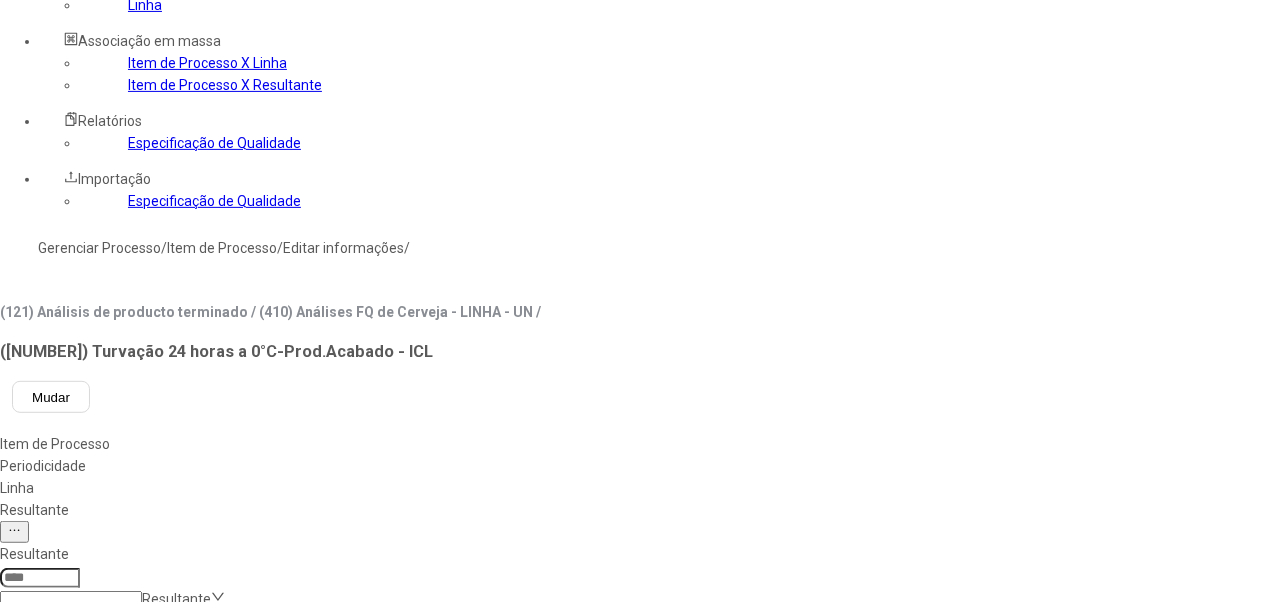 scroll, scrollTop: 20, scrollLeft: 0, axis: vertical 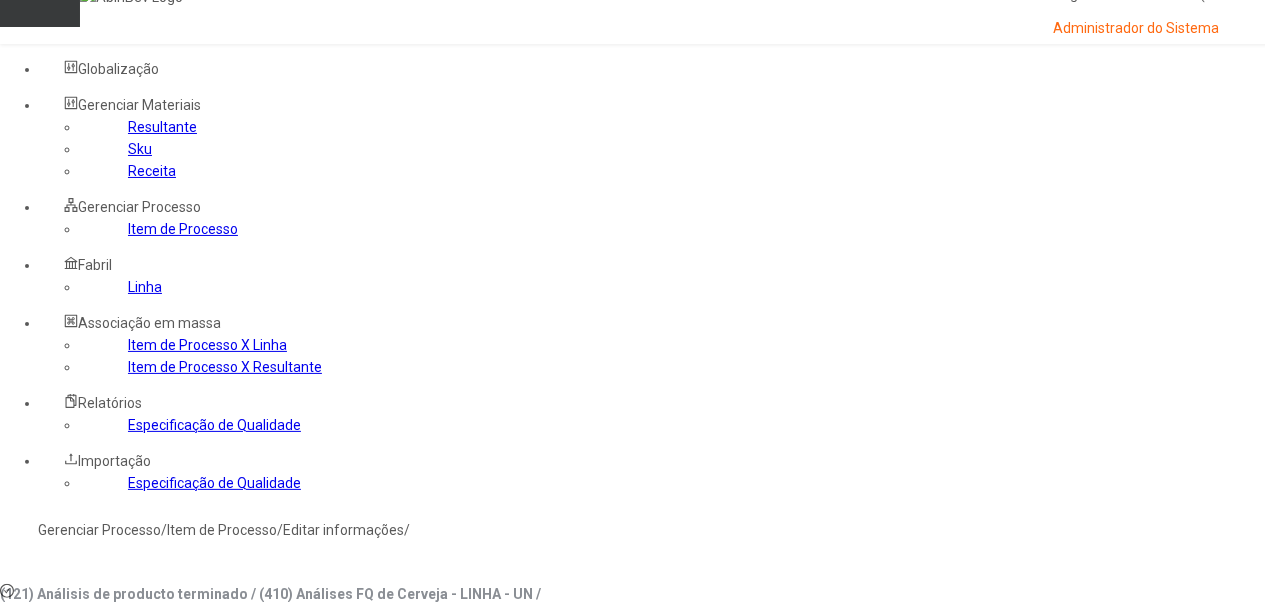click on "*********" 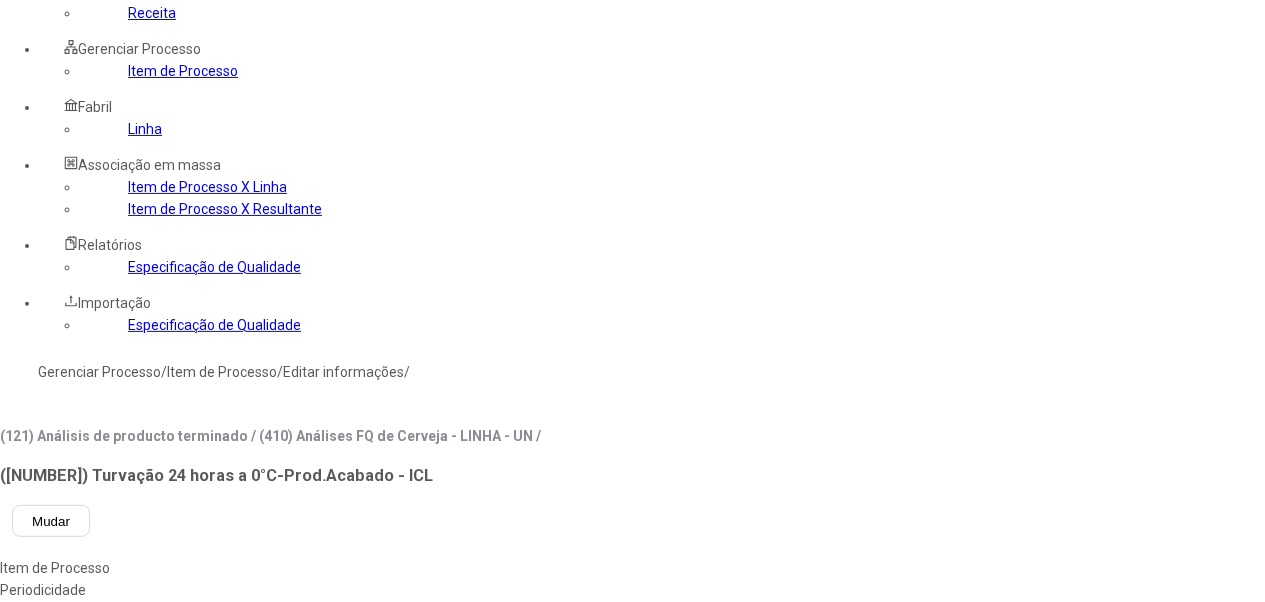 scroll, scrollTop: 320, scrollLeft: 0, axis: vertical 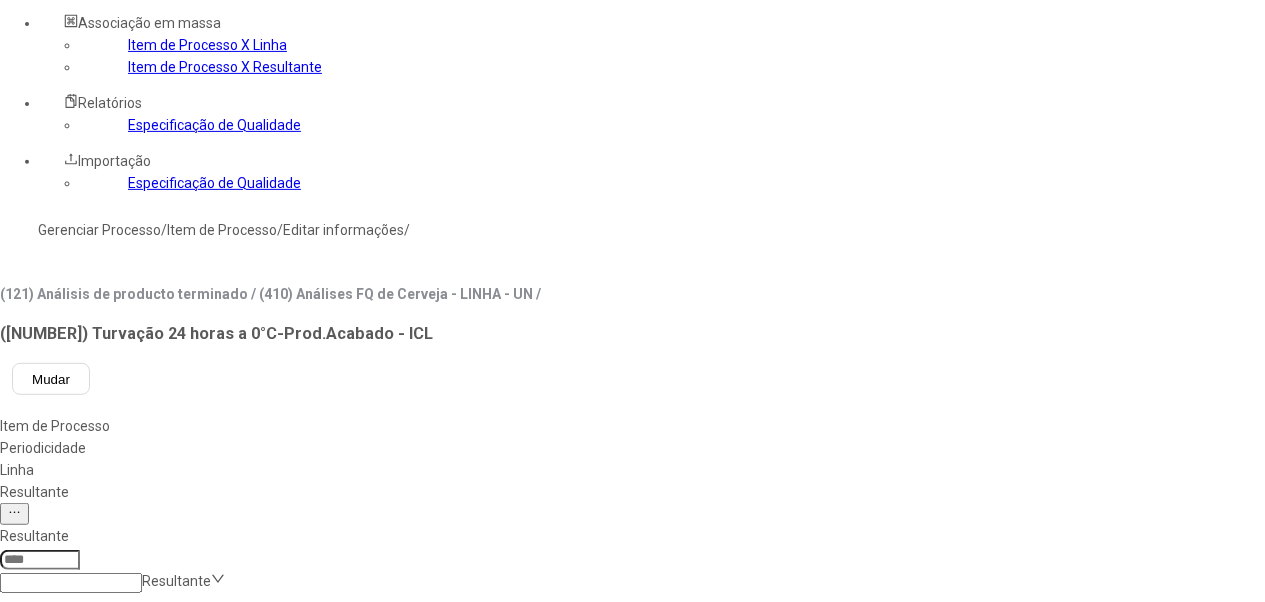 click 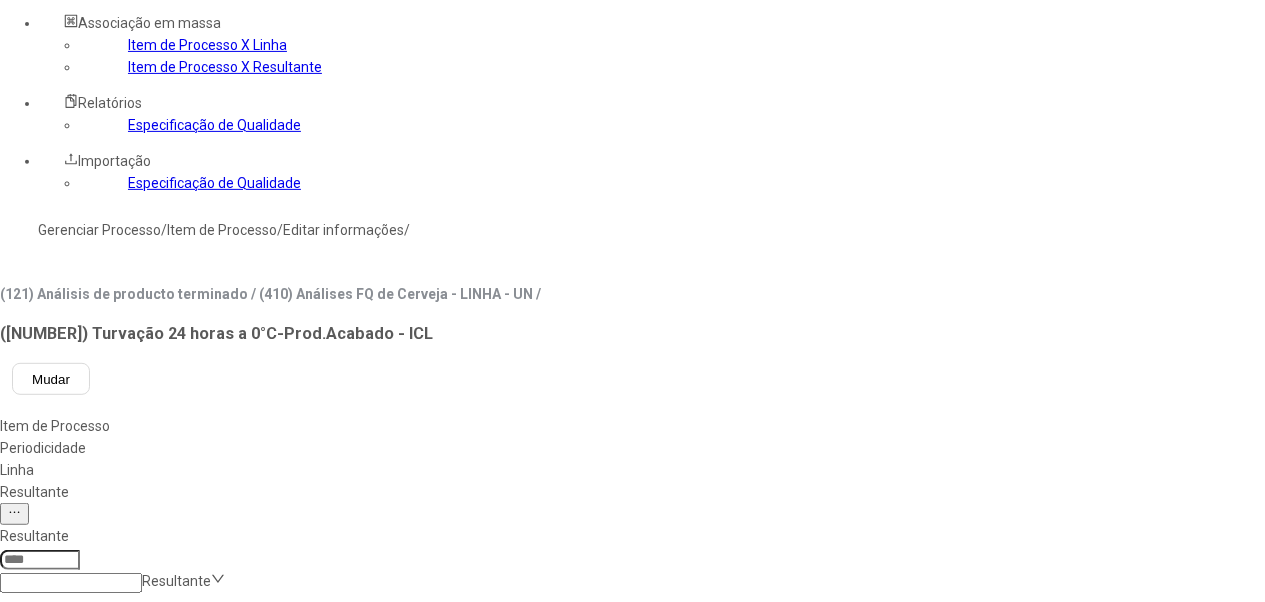 scroll, scrollTop: 2212, scrollLeft: 0, axis: vertical 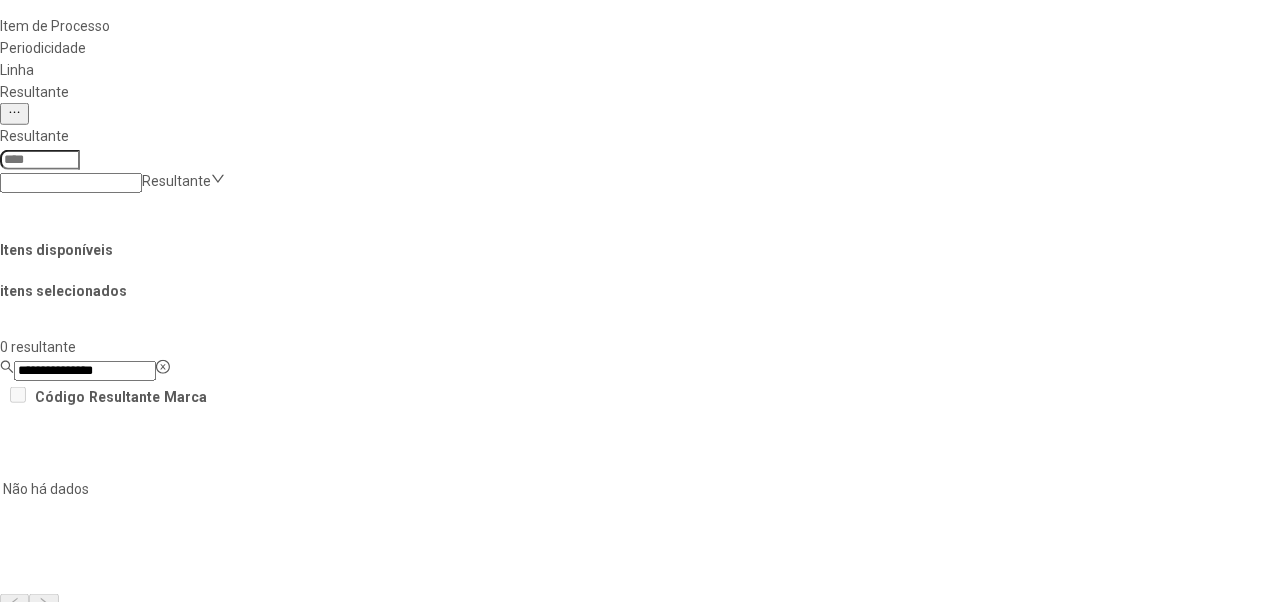 click on "Concluir associação" at bounding box center [124, 1079] 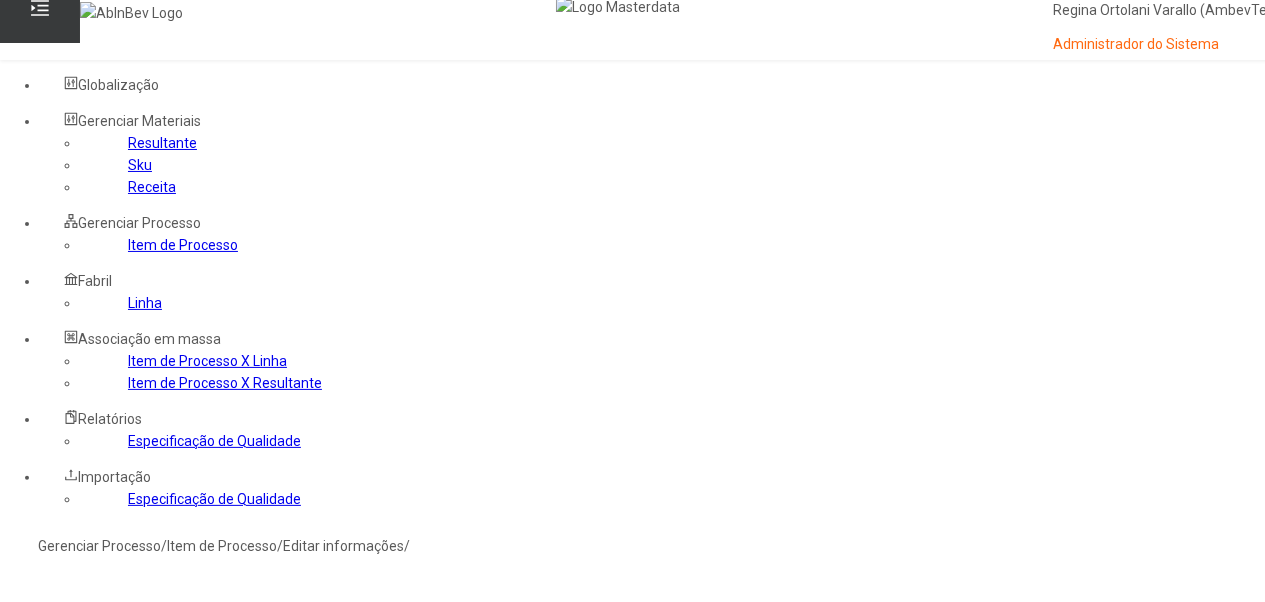 scroll, scrollTop: 0, scrollLeft: 0, axis: both 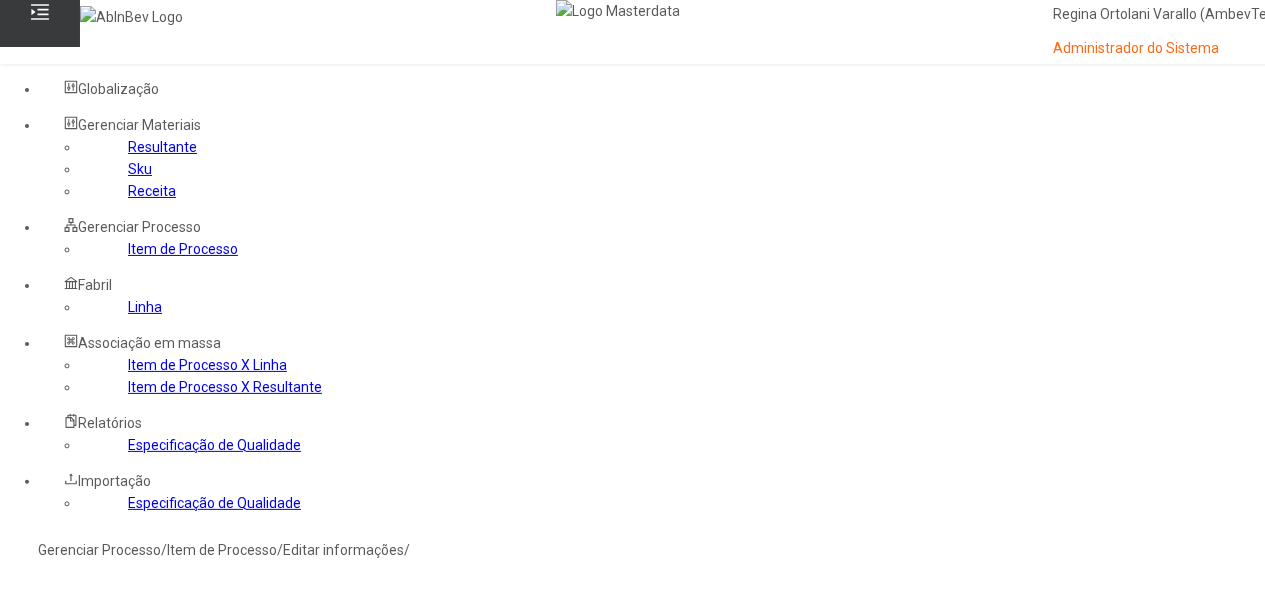 drag, startPoint x: 379, startPoint y: 488, endPoint x: 322, endPoint y: 483, distance: 57.21888 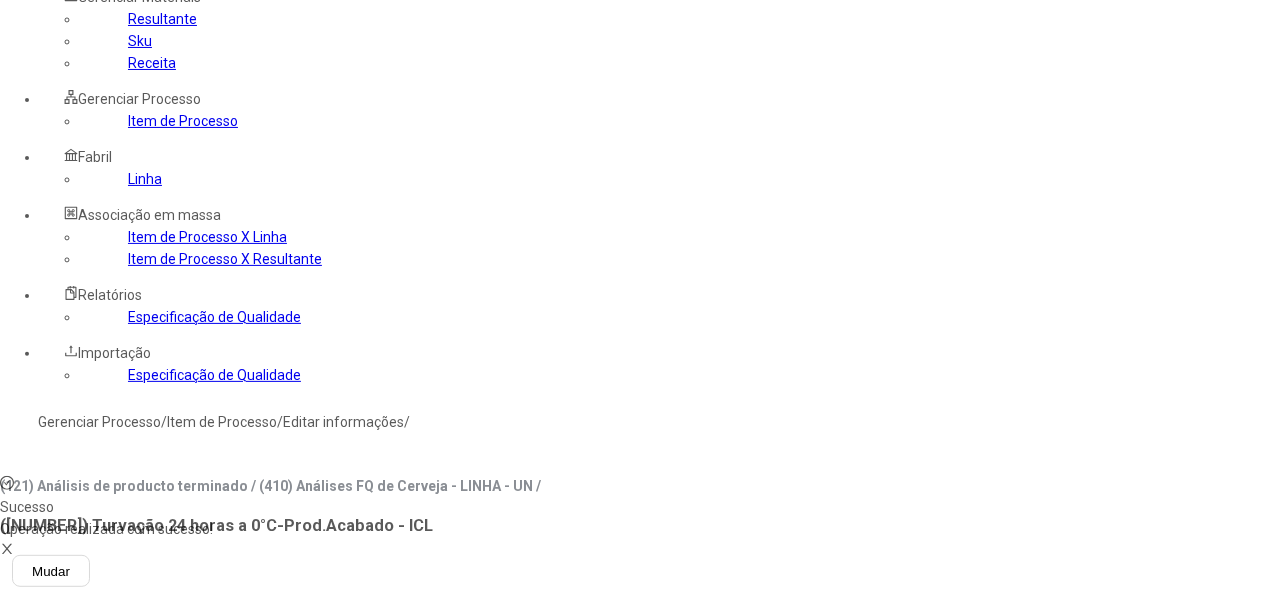 scroll, scrollTop: 200, scrollLeft: 0, axis: vertical 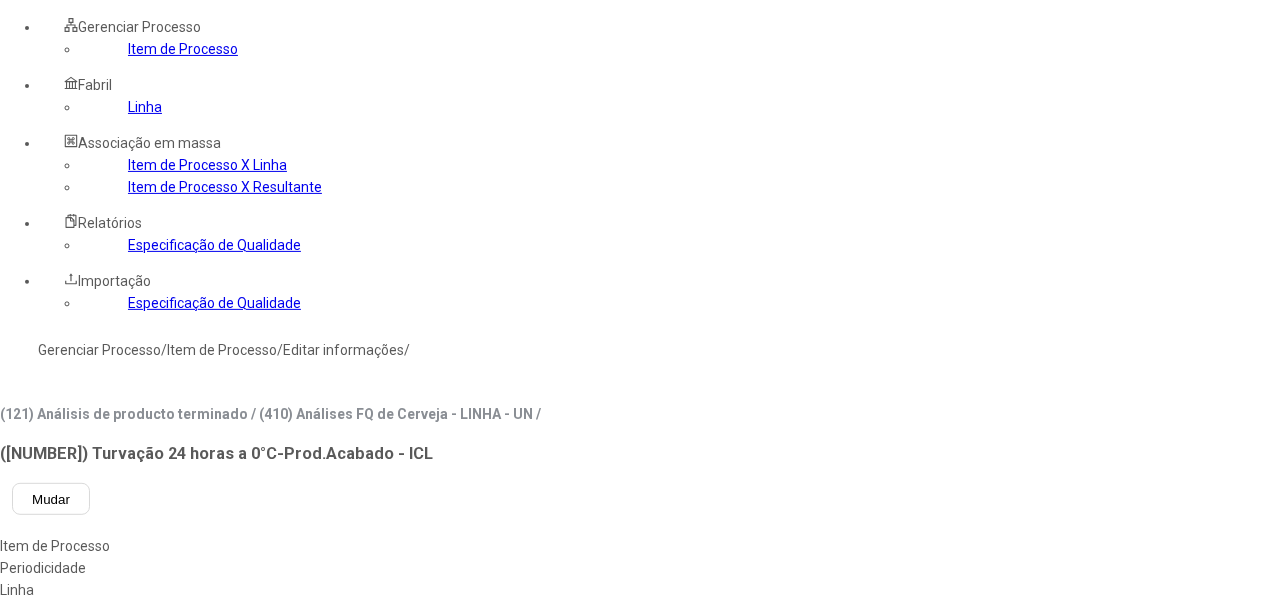 click on "**********" 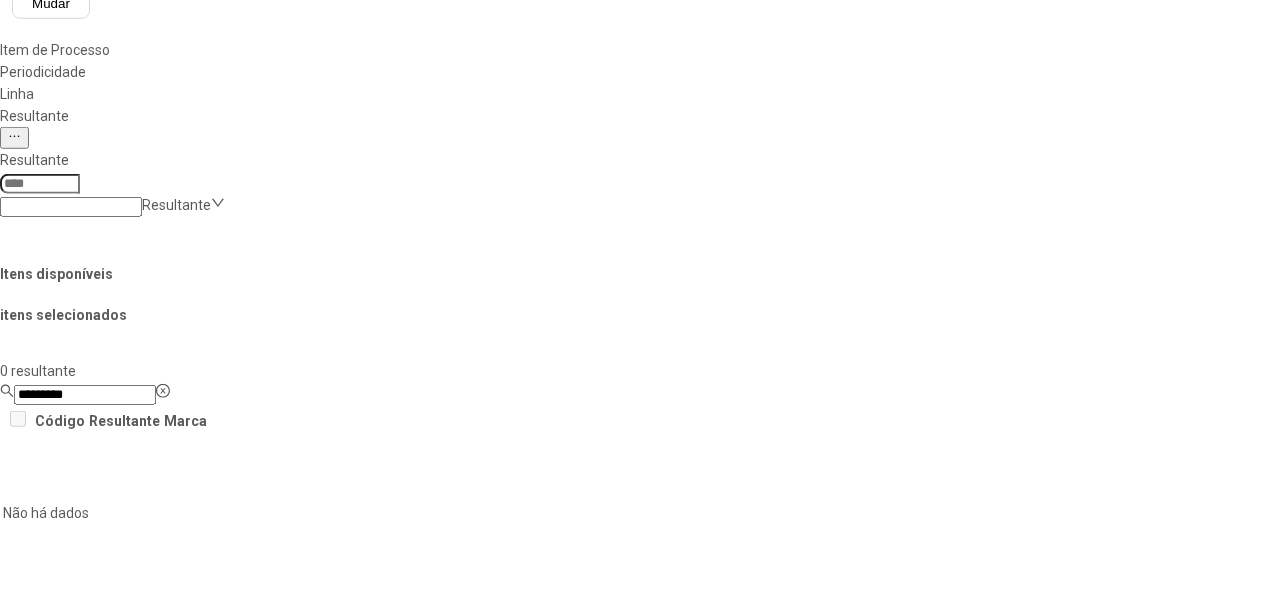 scroll, scrollTop: 700, scrollLeft: 0, axis: vertical 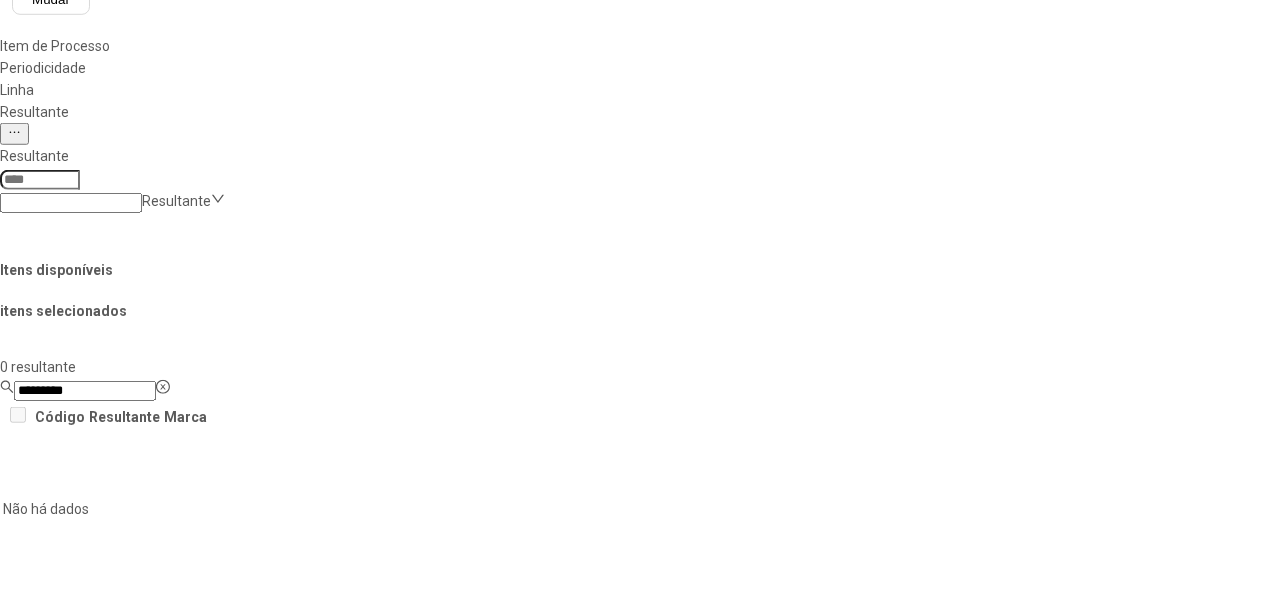 click on "Concluir associação" at bounding box center [124, 1099] 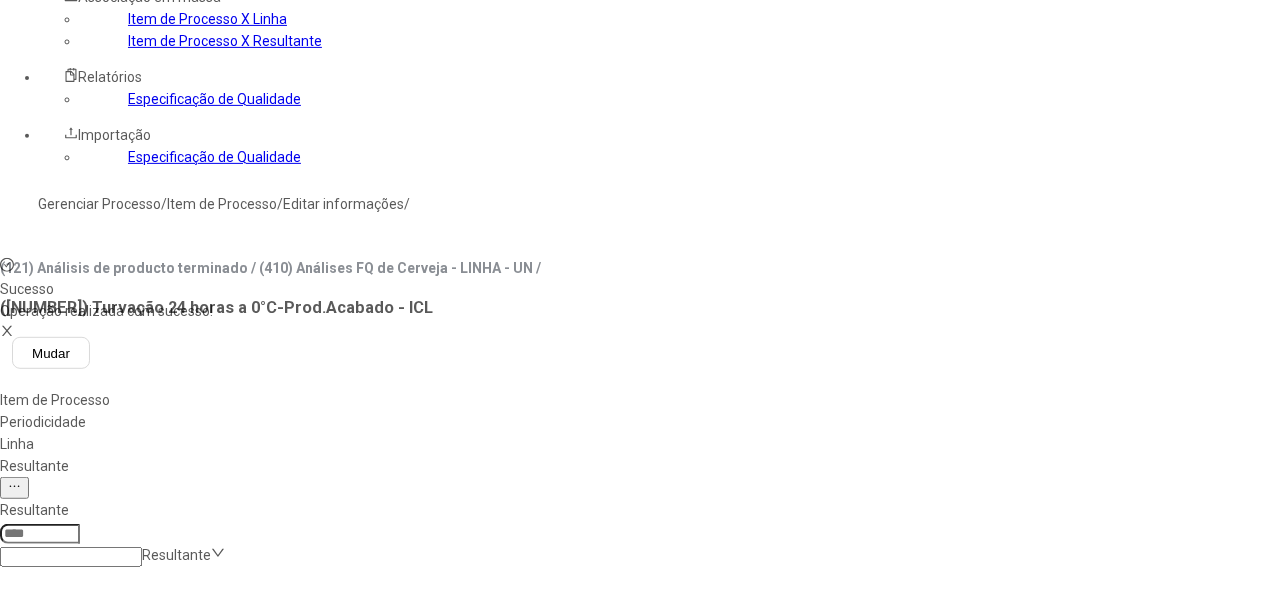 scroll, scrollTop: 100, scrollLeft: 0, axis: vertical 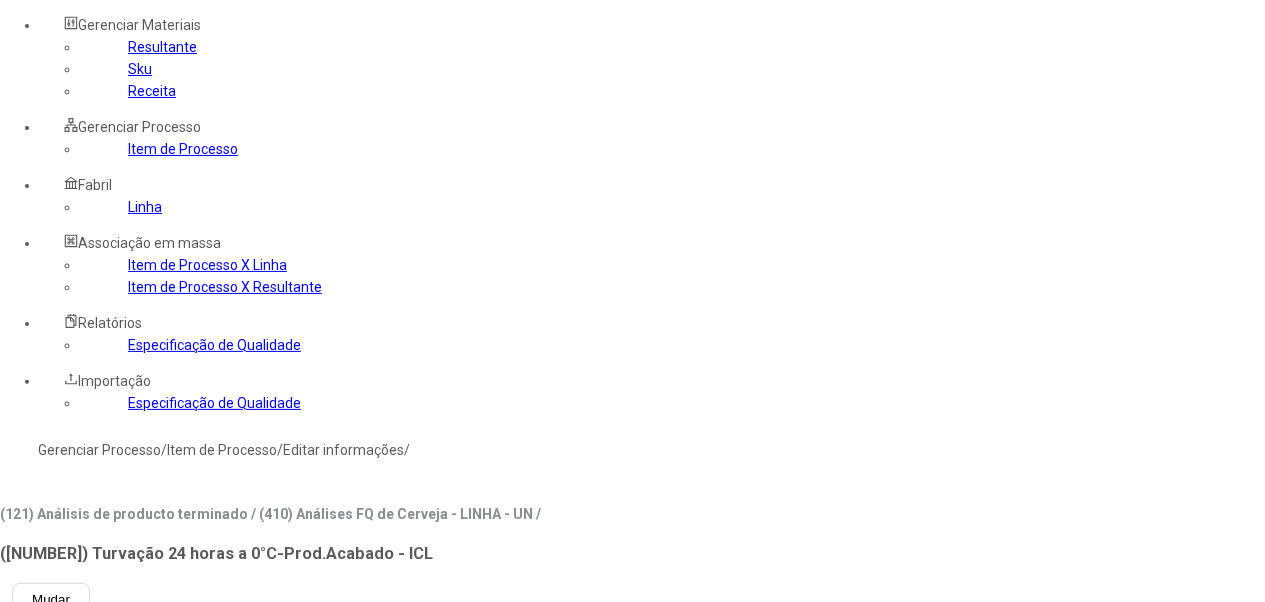 drag, startPoint x: 373, startPoint y: 392, endPoint x: 418, endPoint y: 390, distance: 45.044422 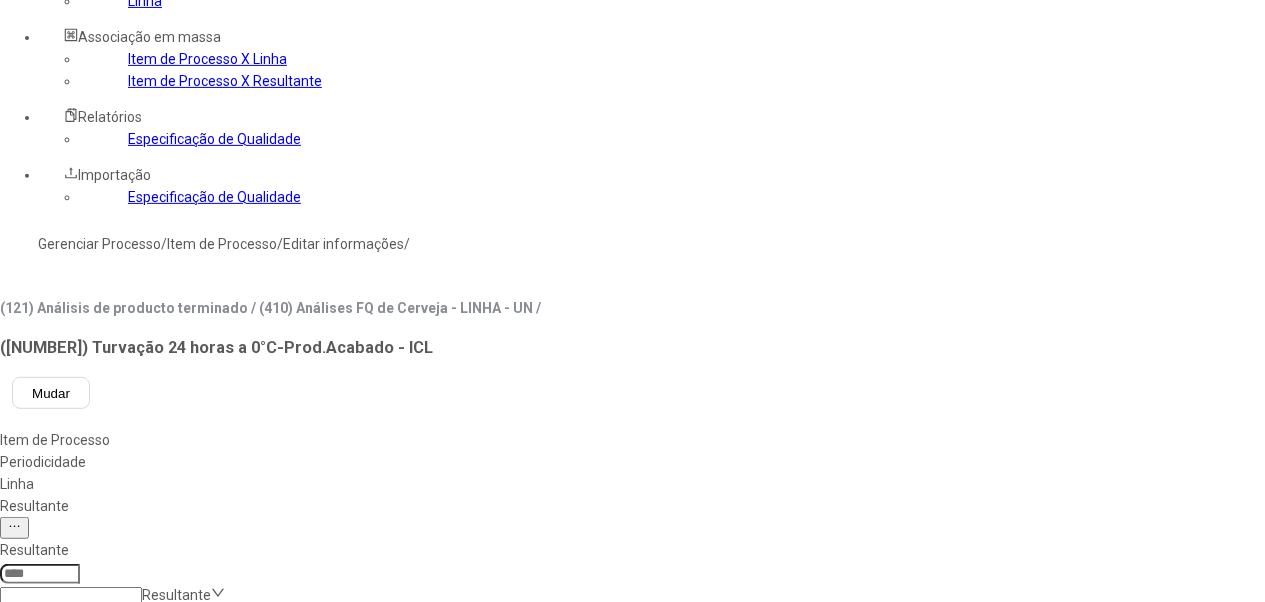 scroll, scrollTop: 400, scrollLeft: 0, axis: vertical 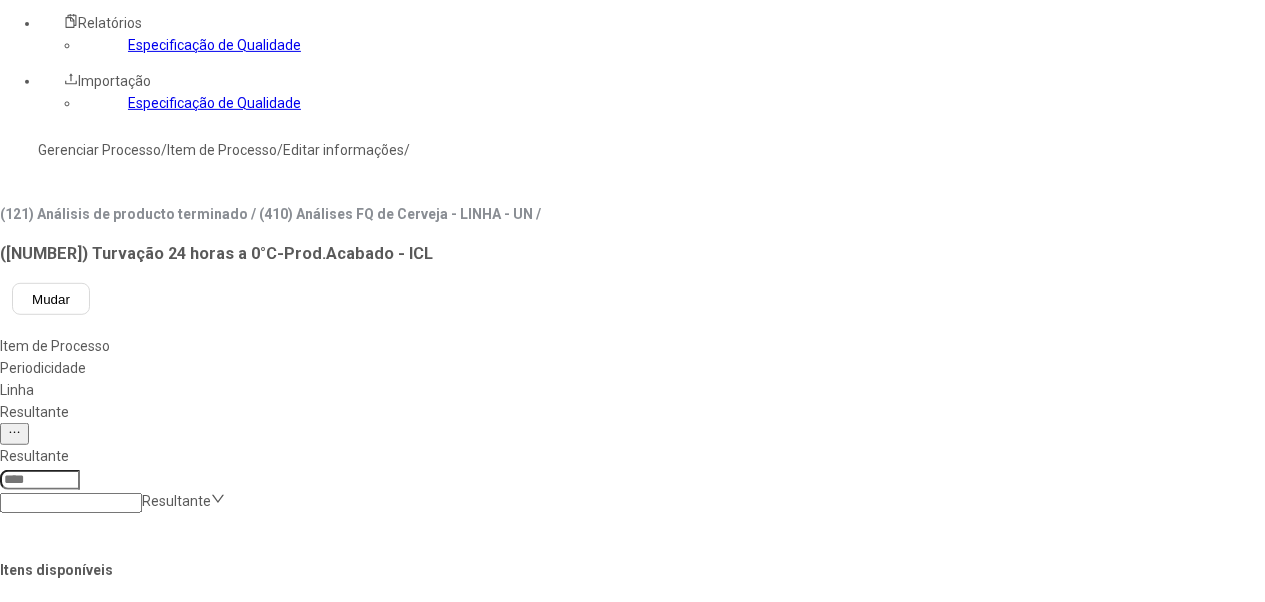 click on "Concluir associação" at bounding box center (124, 1399) 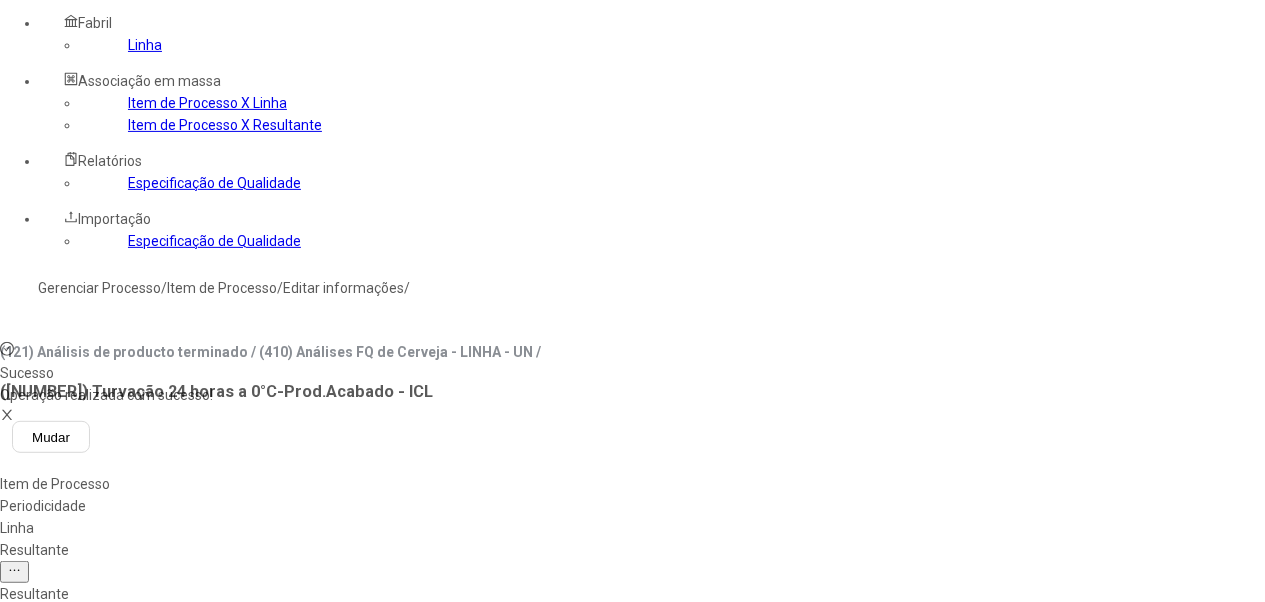 scroll, scrollTop: 100, scrollLeft: 0, axis: vertical 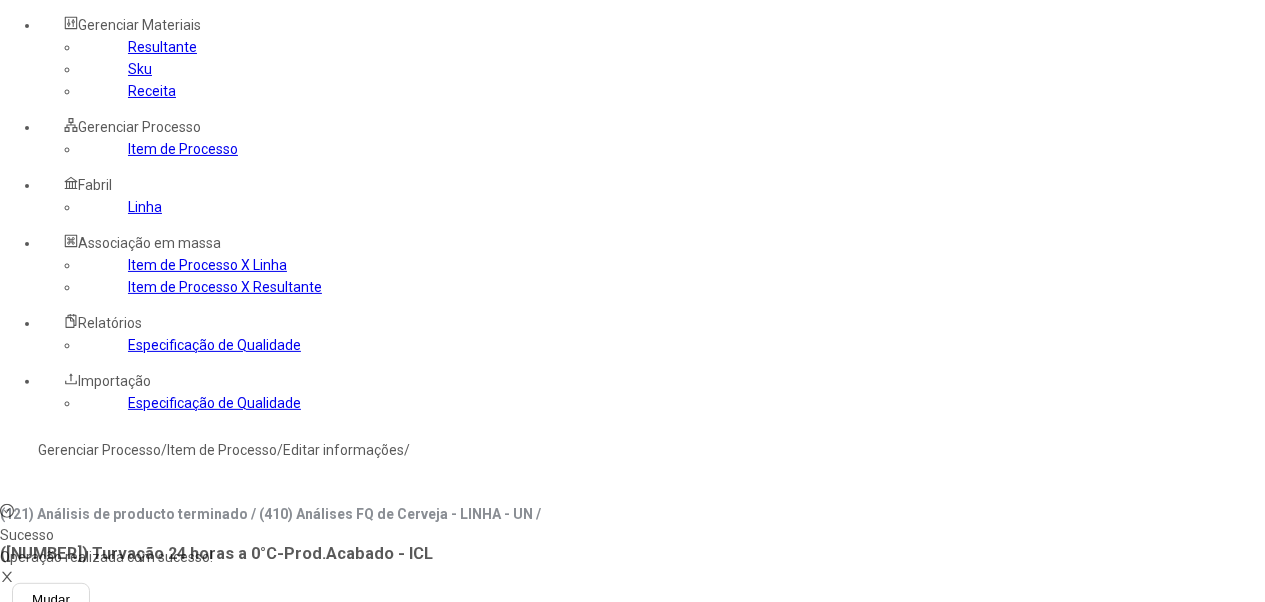 drag, startPoint x: 356, startPoint y: 382, endPoint x: 332, endPoint y: 372, distance: 26 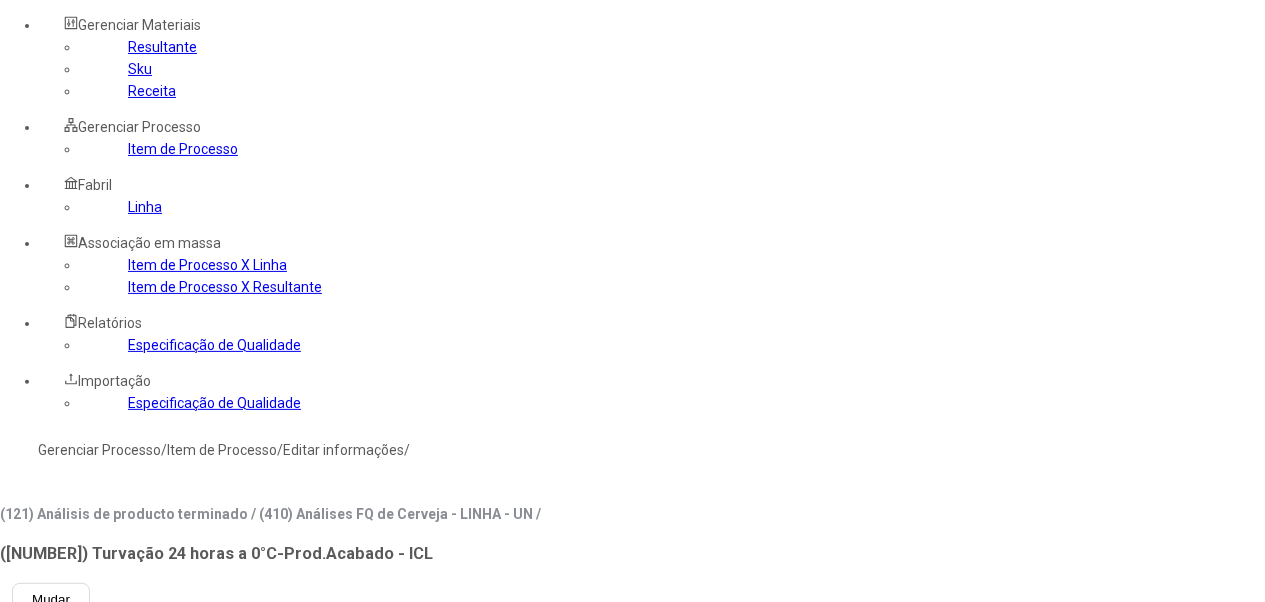 click 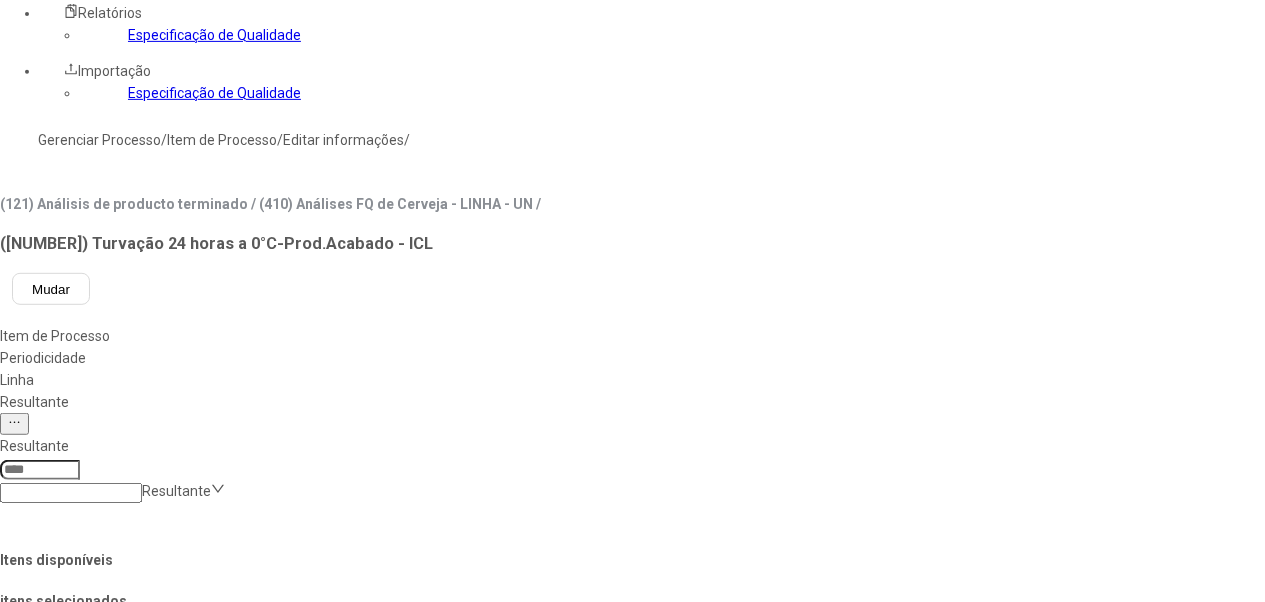 scroll, scrollTop: 500, scrollLeft: 0, axis: vertical 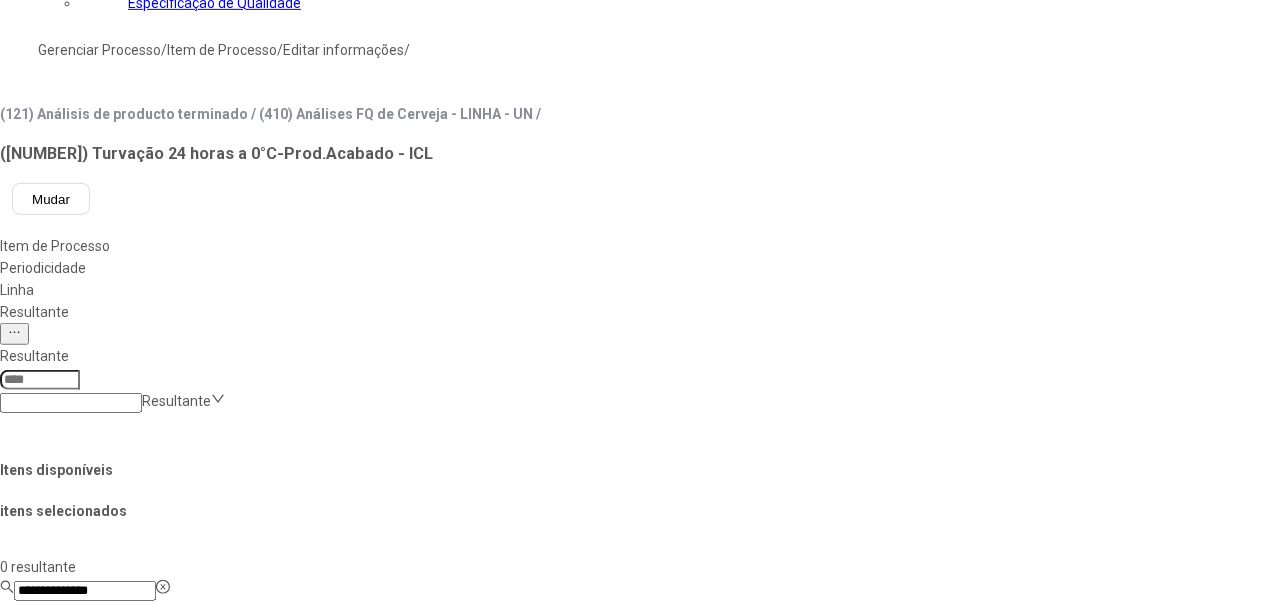 click on "Concluir associação" at bounding box center [124, 1299] 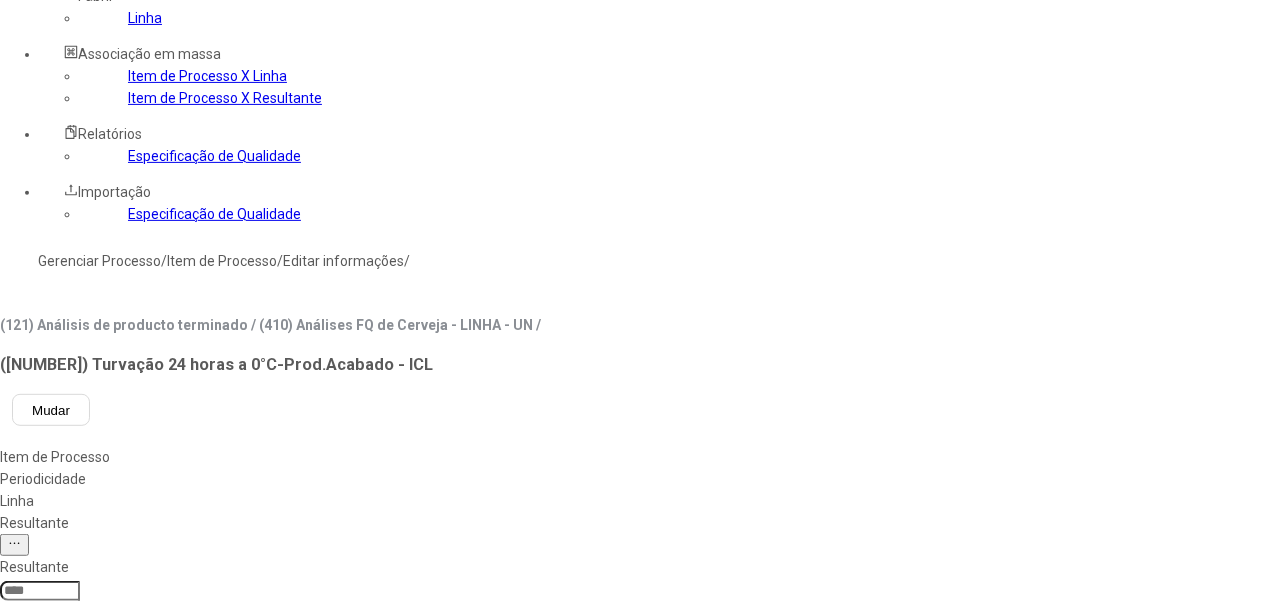 scroll, scrollTop: 0, scrollLeft: 0, axis: both 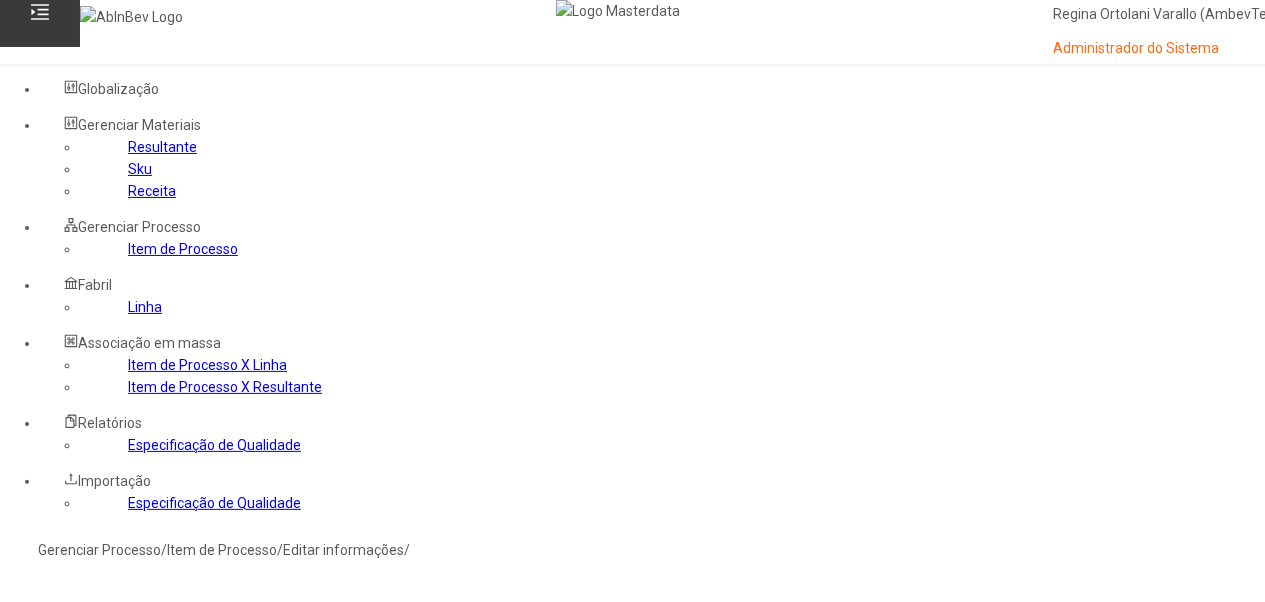 drag, startPoint x: 382, startPoint y: 480, endPoint x: 295, endPoint y: 475, distance: 87.14356 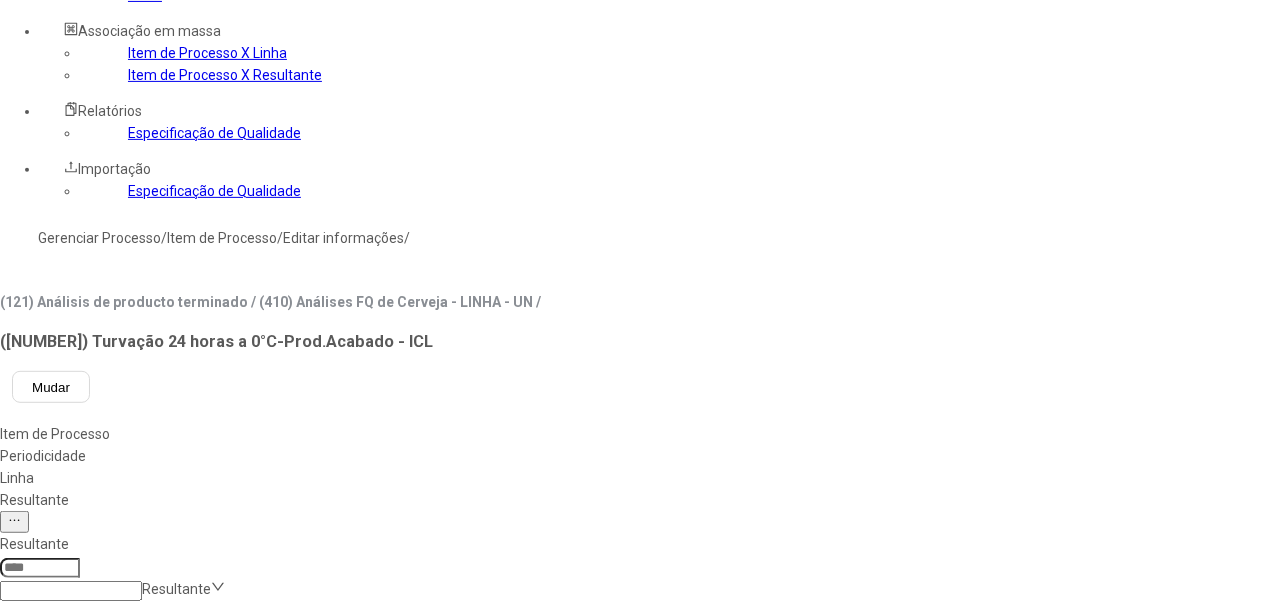 scroll, scrollTop: 400, scrollLeft: 0, axis: vertical 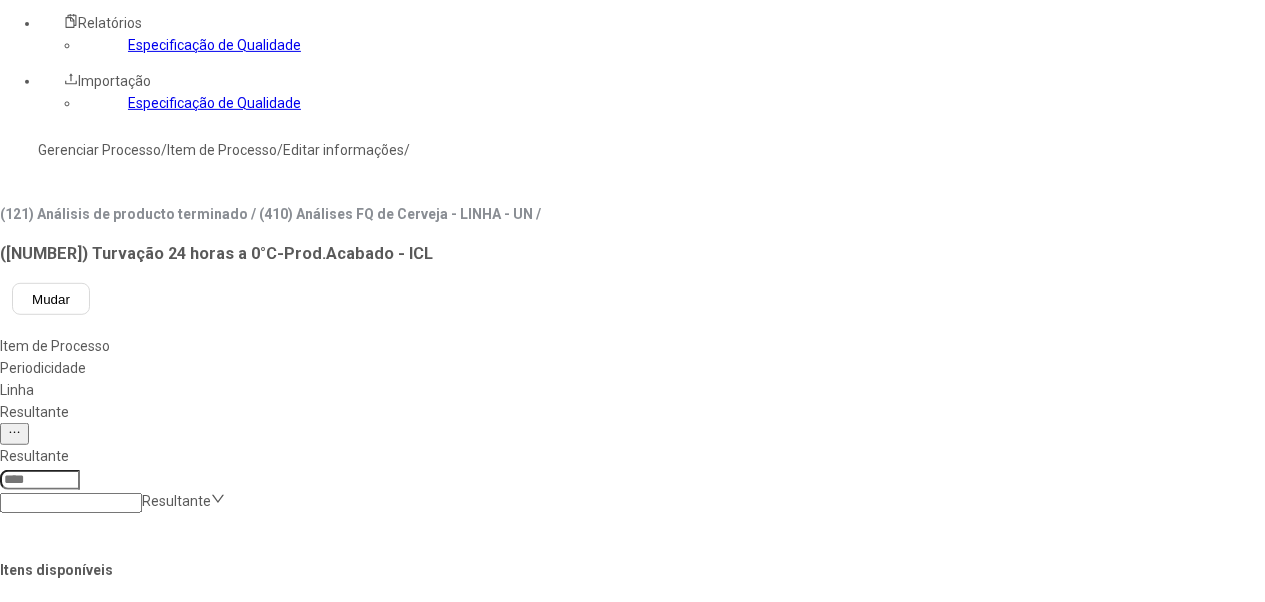 click on "8/8 resultantes  selecionadas ******** Código Resultante Marca 6888 LN - Corona Sunbrew 330mL CORONA SUNBREW 8935 LN - Corona 330mL Exportação CORONA EXTRA 4538 LN - Coronita 210mL CORONA EXTRA 8643 LN - Corona 620mL CORONA EXTRA 4537 LN - Corona 330mL CORONA EXTRA 8936 LN - Coronita 210mL Exportação CORONA EXTRA 5364 LN - Corona 710mL CORONA EXTRA 8113 LN - Corona Zero 330mL CORONA ZERO  97 resultantes  Código Resultante Marca 8801 Cerv. LT - Stella Artois Pure Gold Sleek 350mL SEM MARCA (NOVOMES) 6647 RET - Stella Artois PM 710mL STELLA ARTOIS PURO MALTE 4307 LN - Budweiser 330mL BUDWEISER 4604 Cerv. LT - Budweiser 410mL BUDWEISER 6296 RET - Stella Artois PM 975mL (ABC) STELLA ARTOIS PURO MALTE 5558 RET - Budweiser OW 330mL BUDWEISER 5043 RET - Stella Artois 975mL (ABC) STELLA ARTOIS PURO MALTE 6700 Cerv. LT - Stella Artois Glu. Free 473mL STELLA ARTOIS SEM GLUTEN 6189 Cerv. LT - Budweiser Zero Sleek 350mL BUDWEISER ZERO 5567 Cerv. LT - Bud 66 269mL BUDWEISER 66-ABC 6244 LN - Stella Artois OW 660mL" 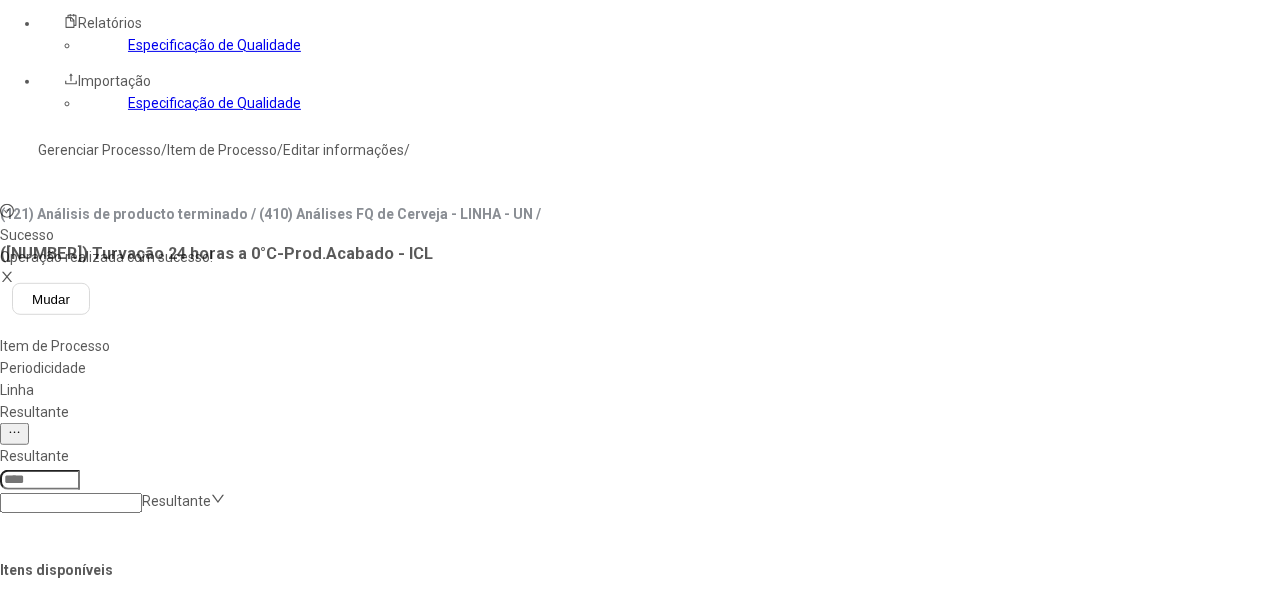 scroll, scrollTop: 0, scrollLeft: 0, axis: both 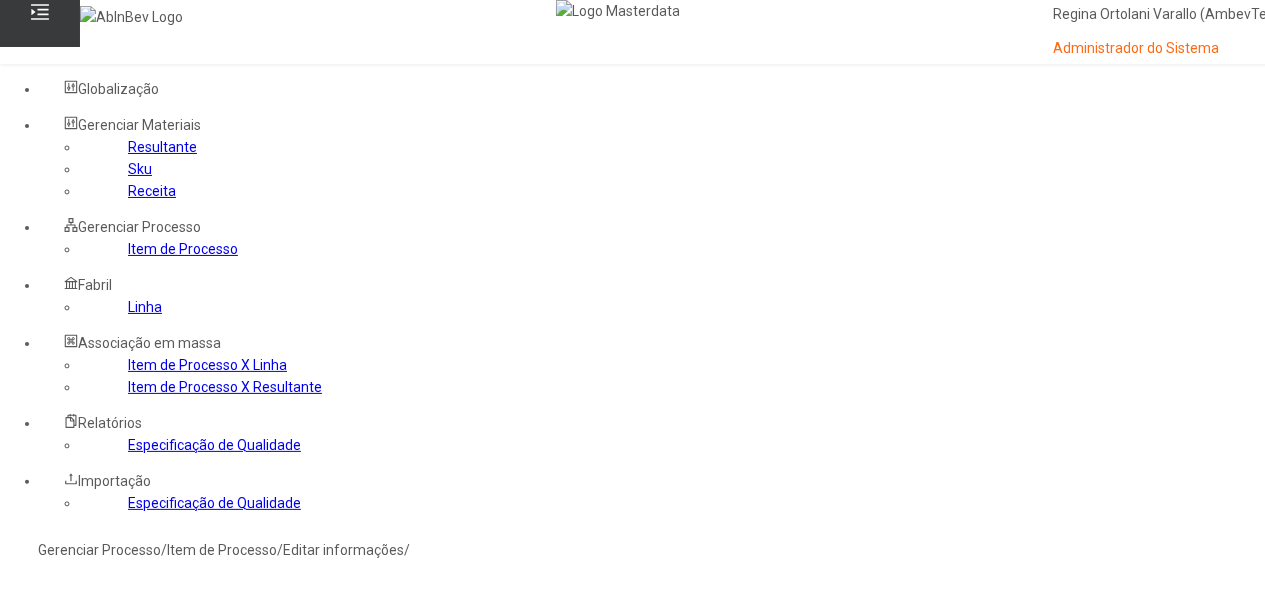 drag, startPoint x: 620, startPoint y: 200, endPoint x: 343, endPoint y: 189, distance: 277.21832 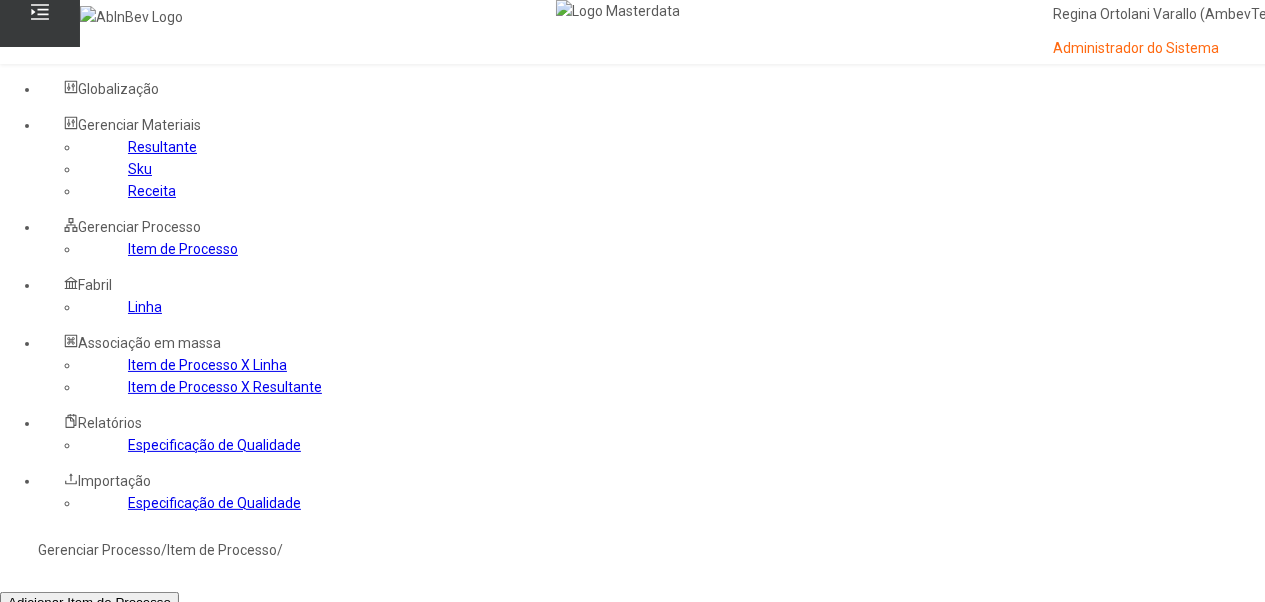 click 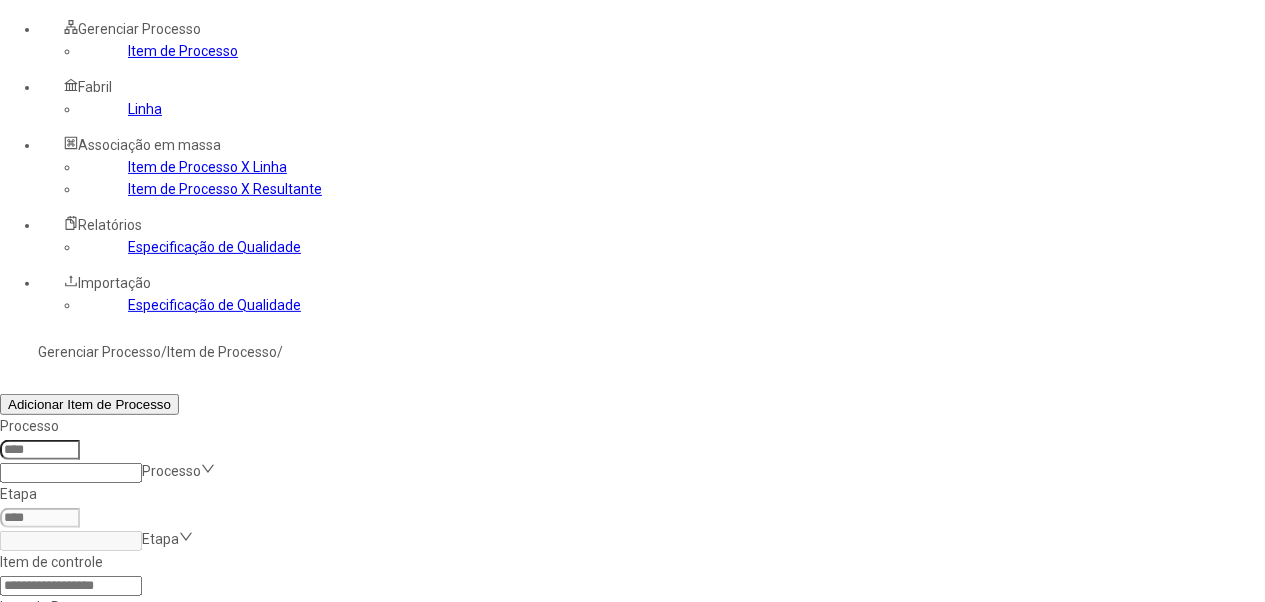 scroll, scrollTop: 200, scrollLeft: 0, axis: vertical 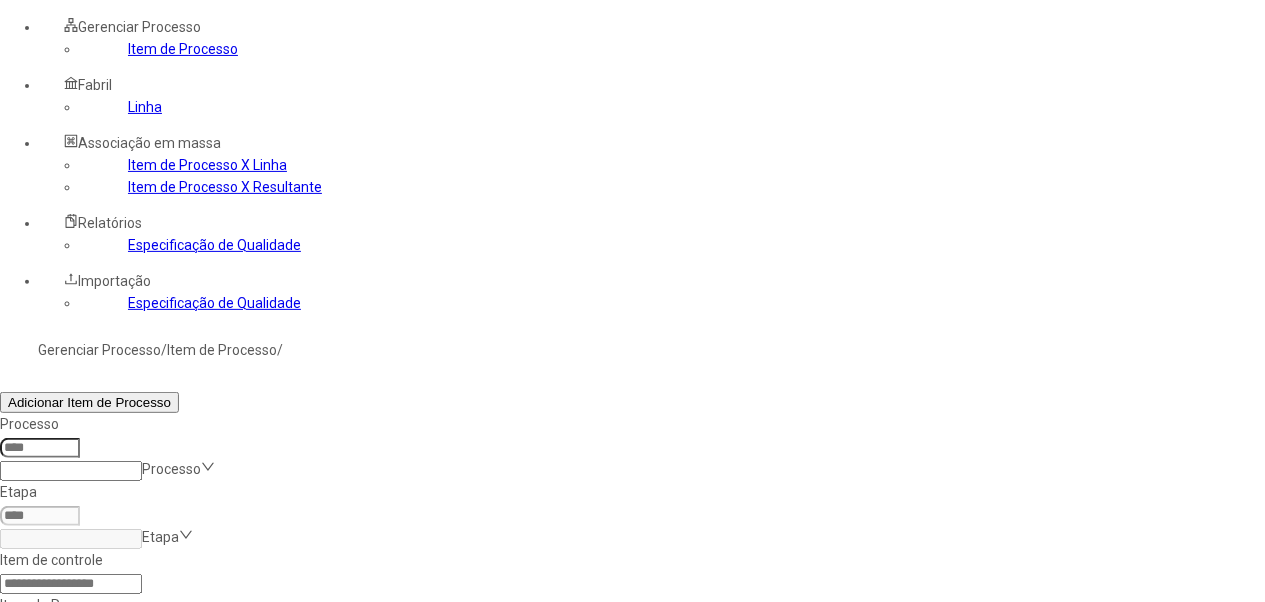 click at bounding box center [1302, 714] 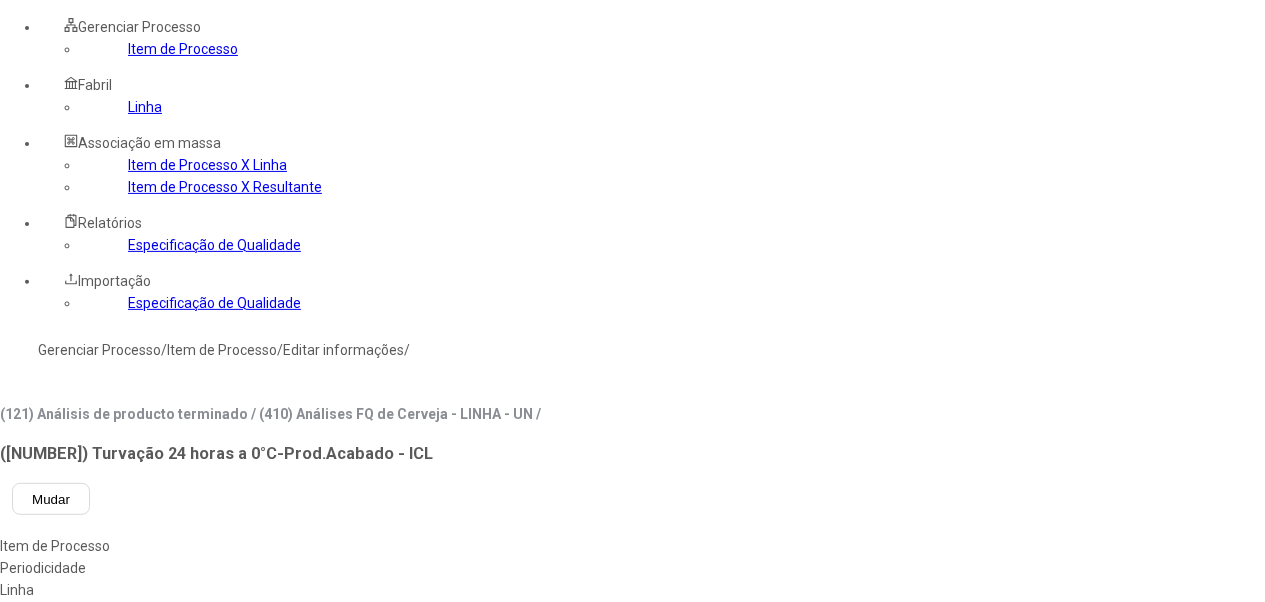 type on "***" 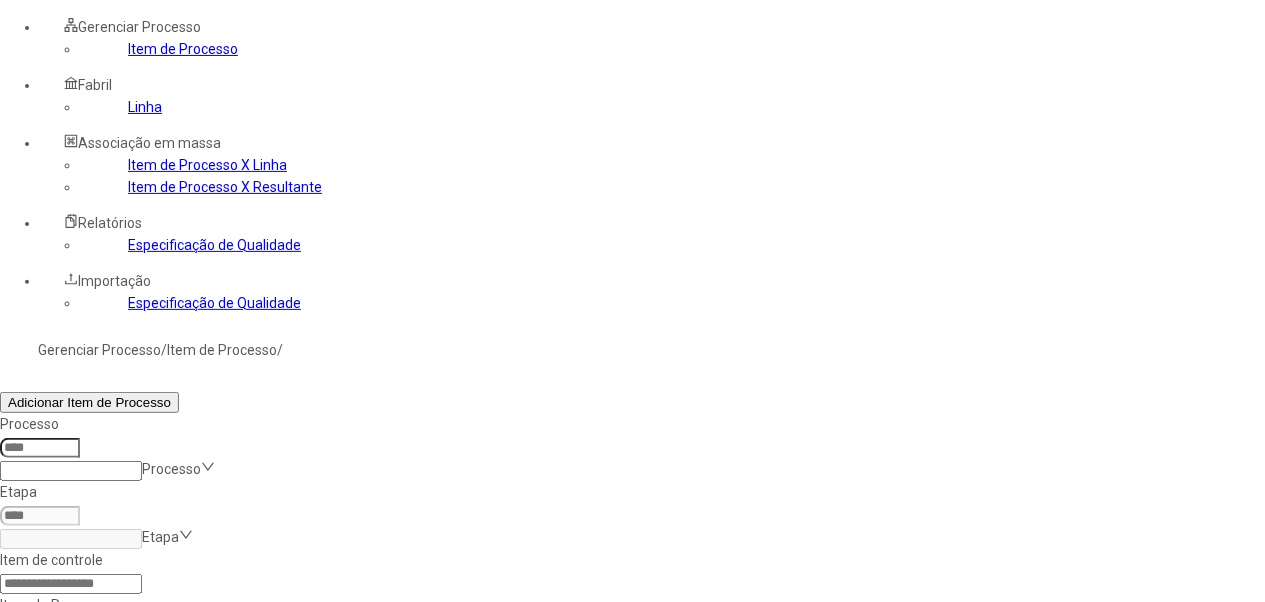 click 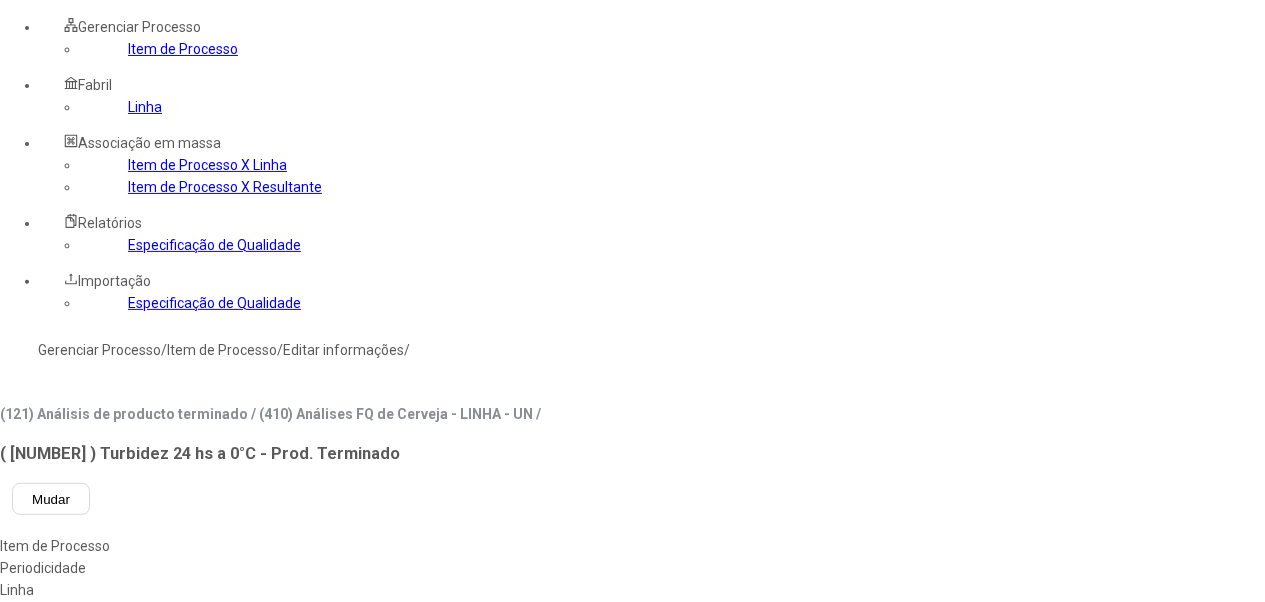 type on "****" 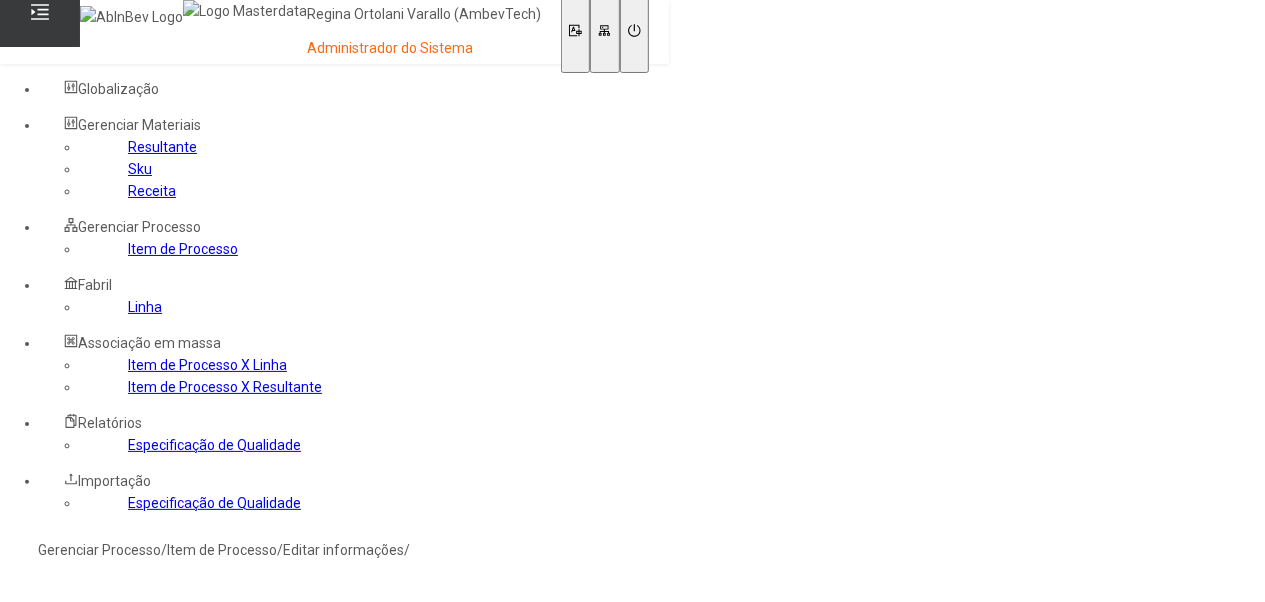 scroll, scrollTop: 0, scrollLeft: 0, axis: both 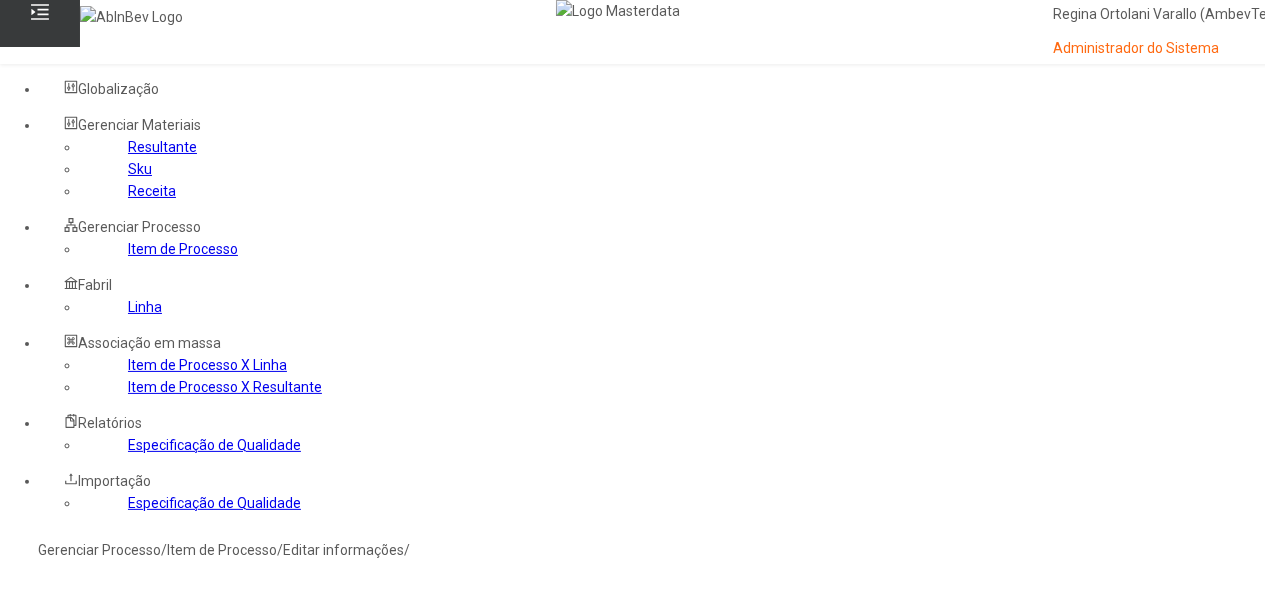 click 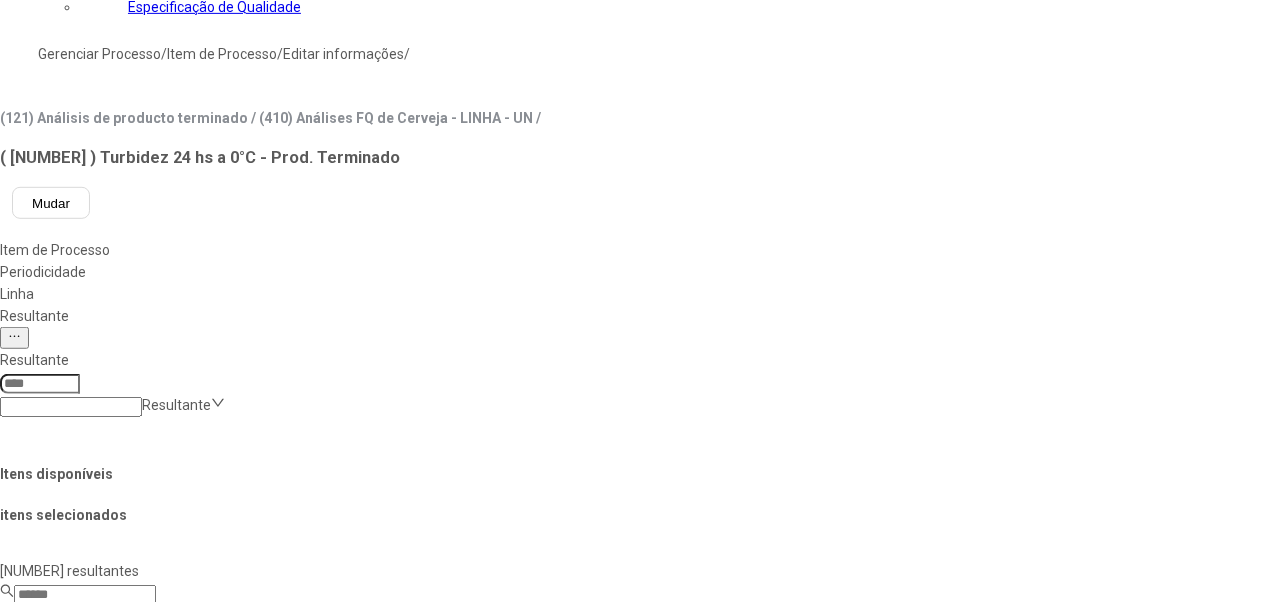 scroll, scrollTop: 526, scrollLeft: 0, axis: vertical 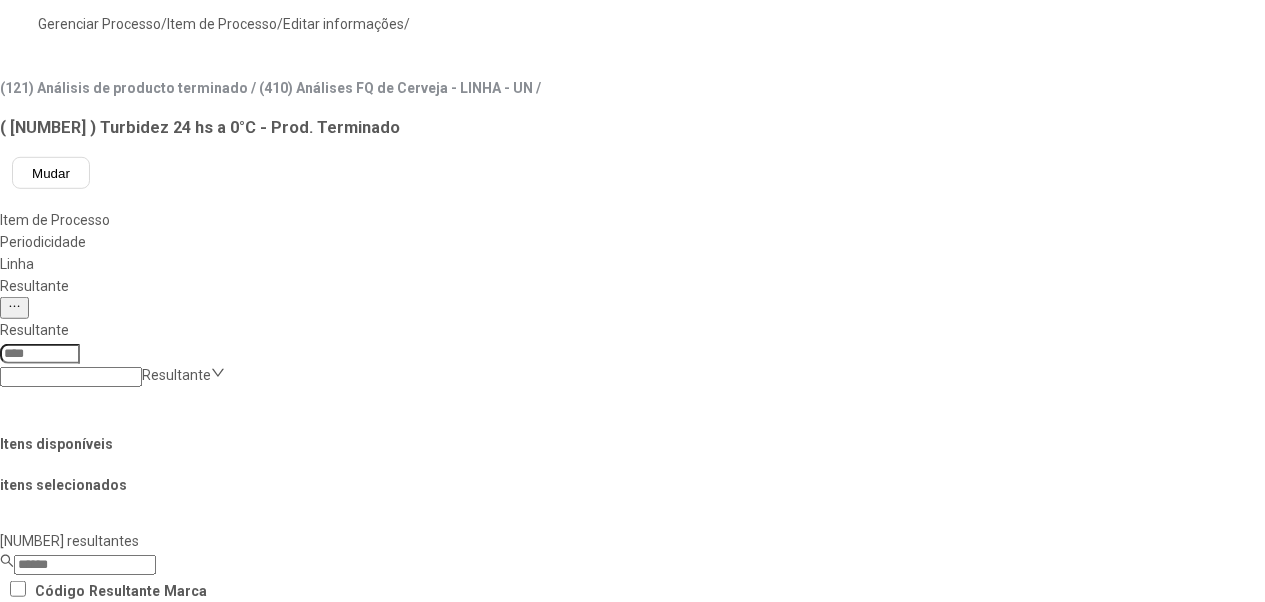 click on "LT - Água Mineral + Sais s/gás AMA 350mL" 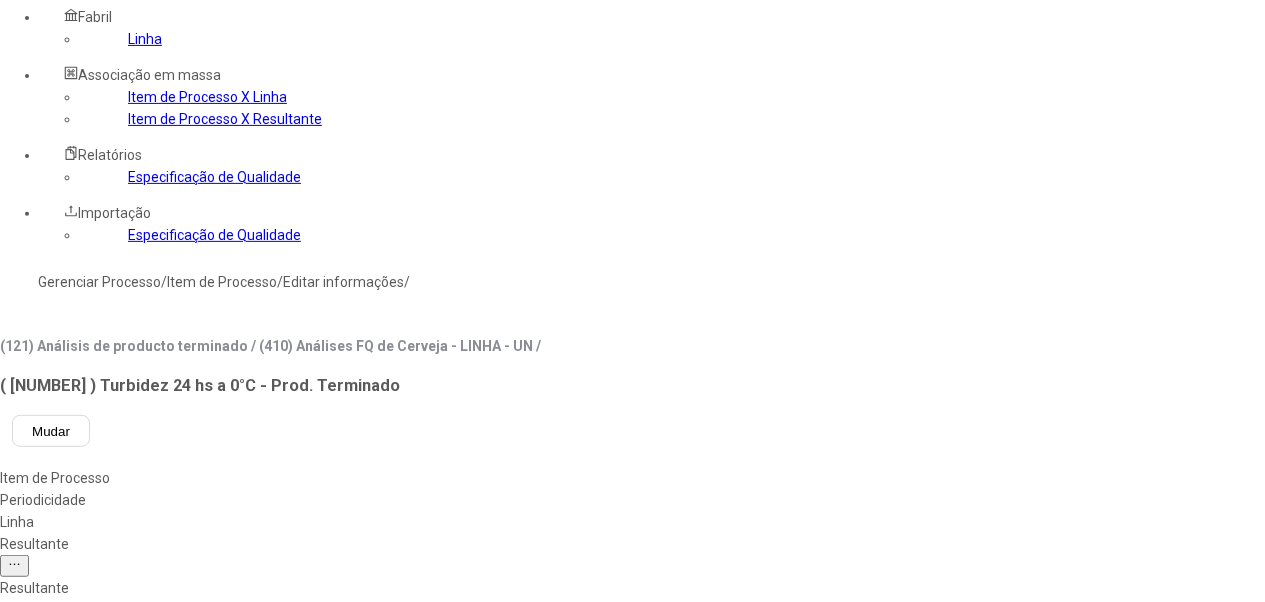 scroll, scrollTop: 126, scrollLeft: 0, axis: vertical 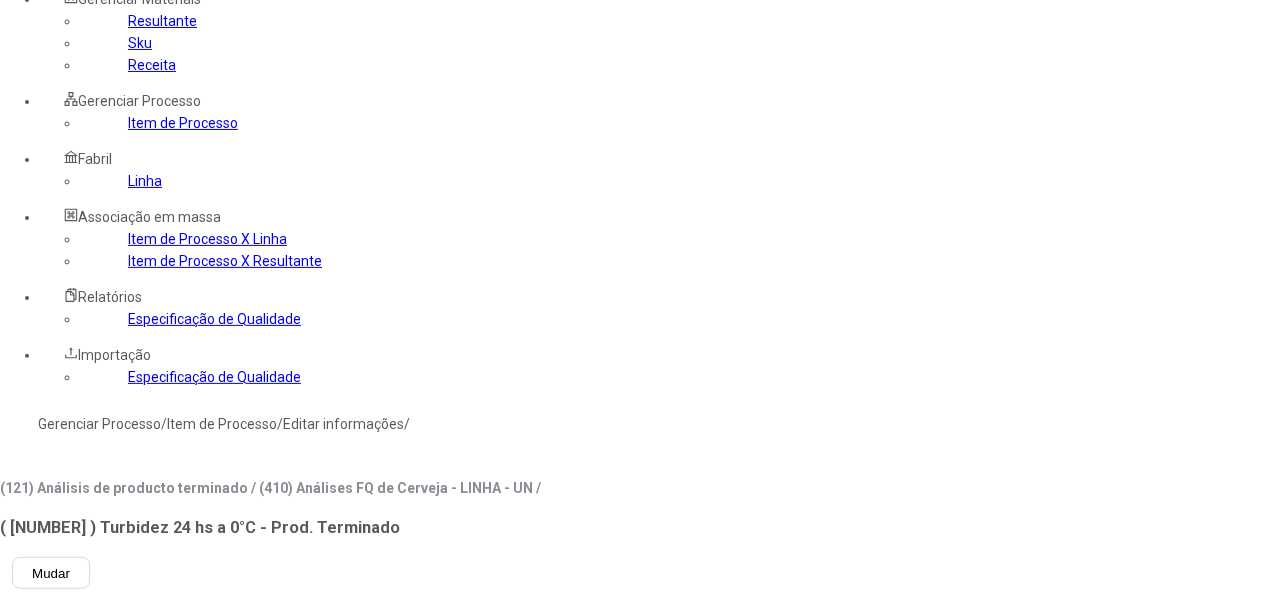click 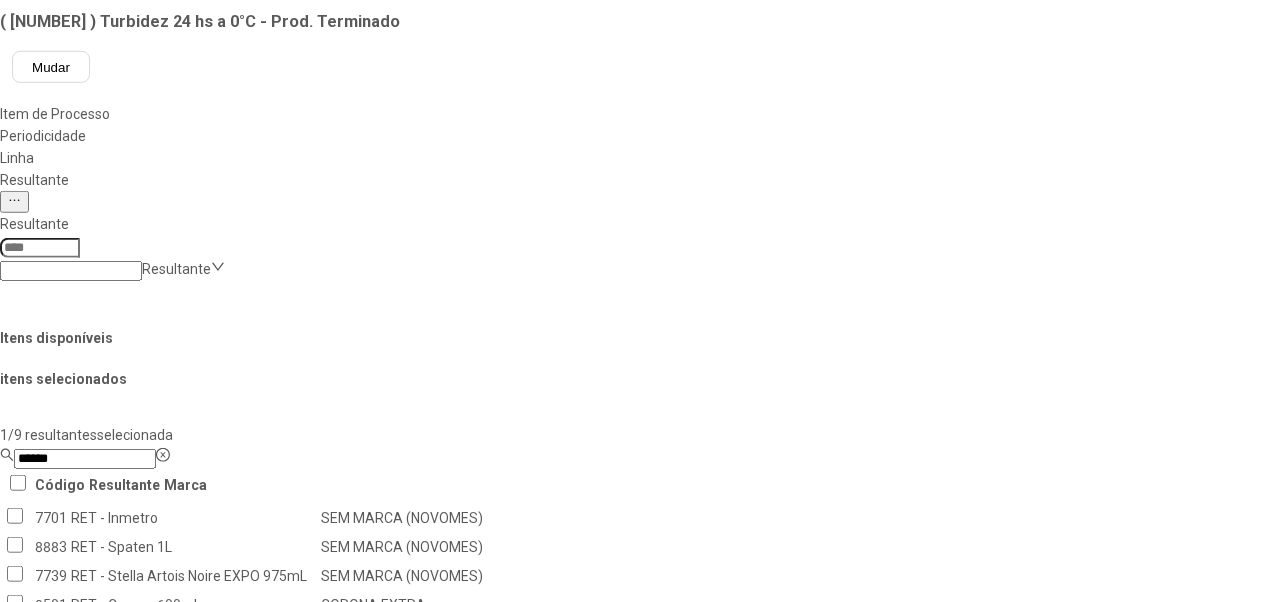 scroll, scrollTop: 626, scrollLeft: 0, axis: vertical 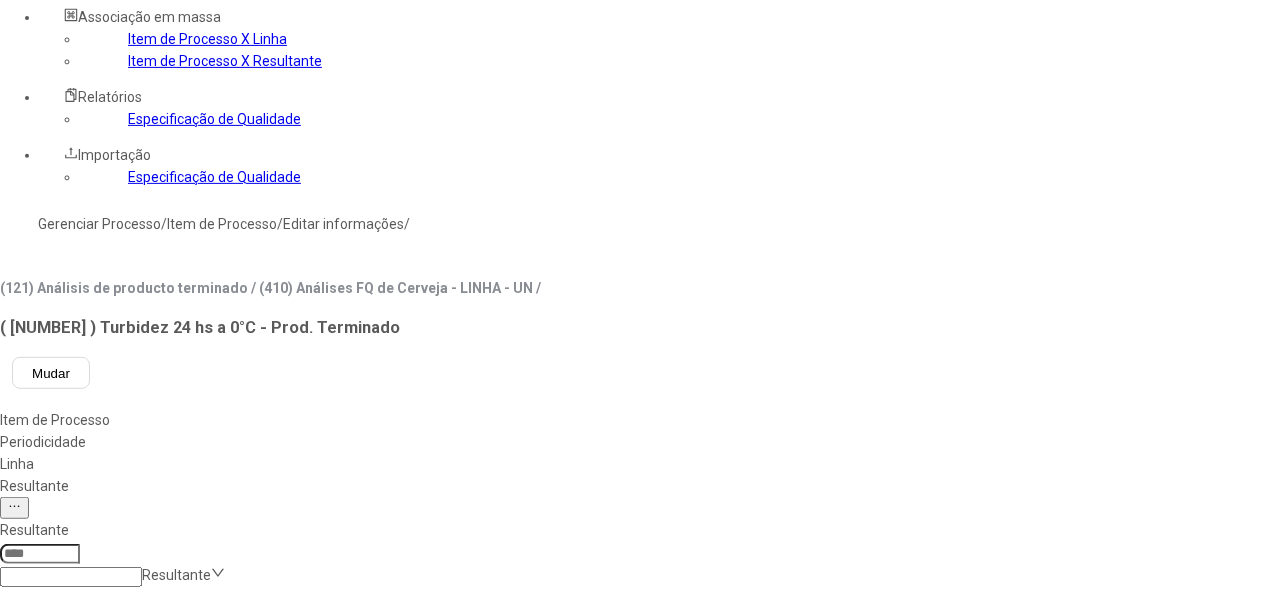 drag, startPoint x: 345, startPoint y: 160, endPoint x: 452, endPoint y: 180, distance: 108.85311 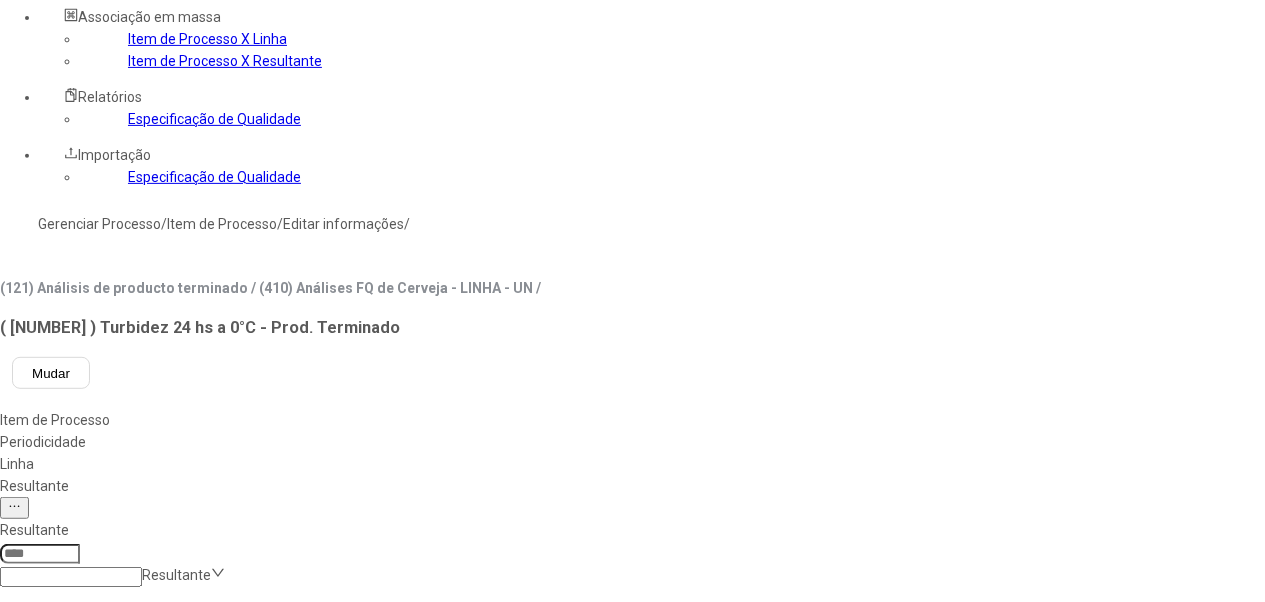 scroll, scrollTop: 1444, scrollLeft: 0, axis: vertical 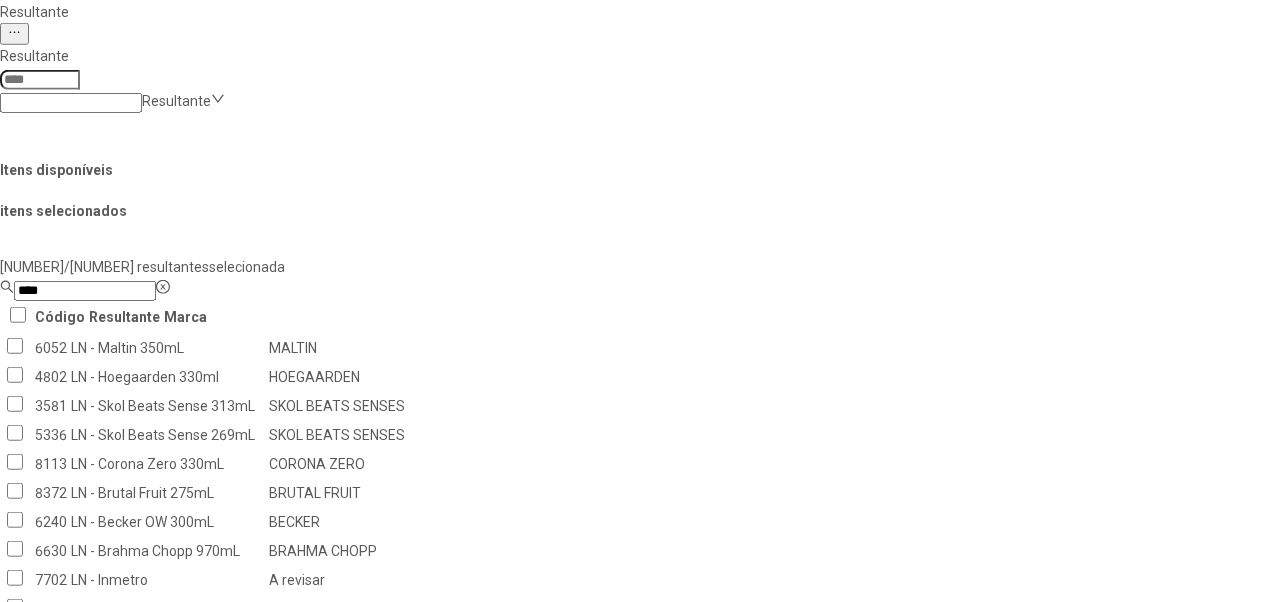 type on "****" 